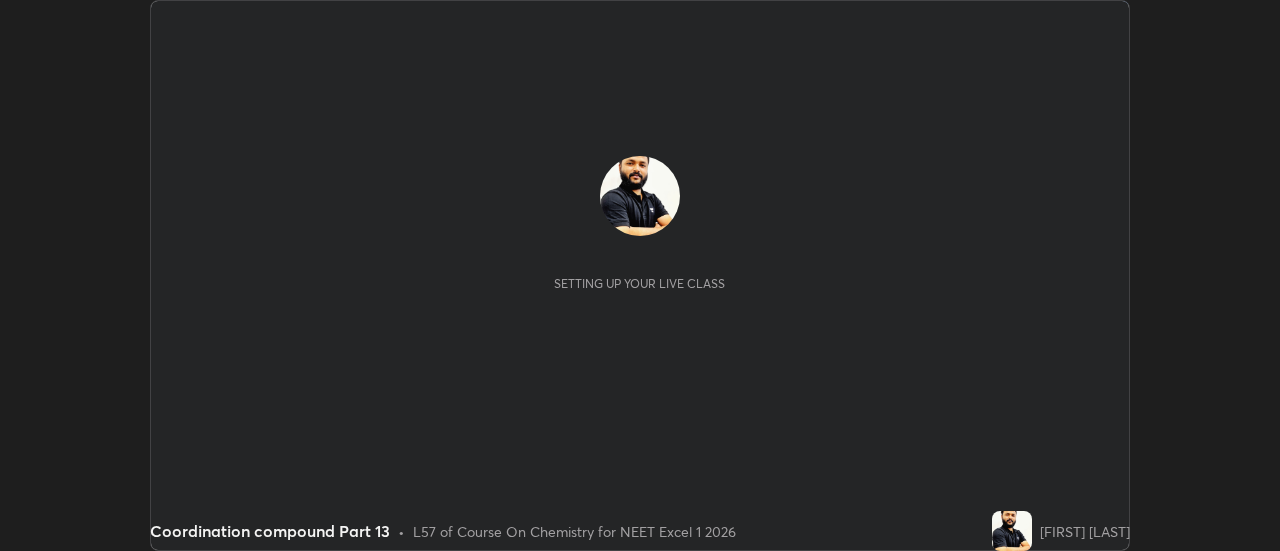 scroll, scrollTop: 0, scrollLeft: 0, axis: both 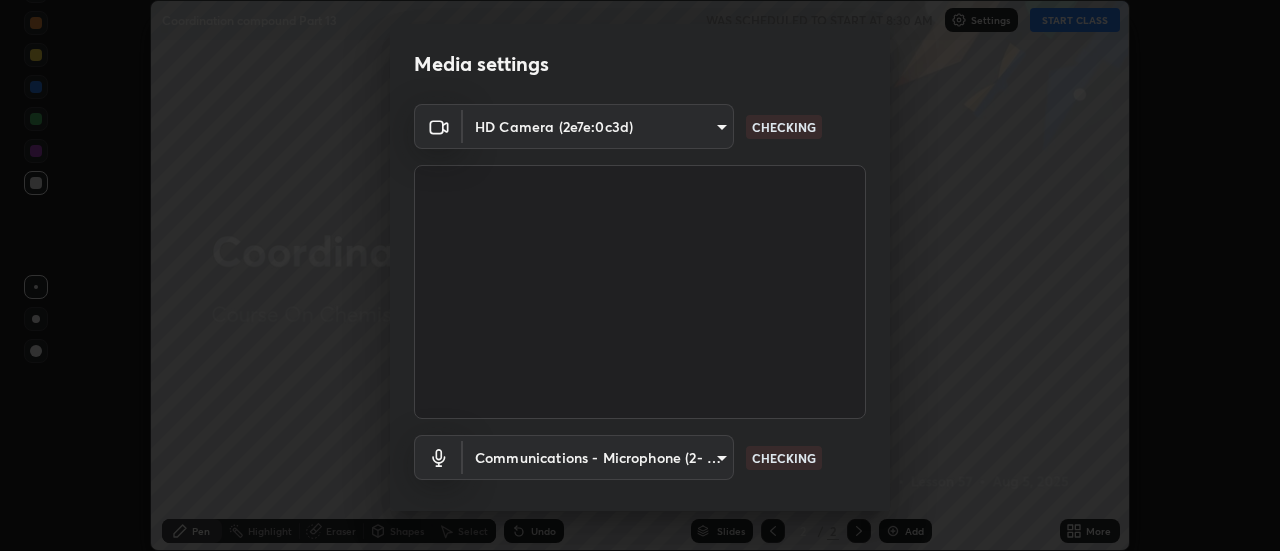 click at bounding box center [640, 292] 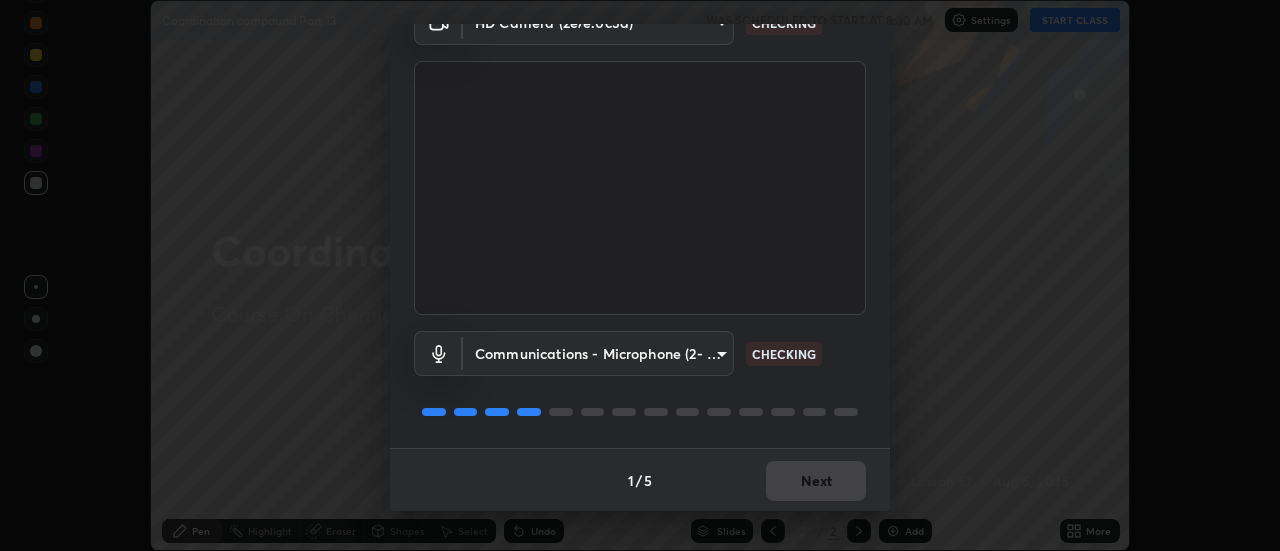 scroll, scrollTop: 105, scrollLeft: 0, axis: vertical 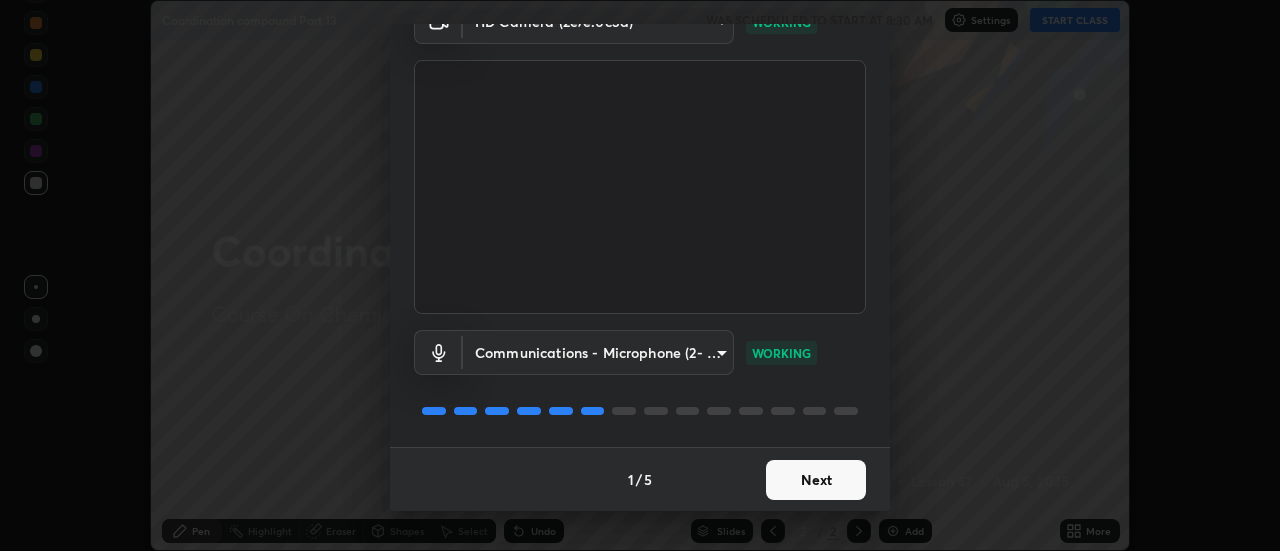 click on "Next" at bounding box center [816, 480] 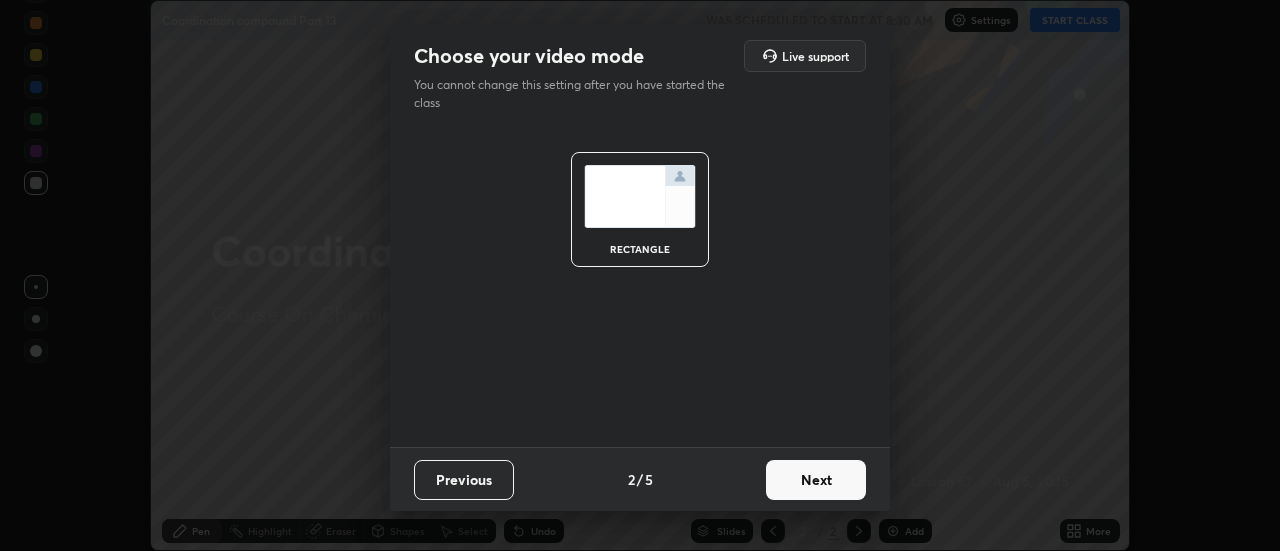 scroll, scrollTop: 0, scrollLeft: 0, axis: both 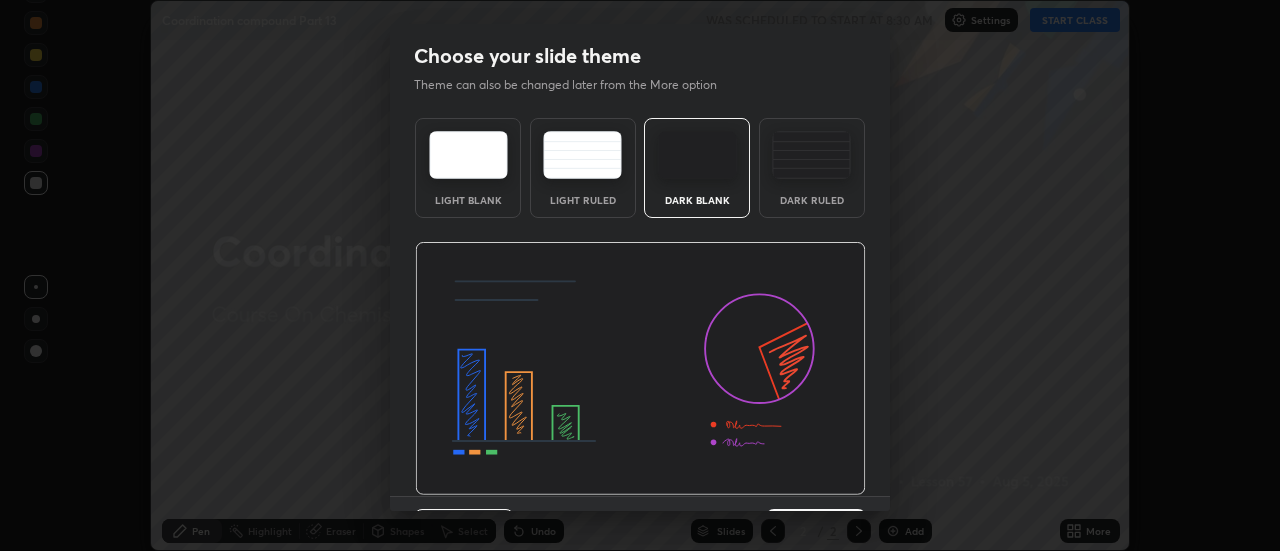 click at bounding box center (640, 369) 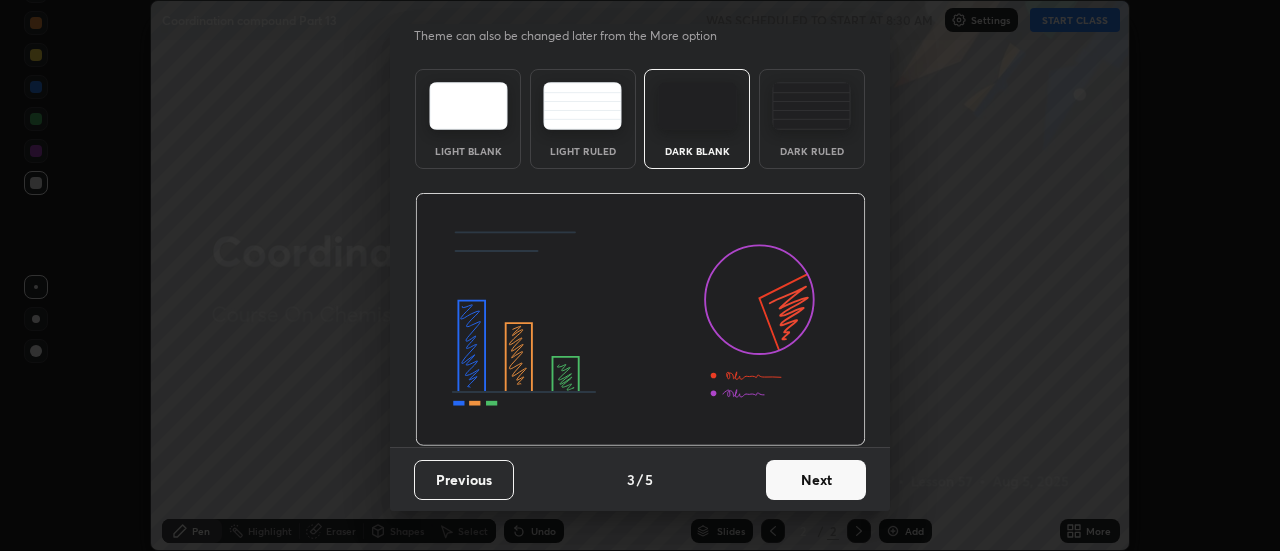 click on "Next" at bounding box center (816, 480) 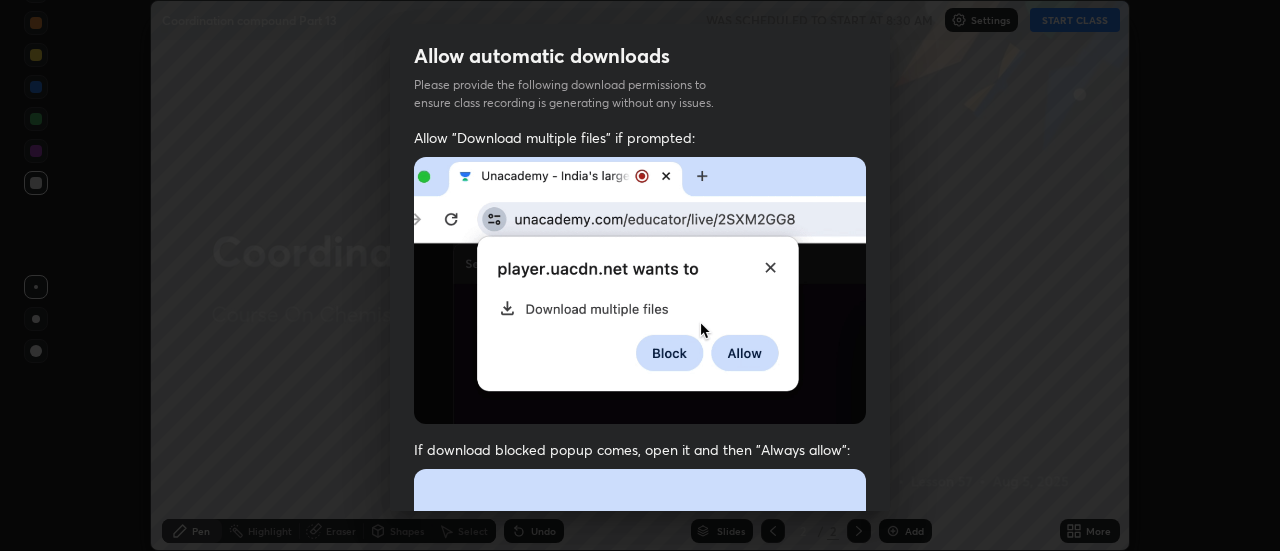 click at bounding box center (640, 687) 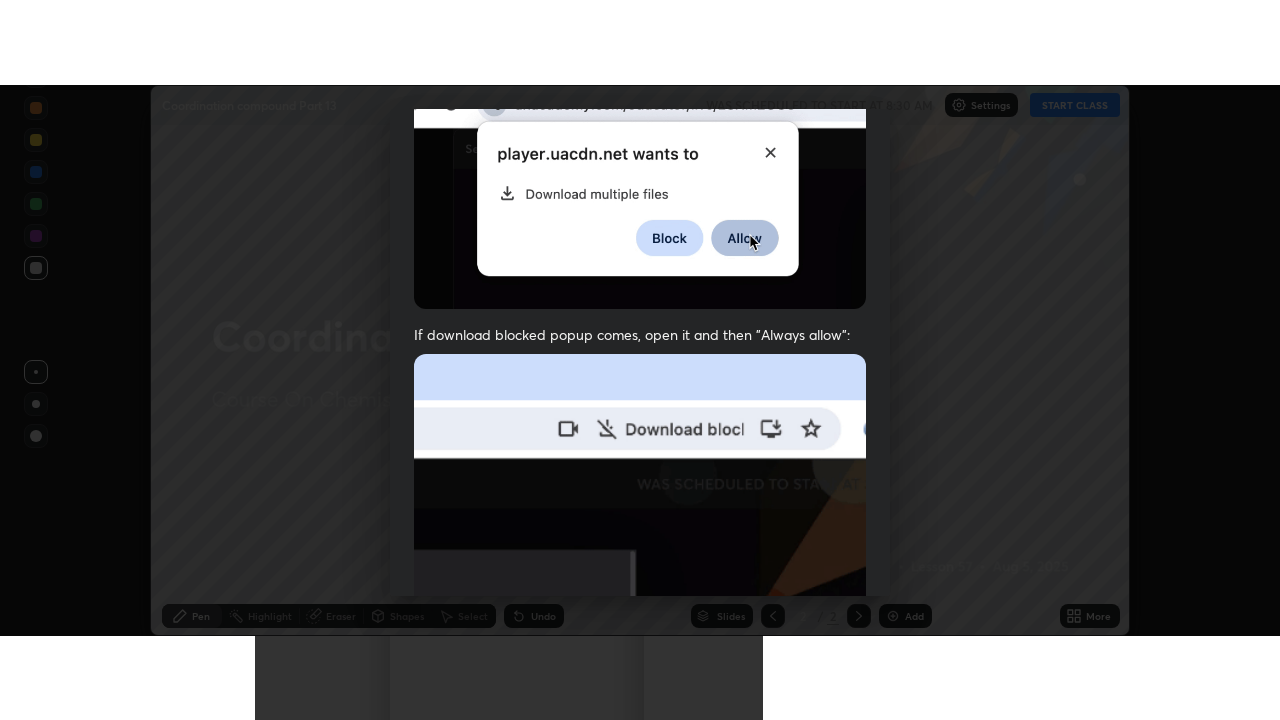 scroll, scrollTop: 513, scrollLeft: 0, axis: vertical 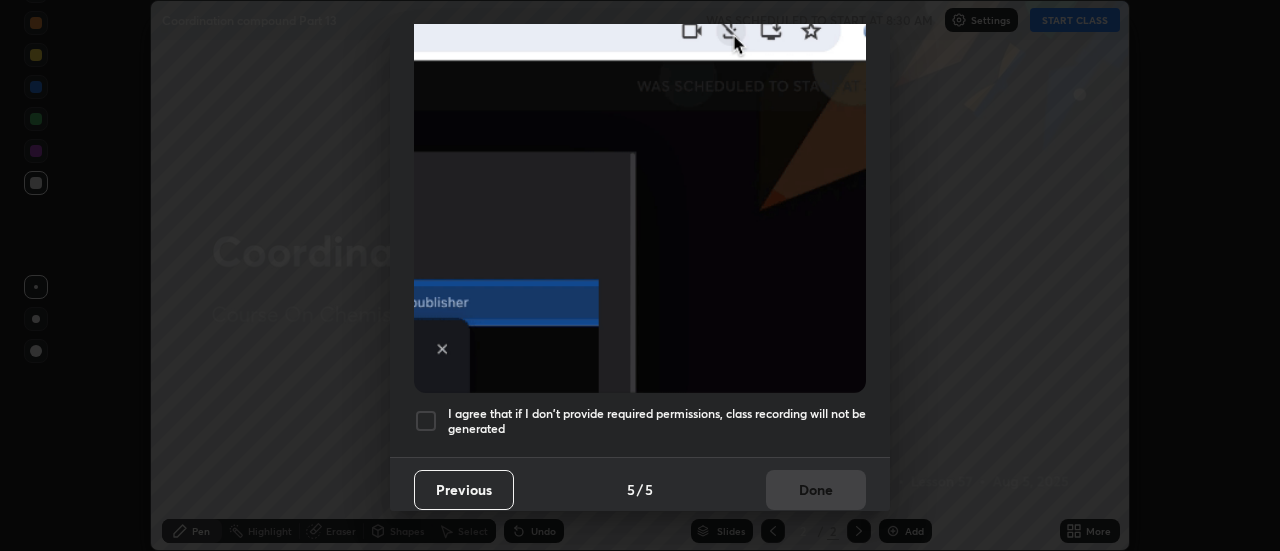 click on "I agree that if I don't provide required permissions, class recording will not be generated" at bounding box center [657, 421] 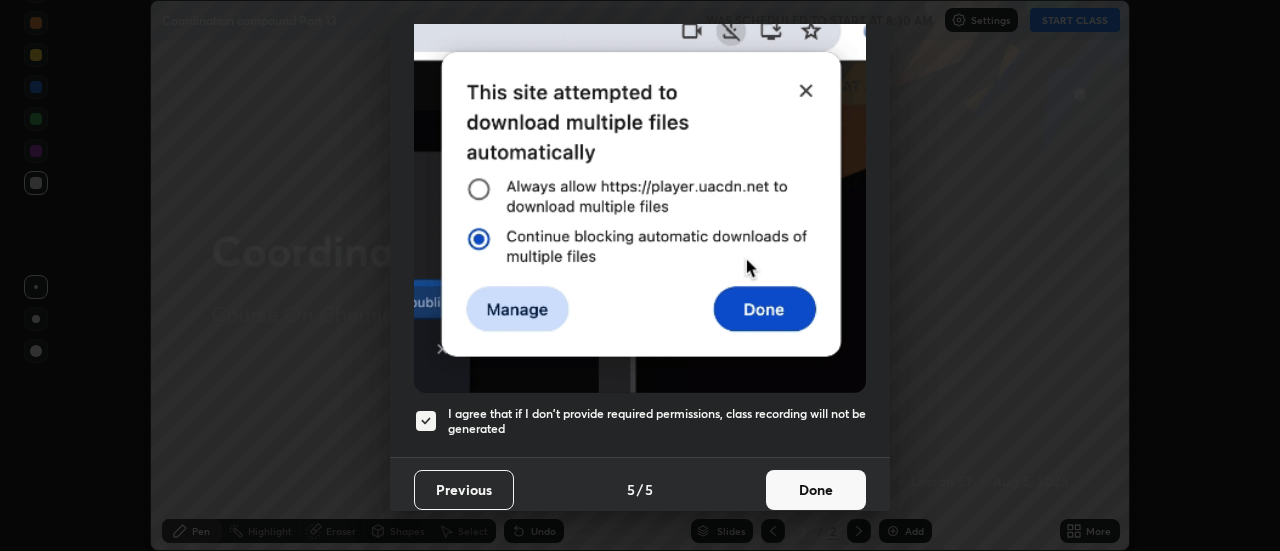 click on "Done" at bounding box center [816, 490] 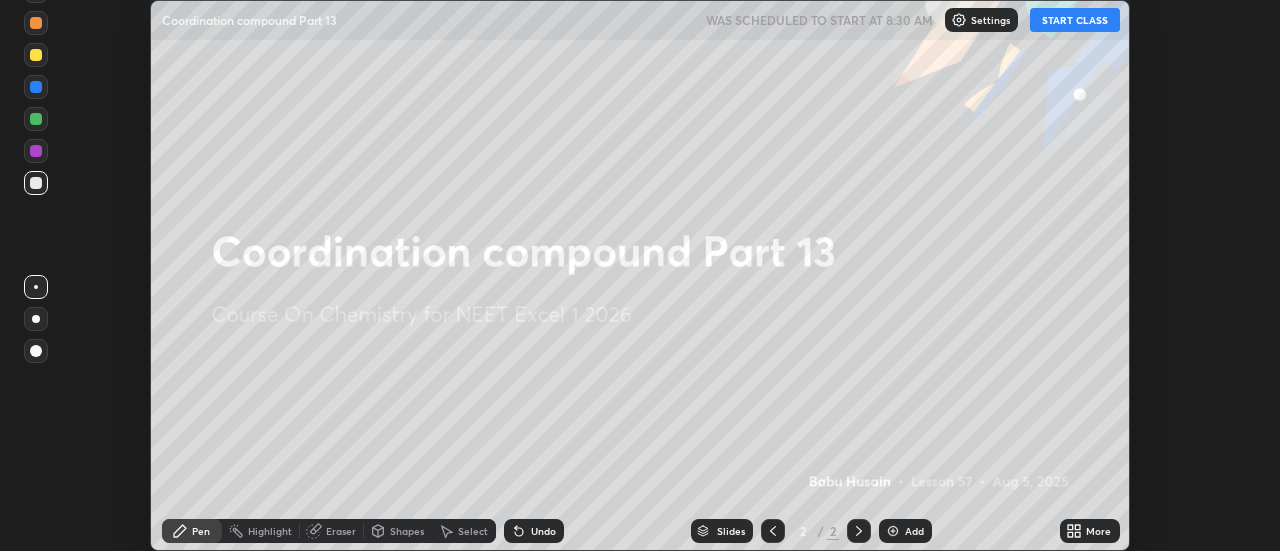 click on "START CLASS" at bounding box center [1075, 20] 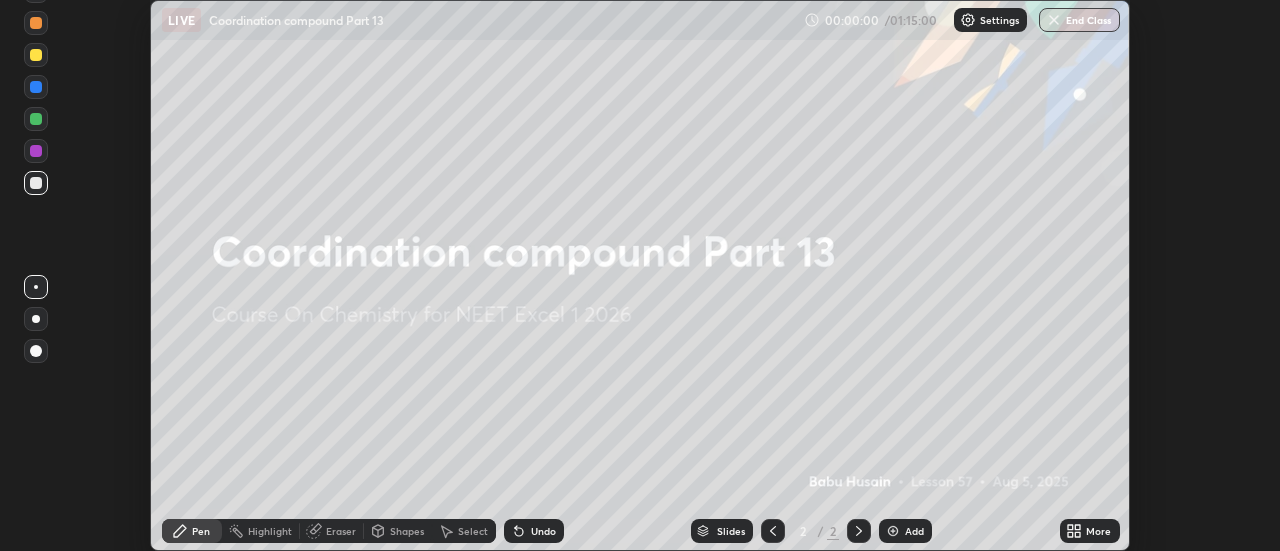click on "Add" at bounding box center [914, 531] 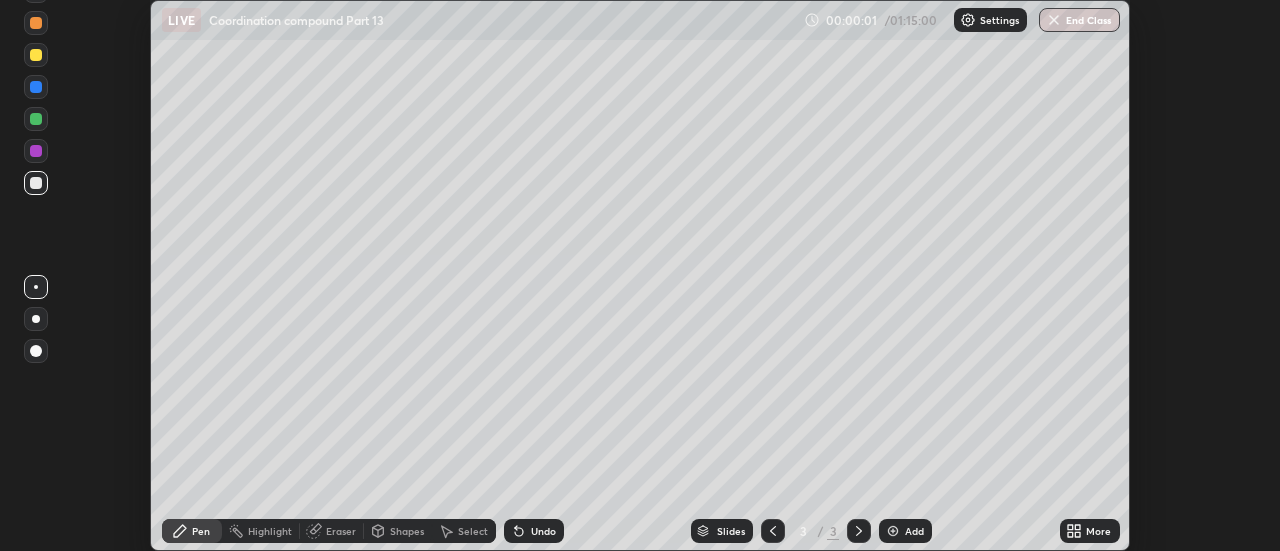 click on "More" at bounding box center (1098, 531) 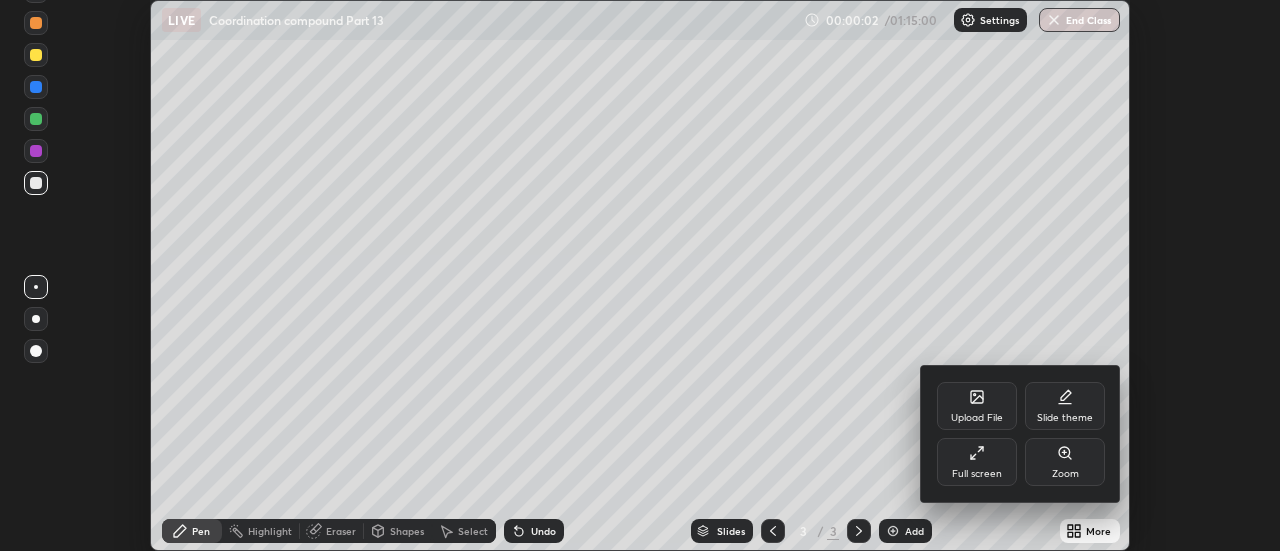 click on "Full screen" at bounding box center (977, 462) 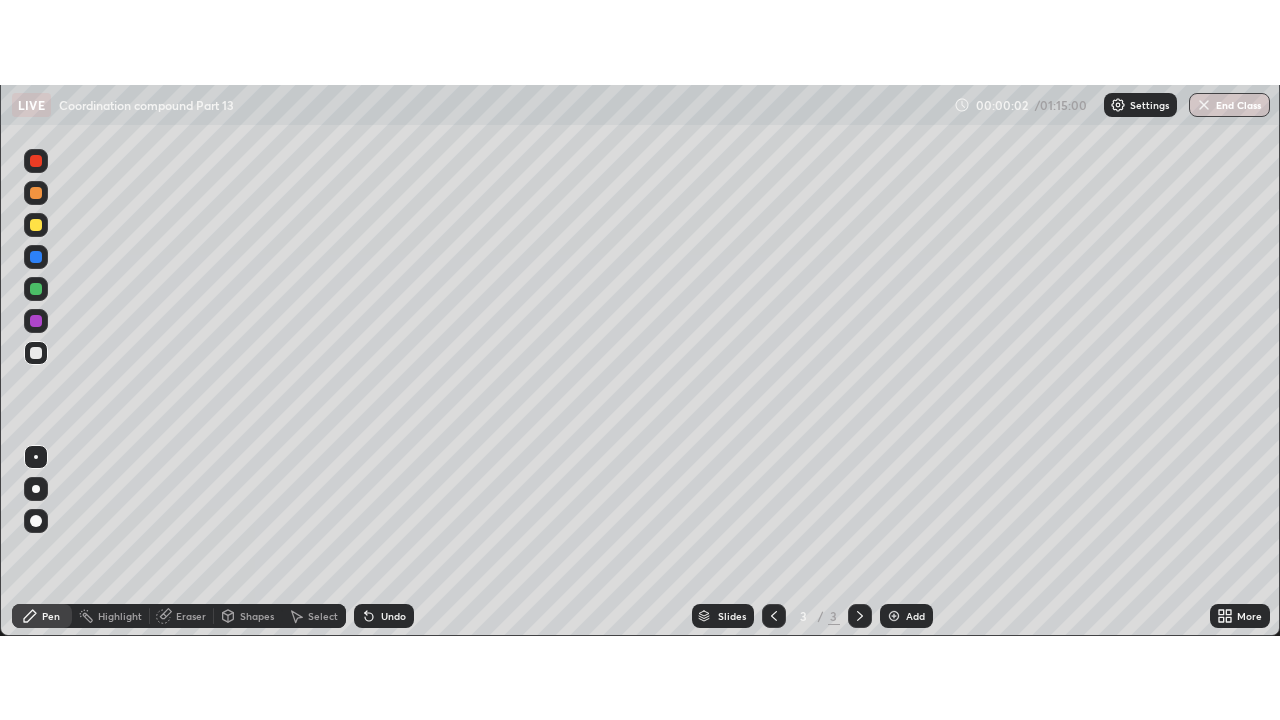 scroll, scrollTop: 99280, scrollLeft: 98720, axis: both 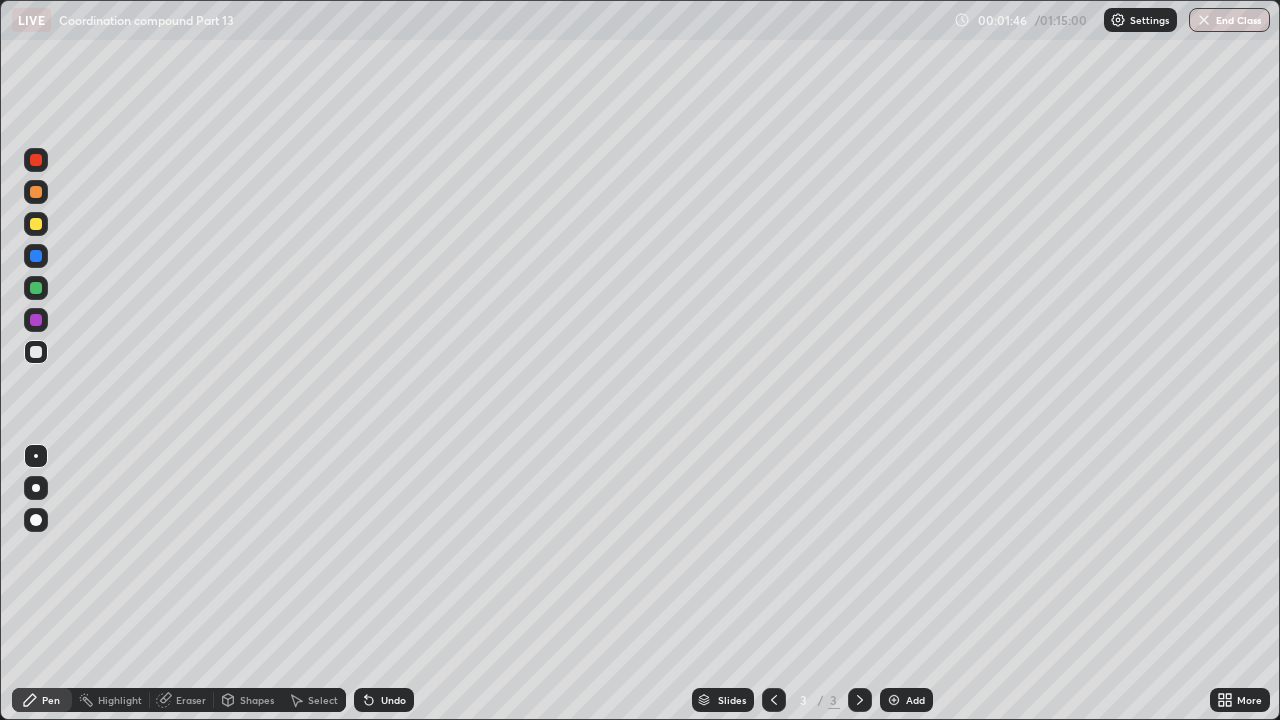 click at bounding box center [36, 192] 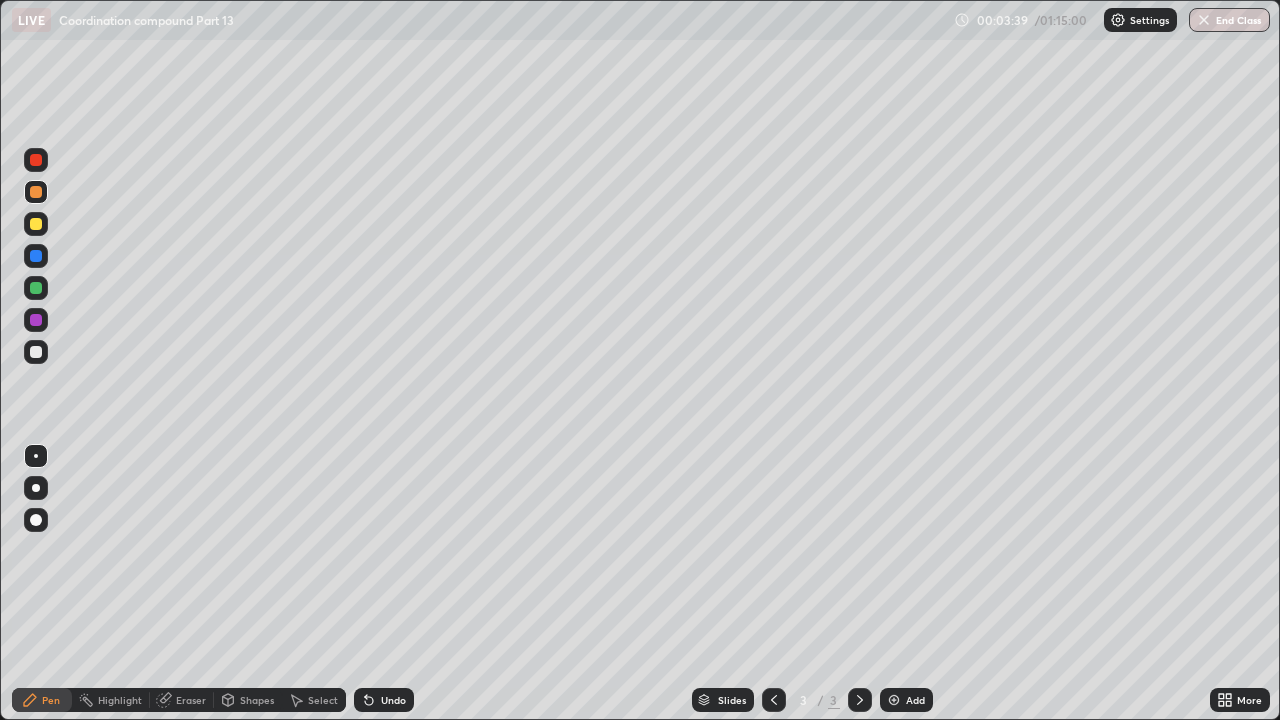 click at bounding box center (36, 256) 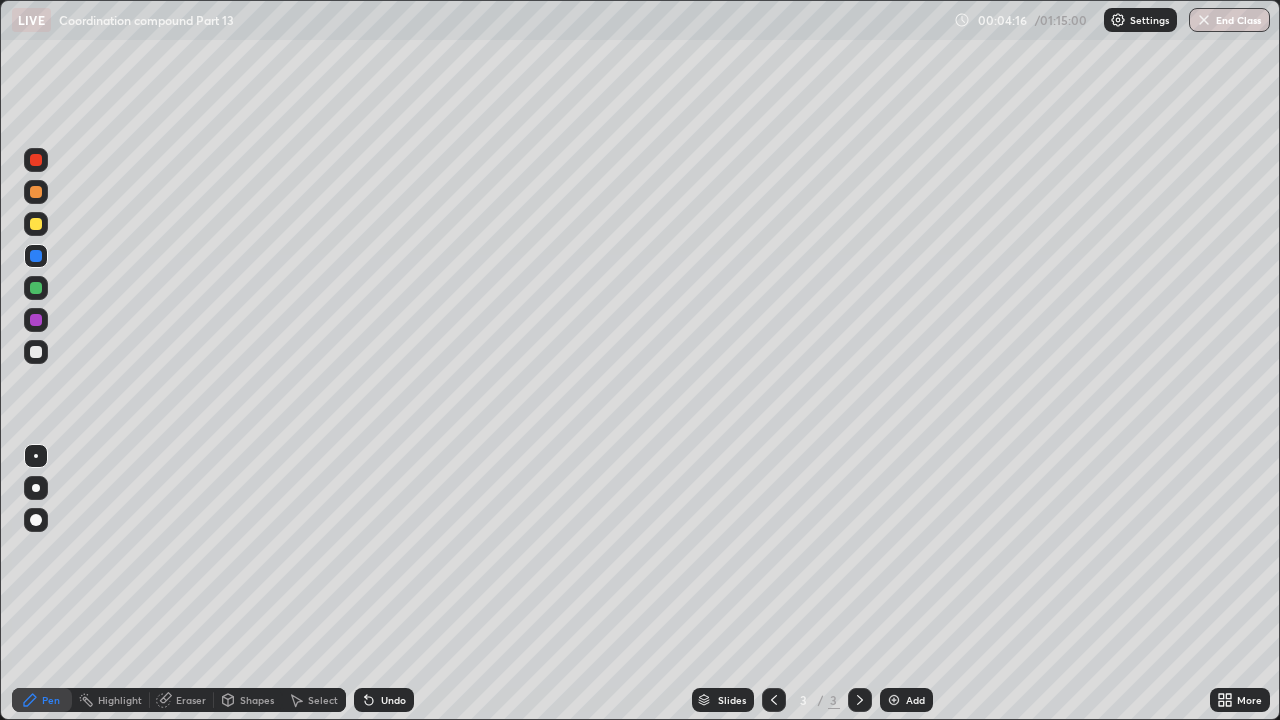 click 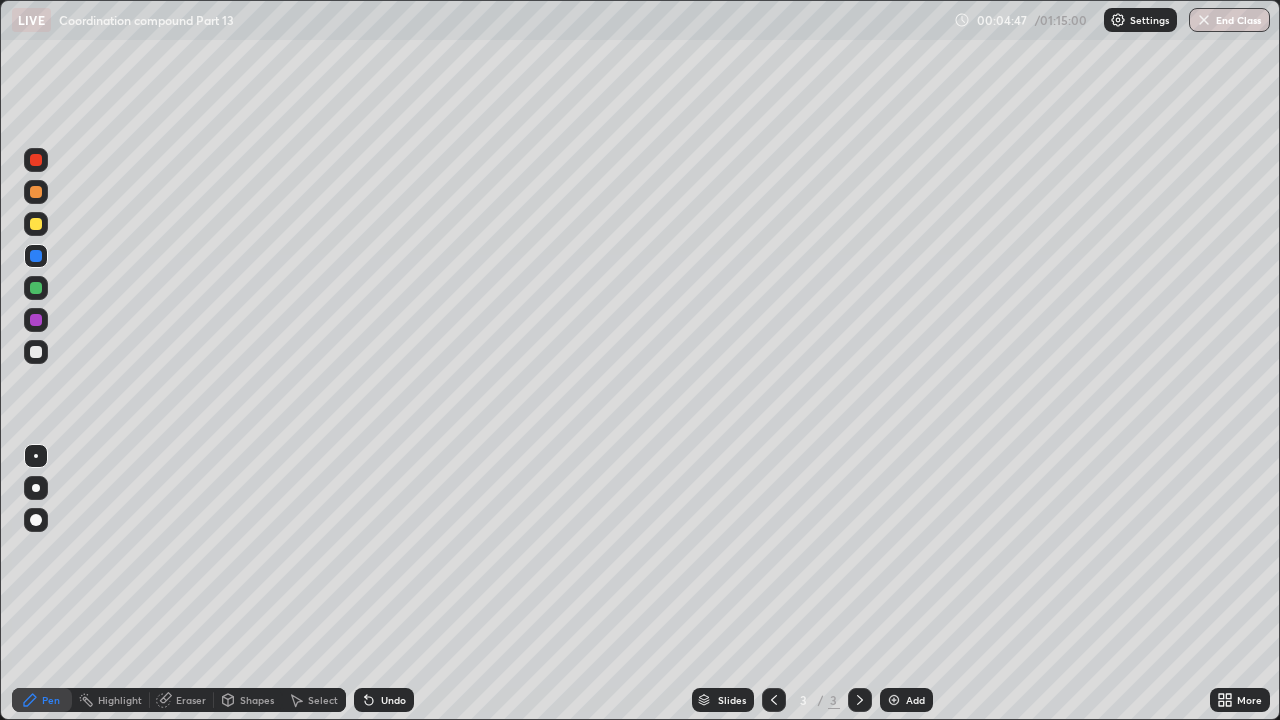 click on "Undo" at bounding box center (393, 700) 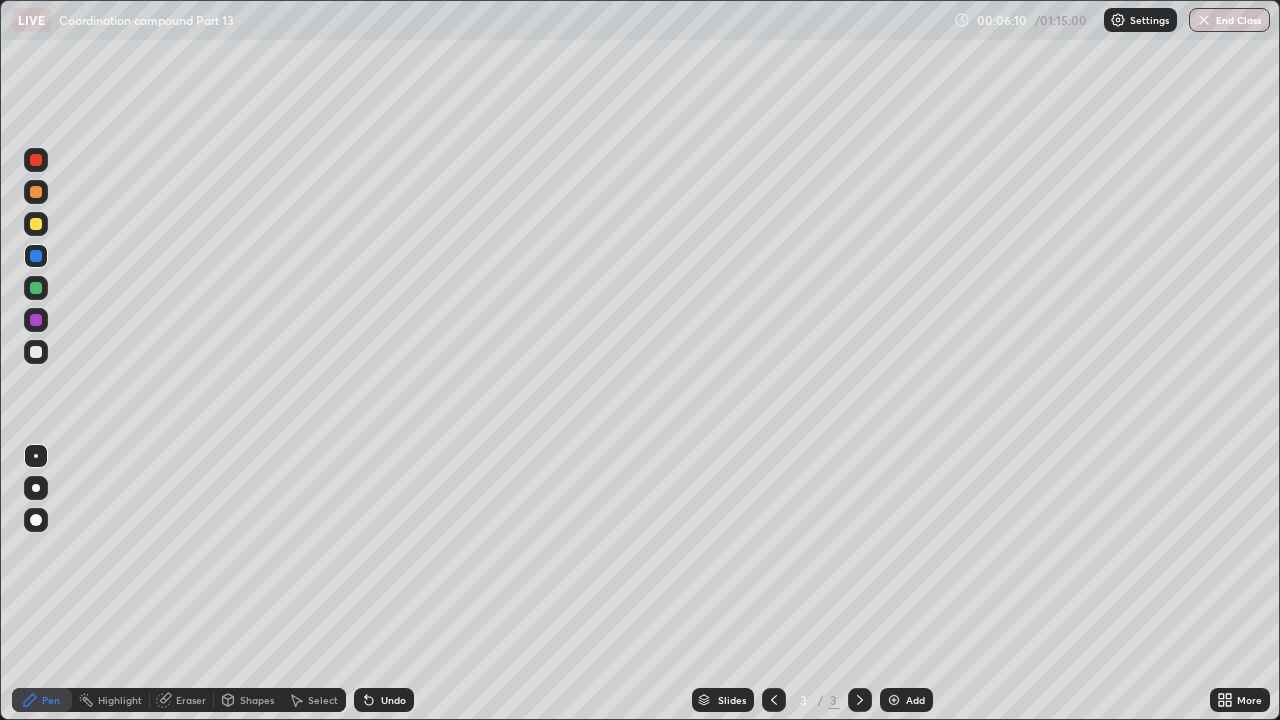 click at bounding box center [894, 700] 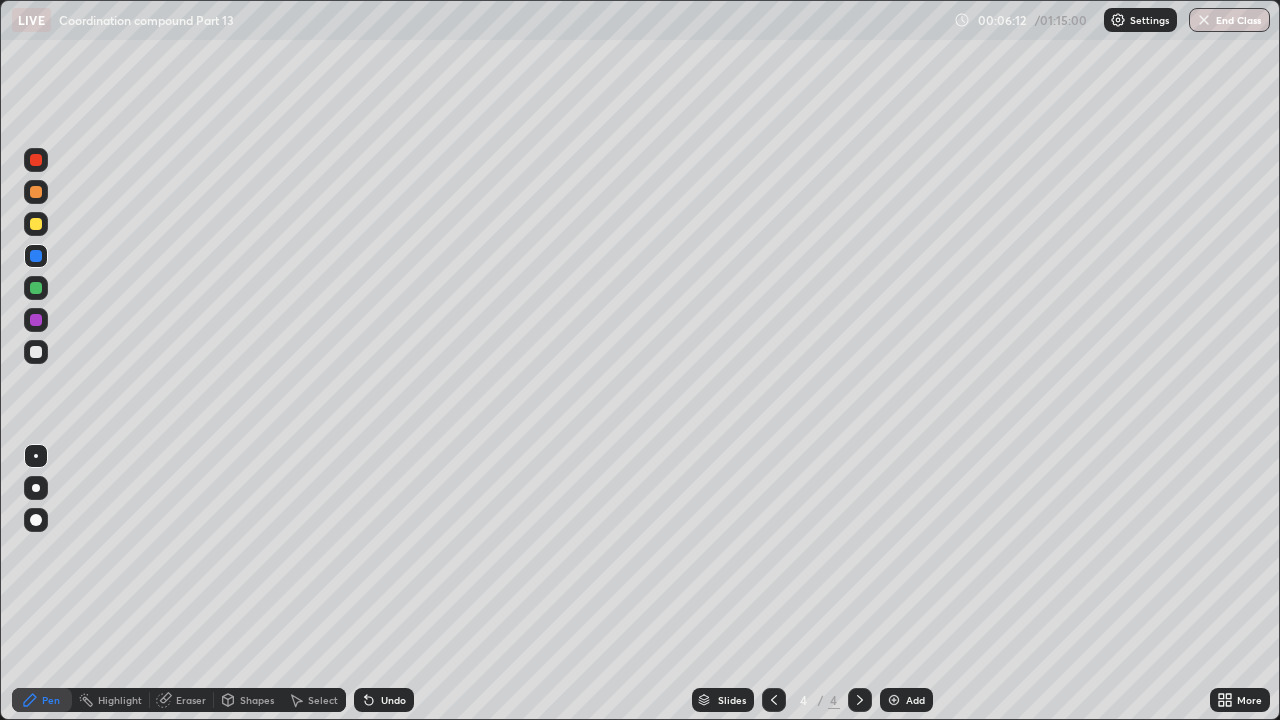 click at bounding box center (36, 224) 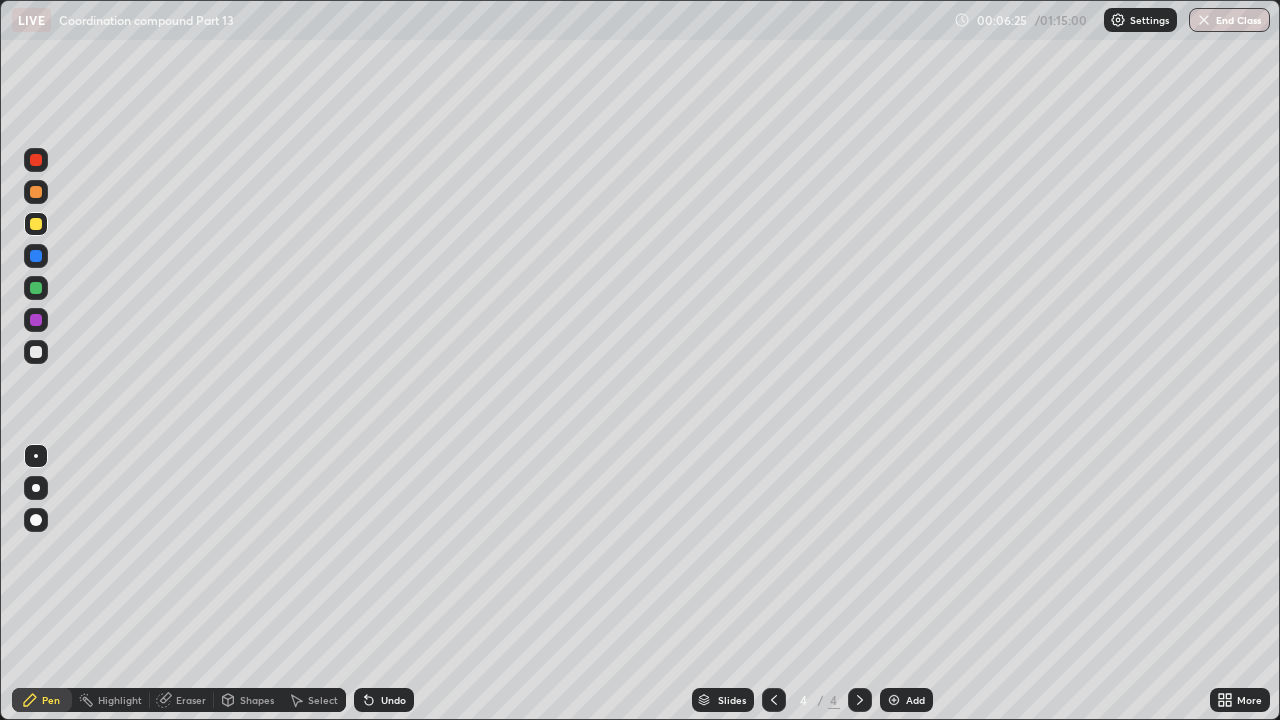 click on "Shapes" at bounding box center [257, 700] 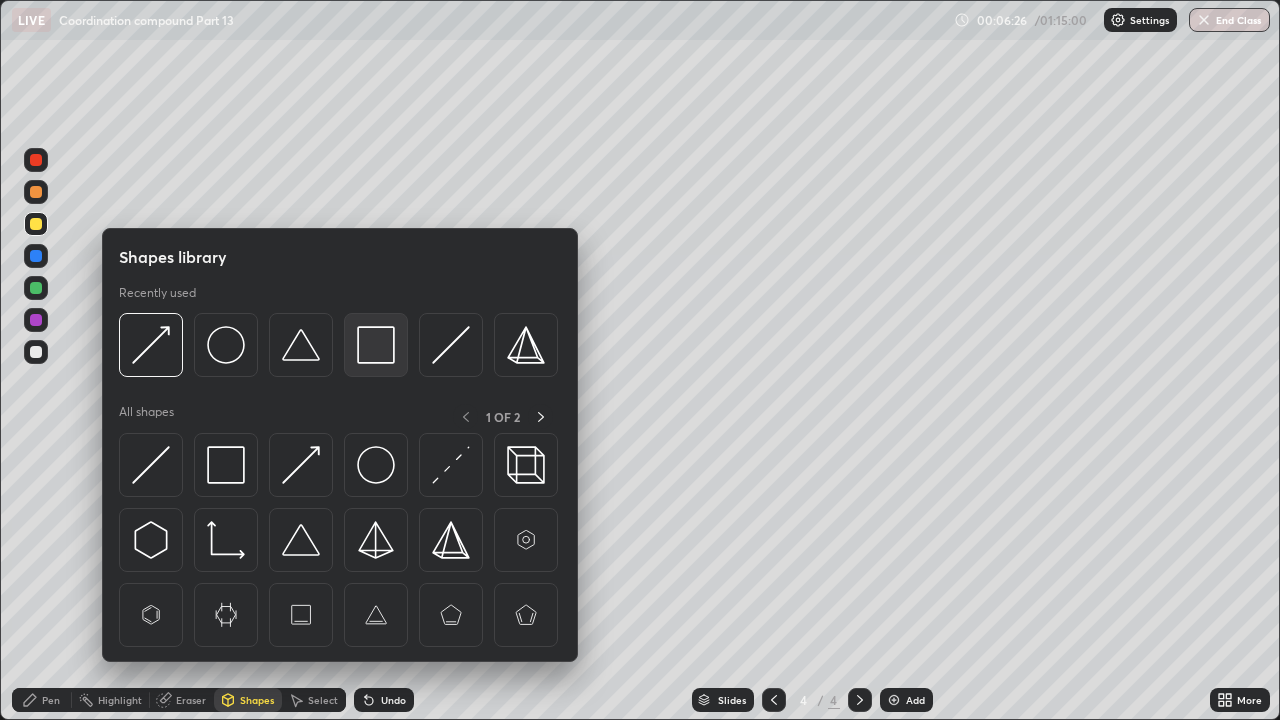 click at bounding box center (376, 345) 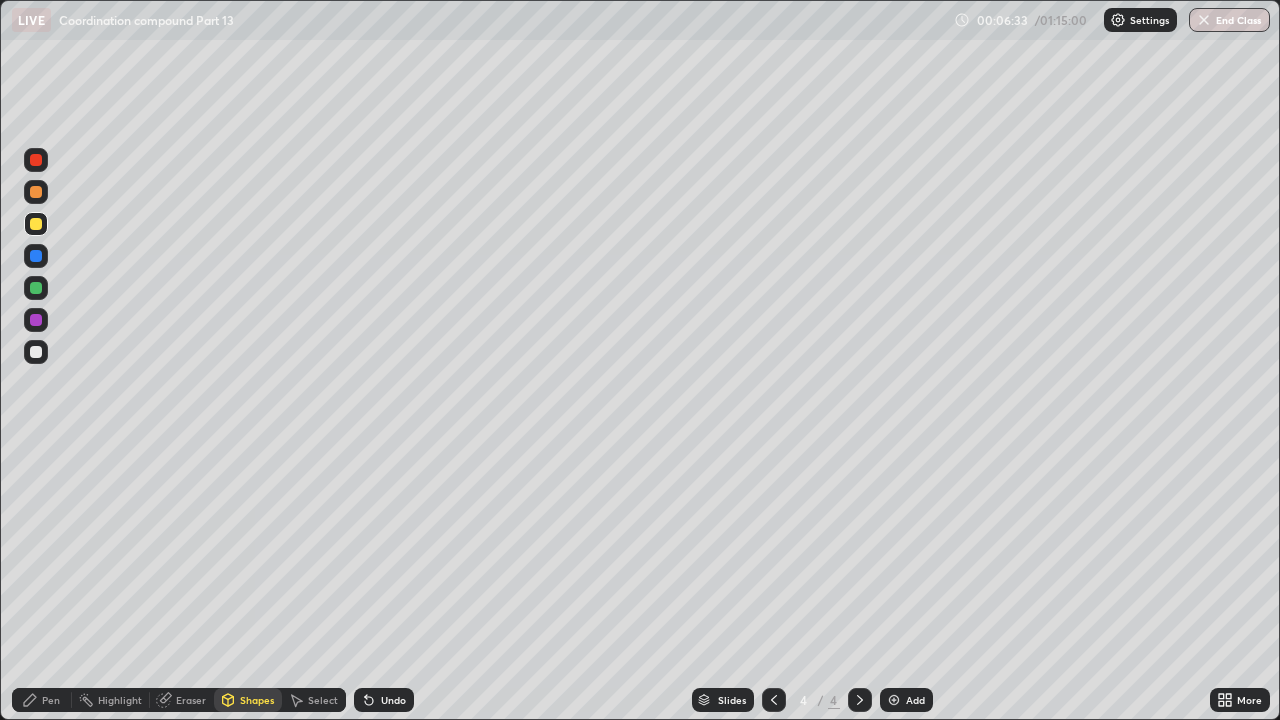 click at bounding box center [36, 192] 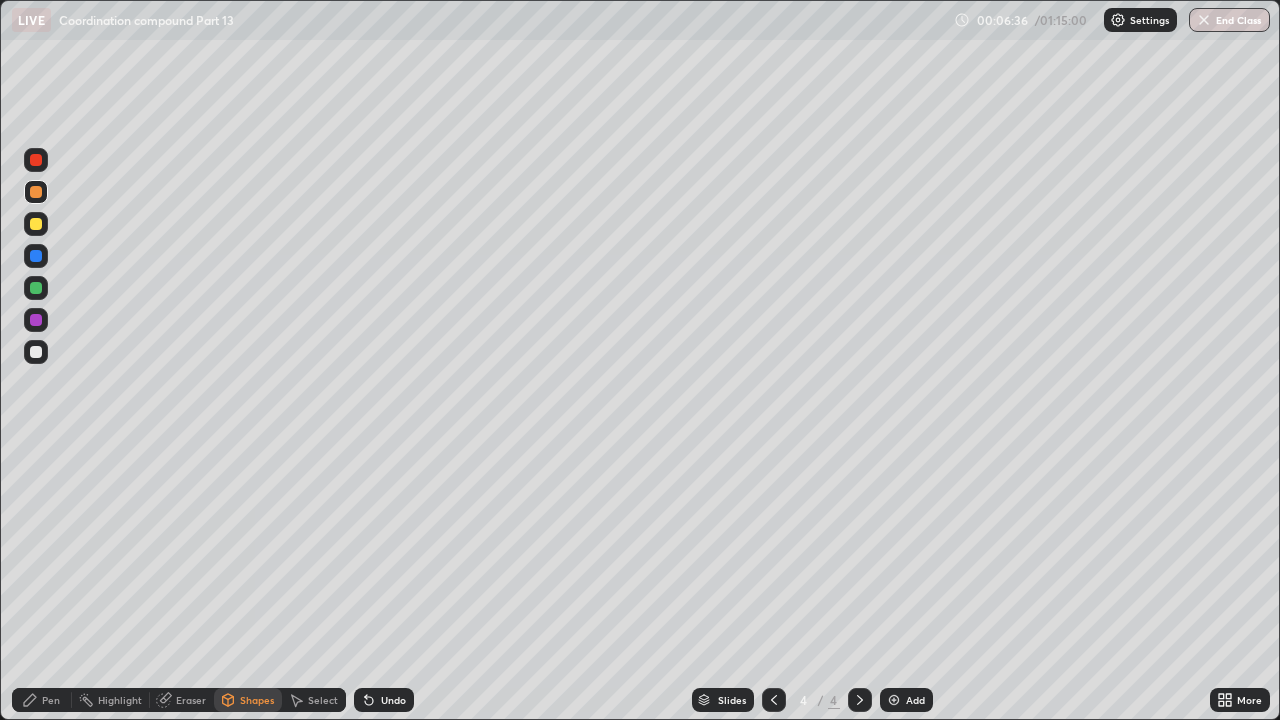 click on "Undo" at bounding box center (393, 700) 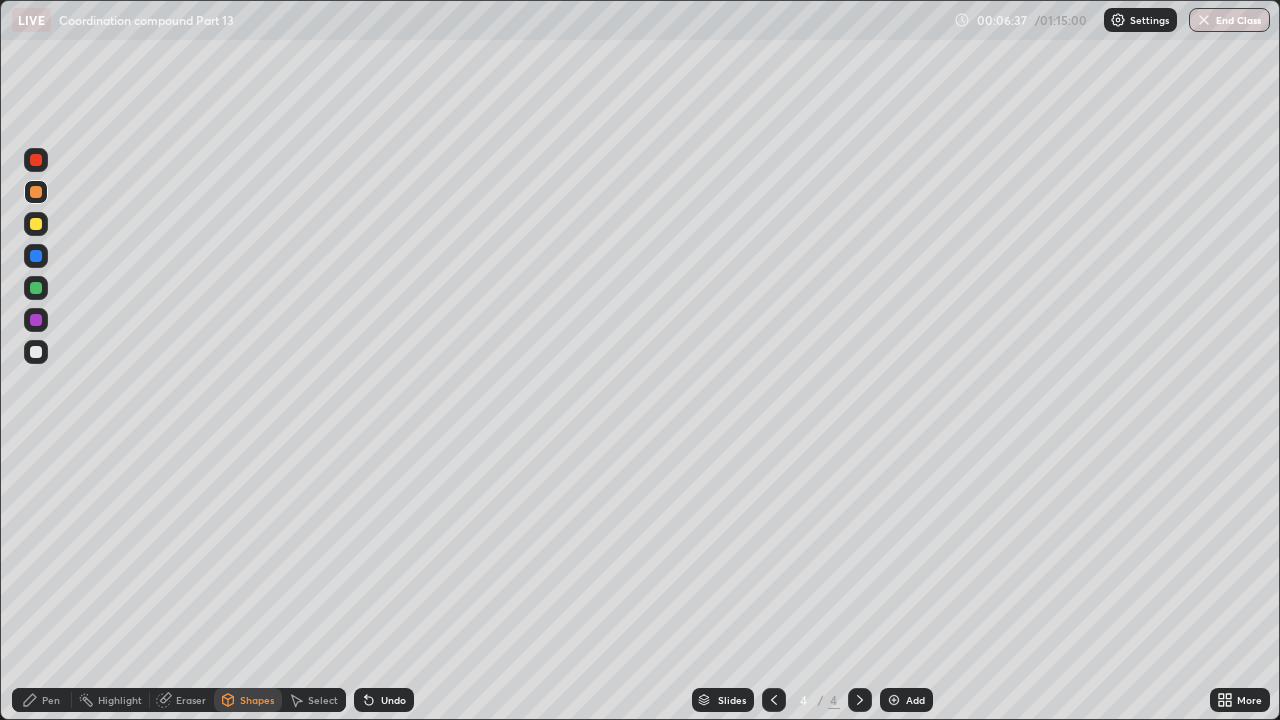 click on "Pen" at bounding box center (51, 700) 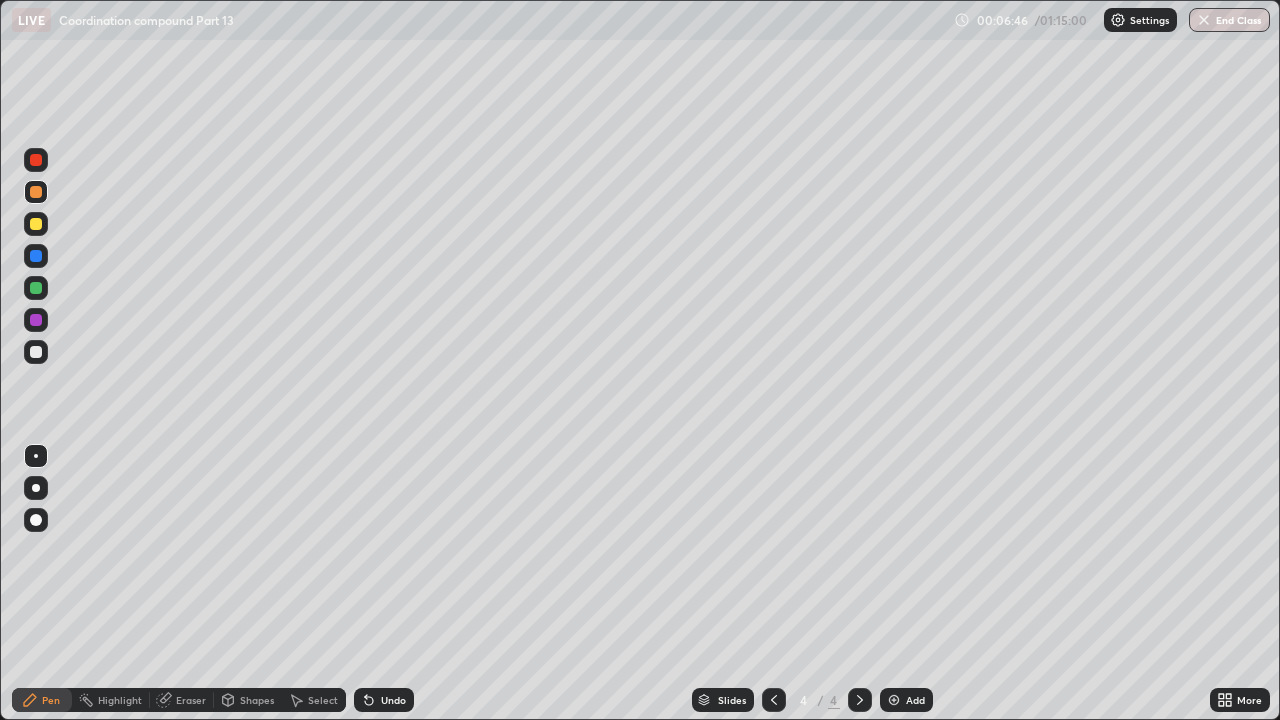 click at bounding box center (36, 320) 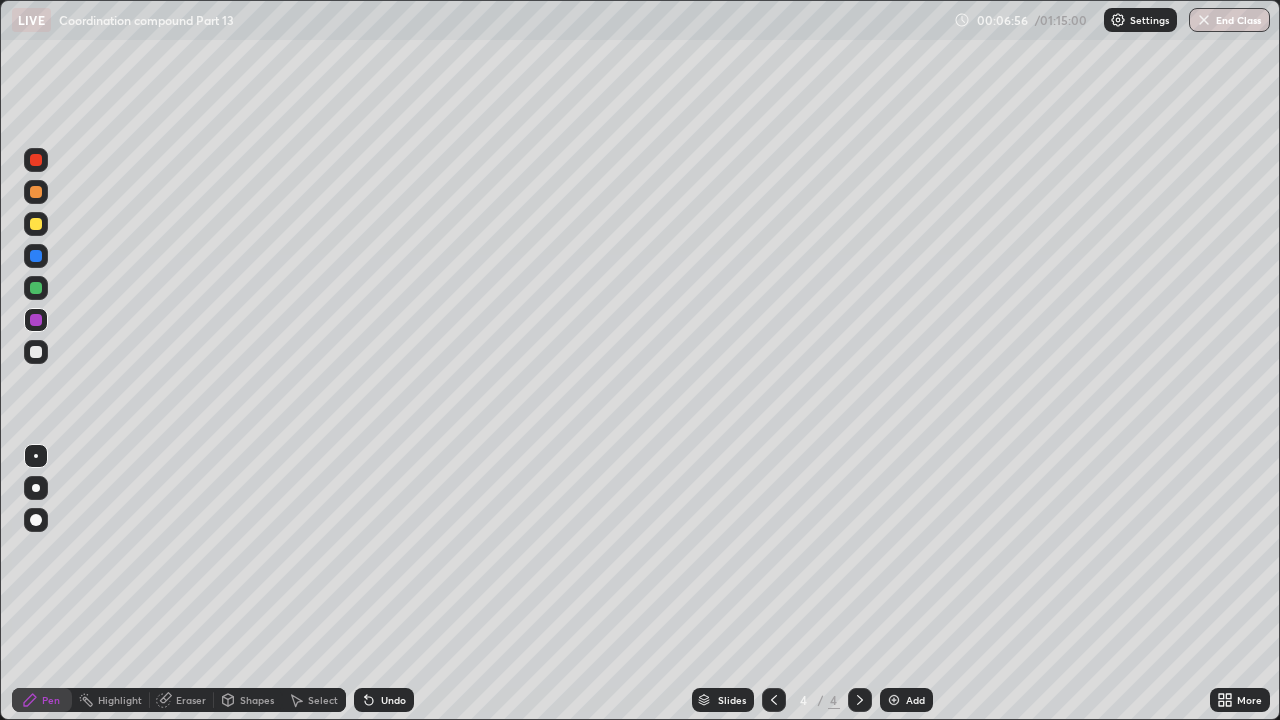 click on "Shapes" at bounding box center [248, 700] 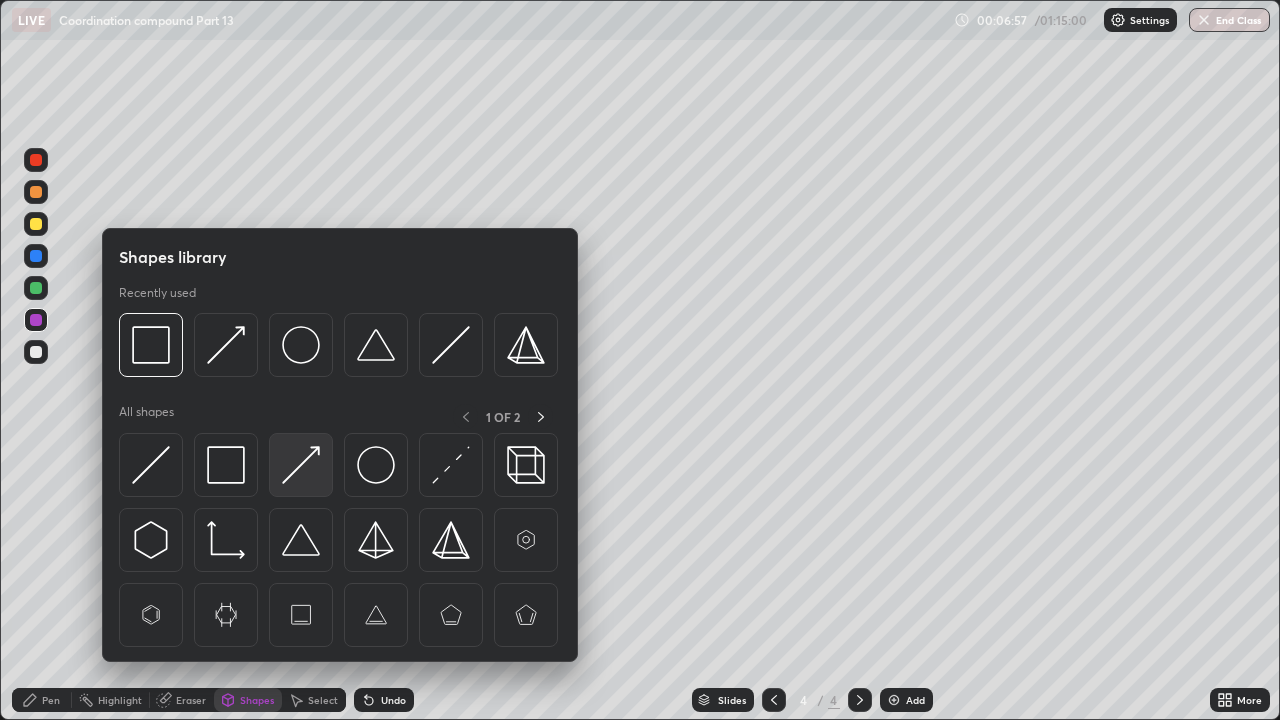 click at bounding box center [301, 465] 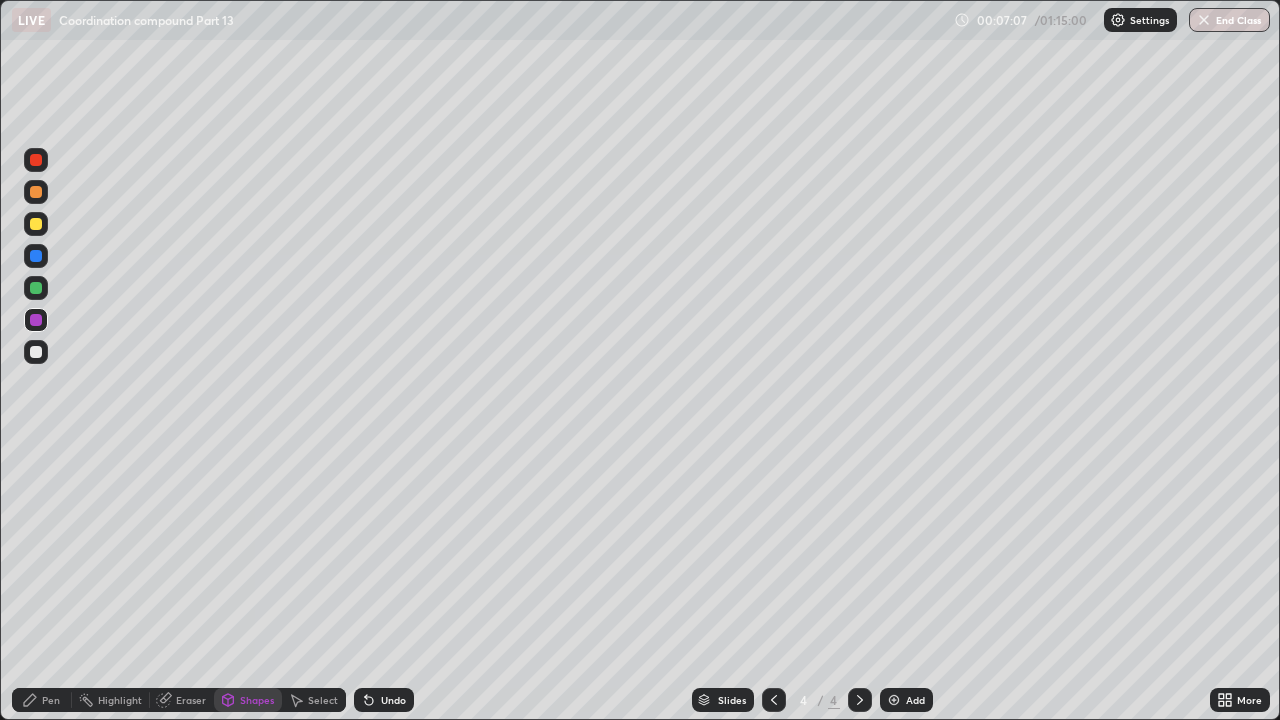 click at bounding box center [36, 320] 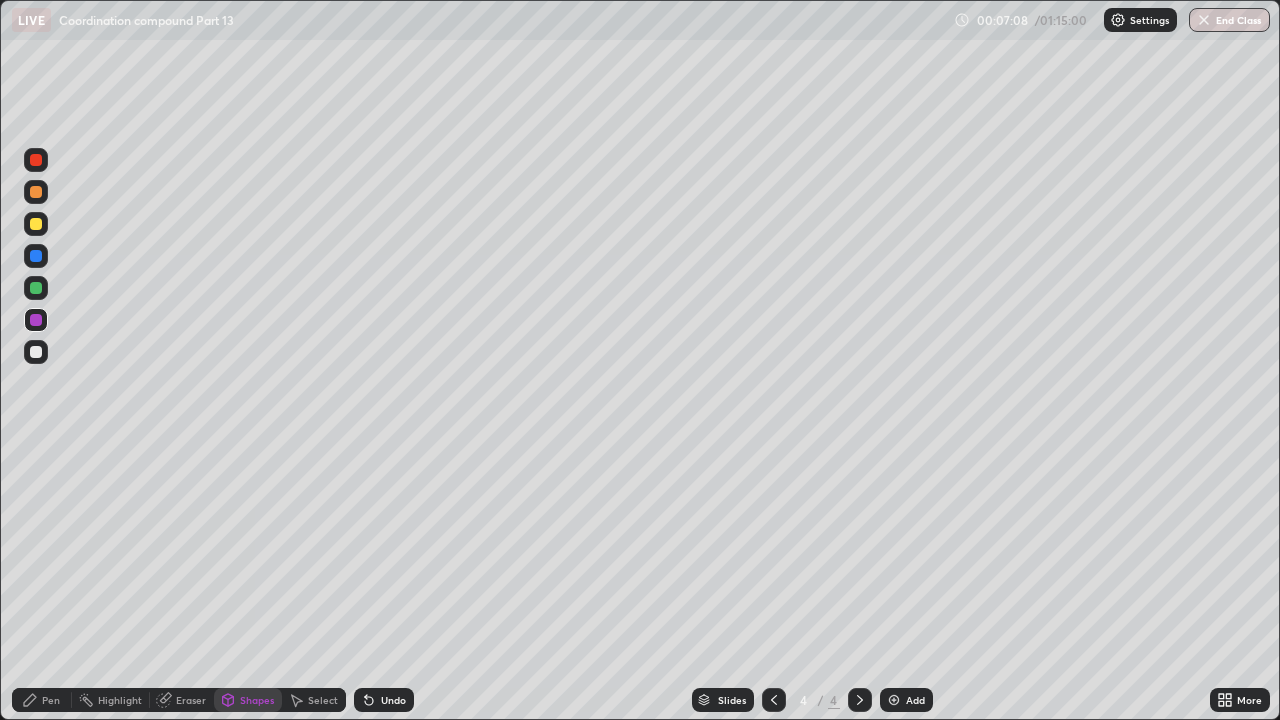 click 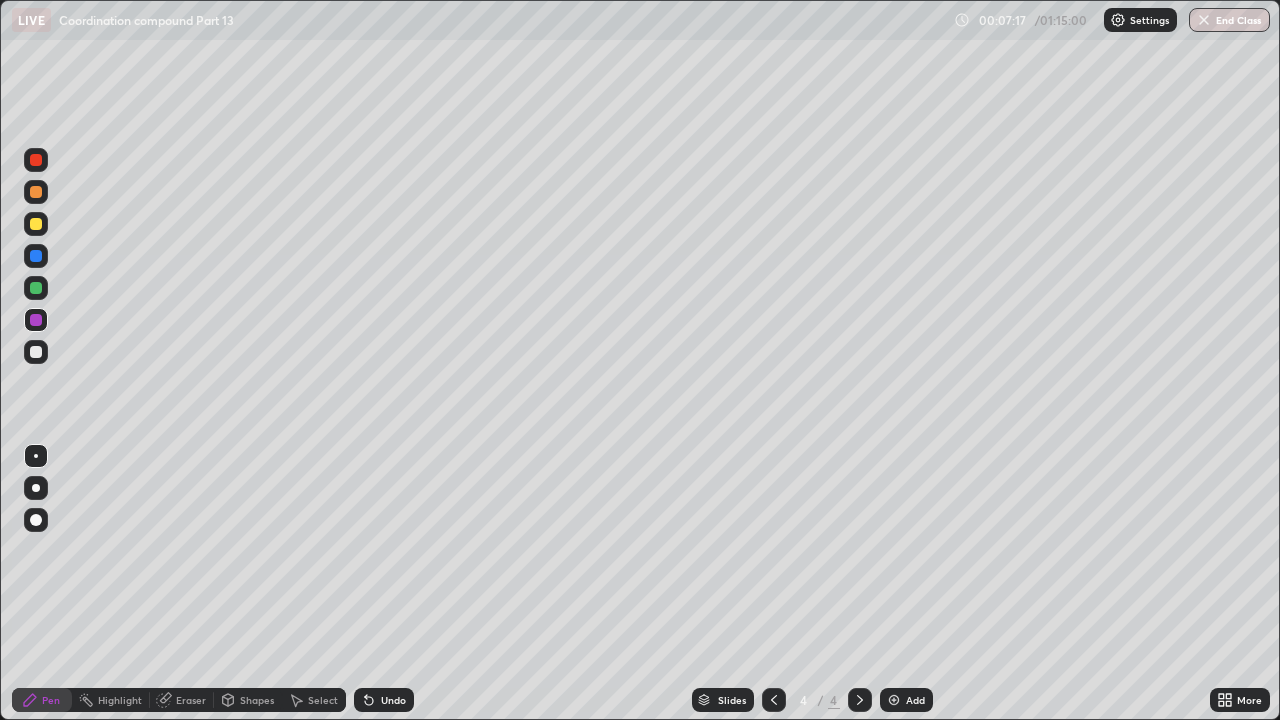 click on "Shapes" at bounding box center [248, 700] 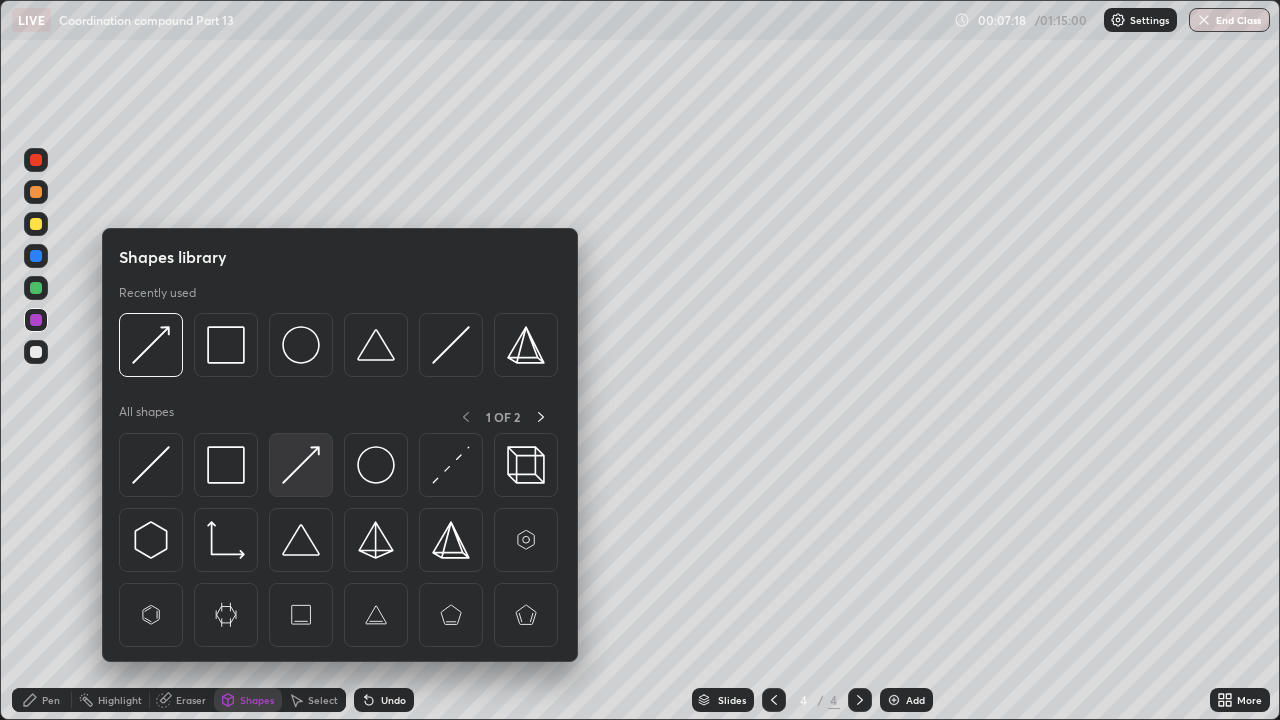 click at bounding box center [301, 465] 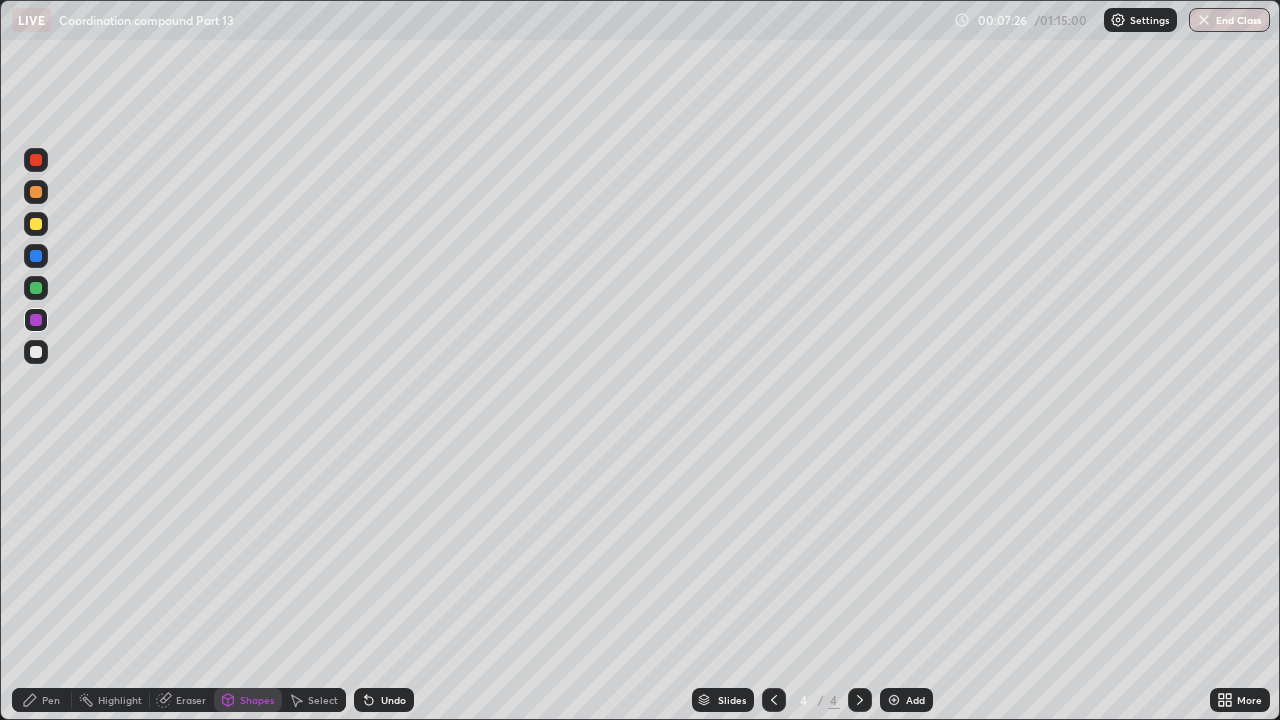 click at bounding box center [36, 352] 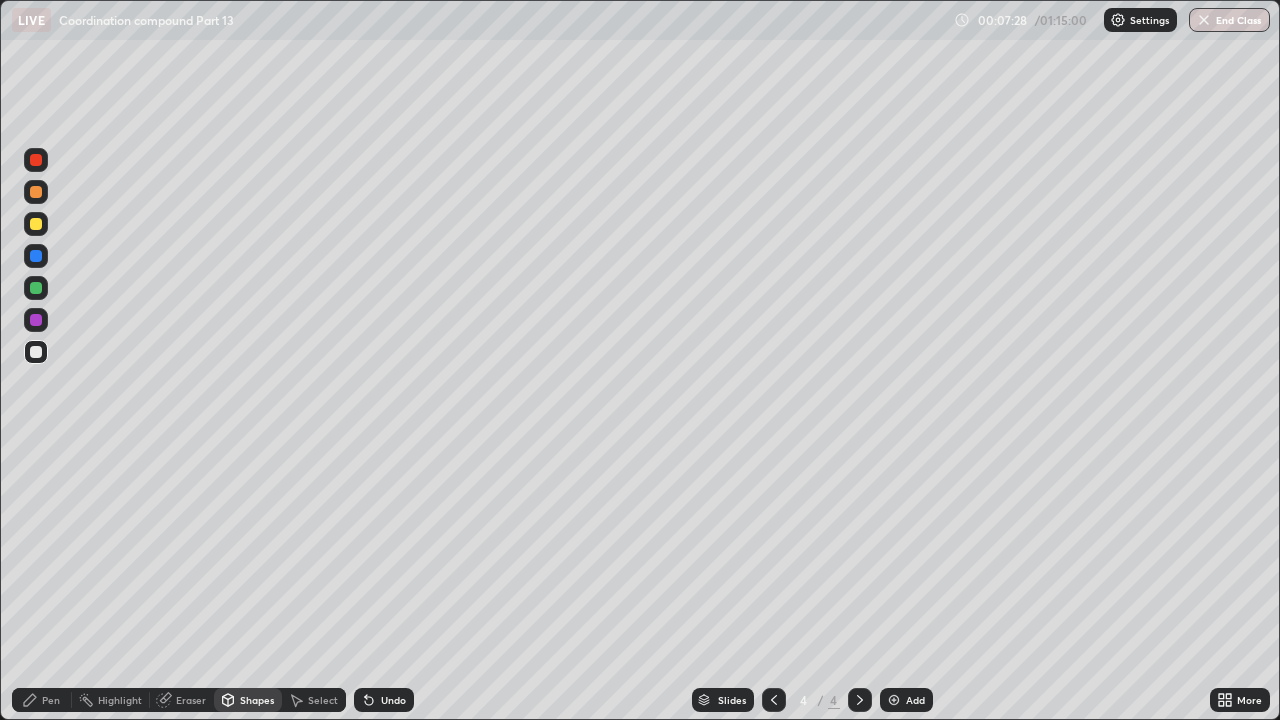 click on "Undo" at bounding box center (384, 700) 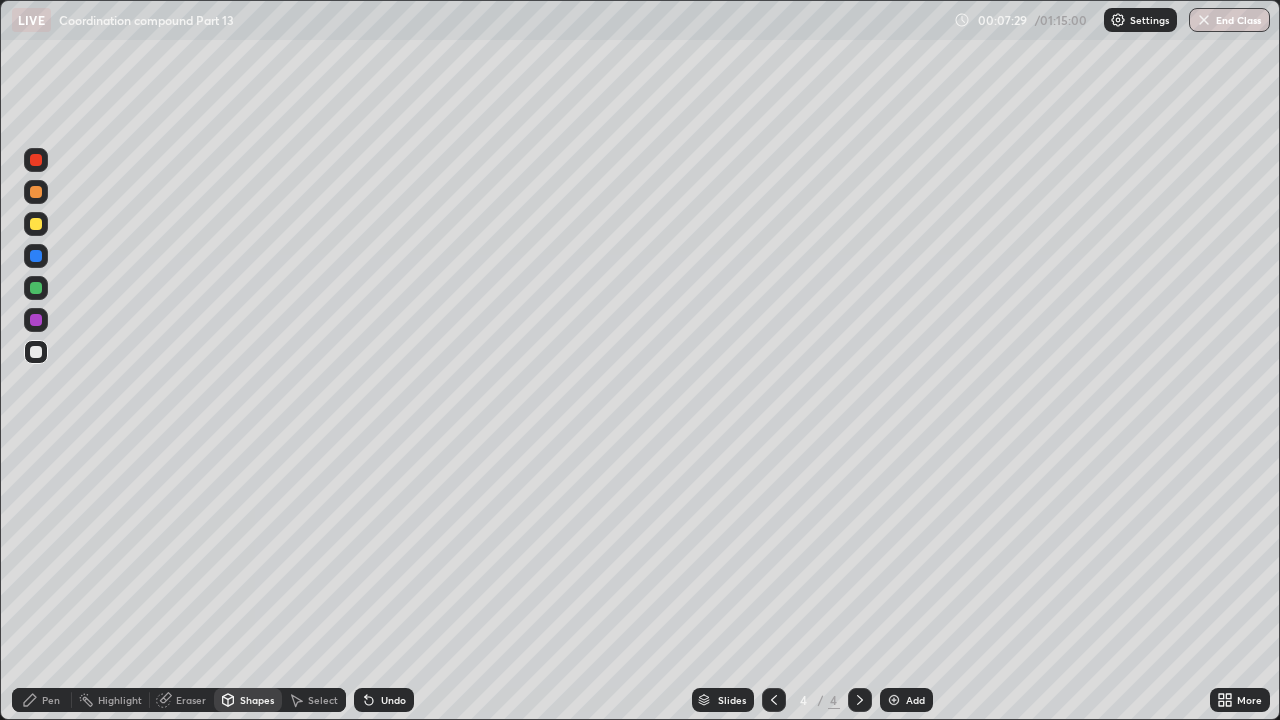 click 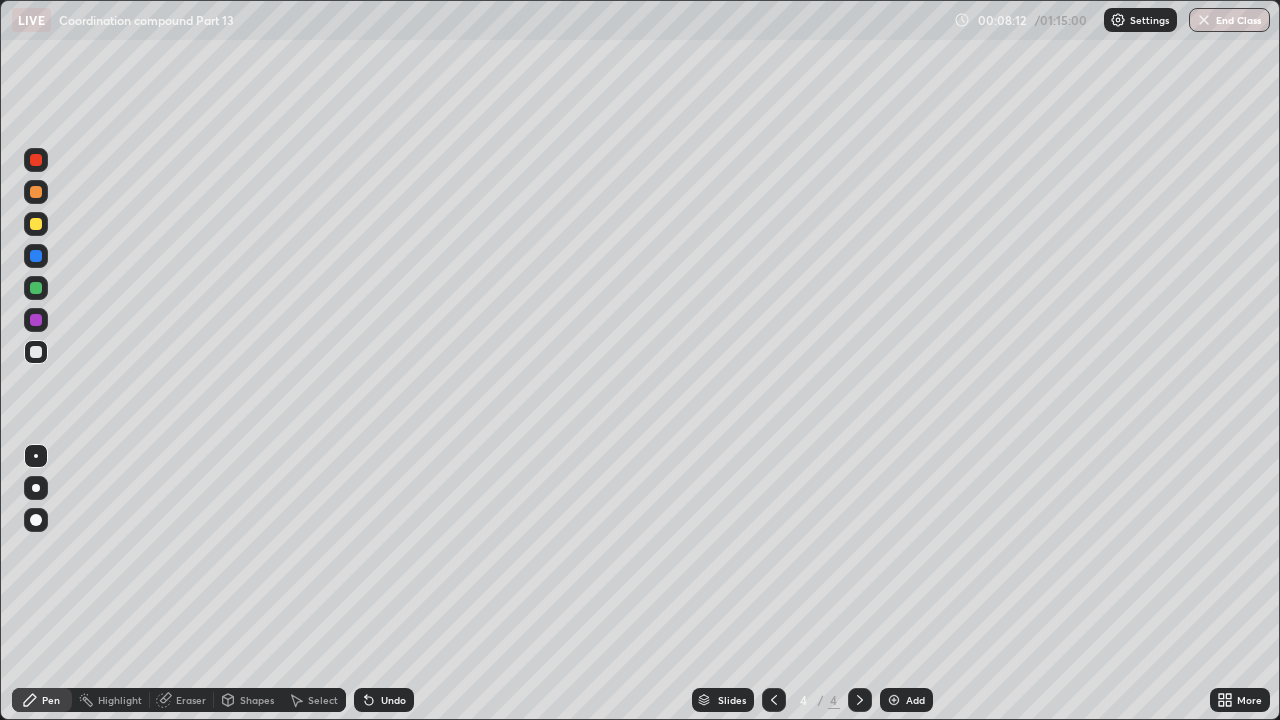 click on "Undo" at bounding box center [384, 700] 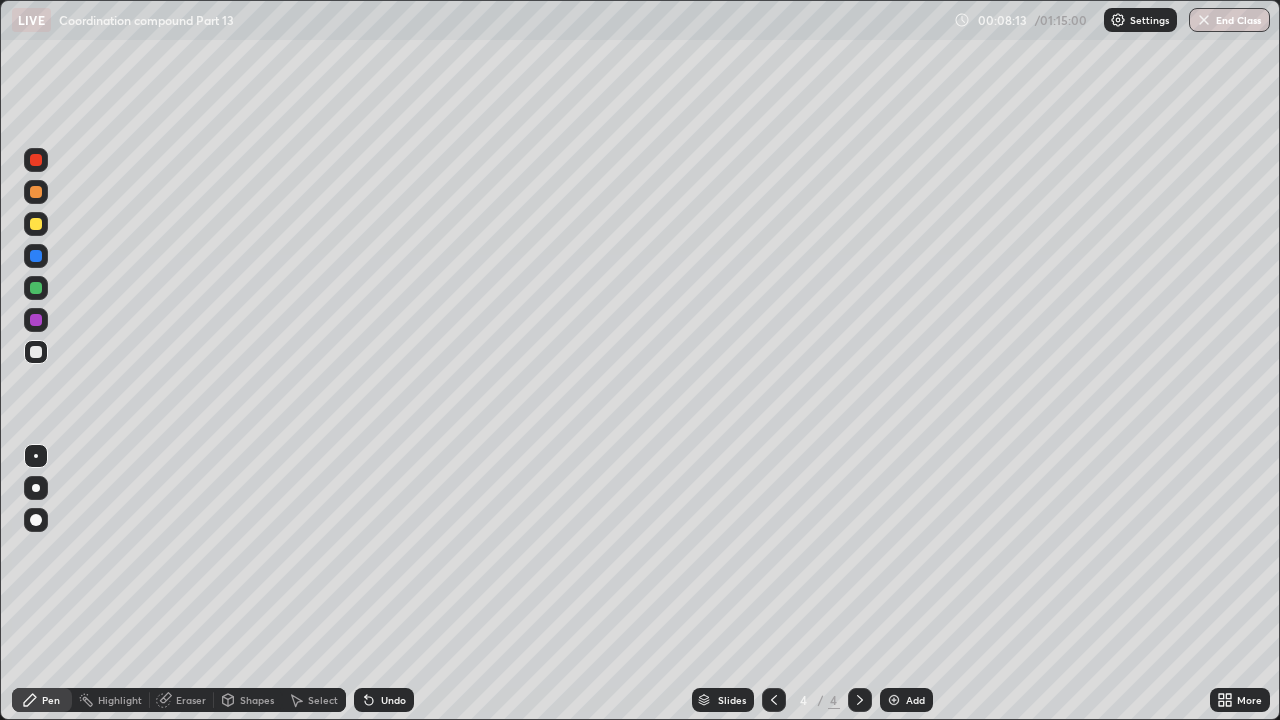 click on "Undo" at bounding box center [393, 700] 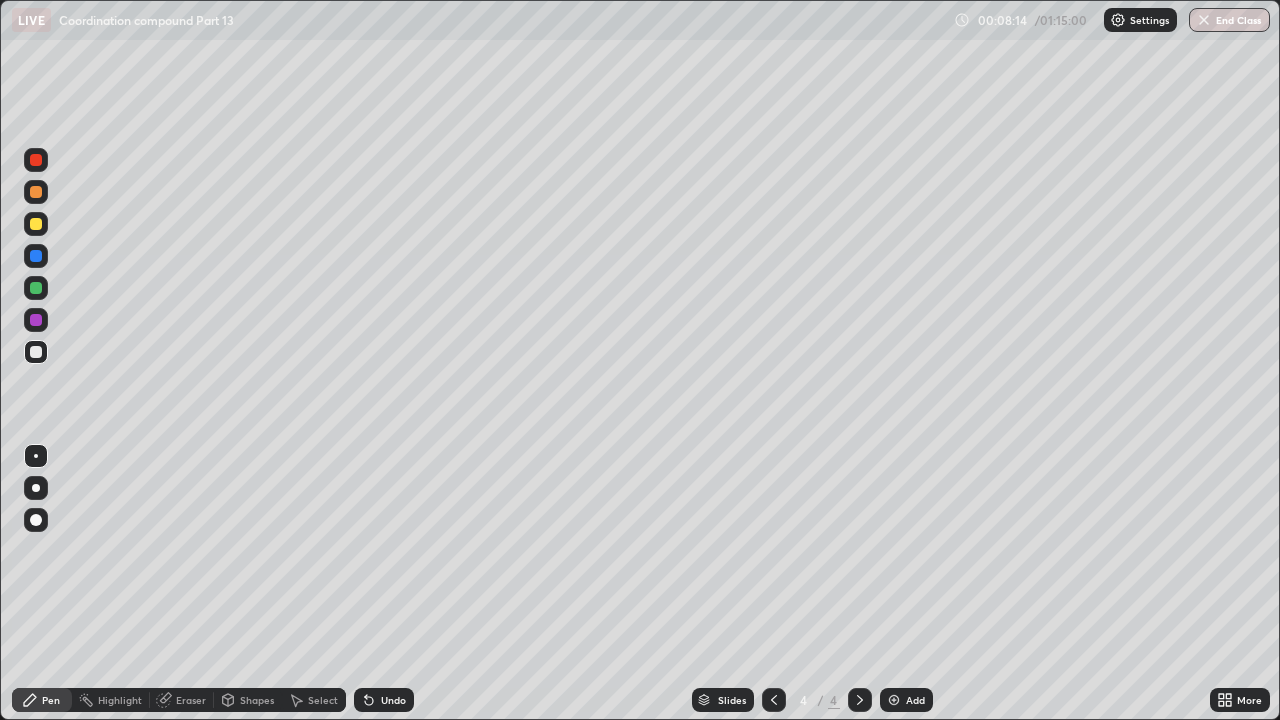 click on "Undo" at bounding box center (393, 700) 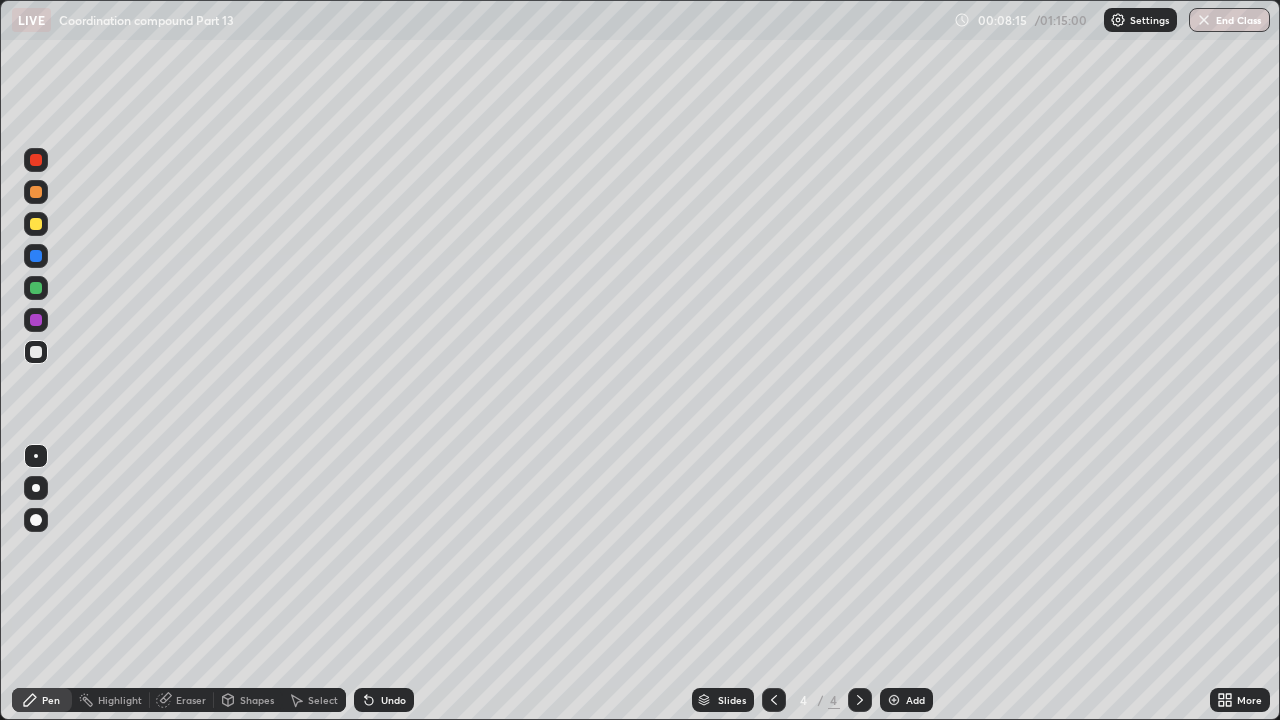 click on "Undo" at bounding box center (393, 700) 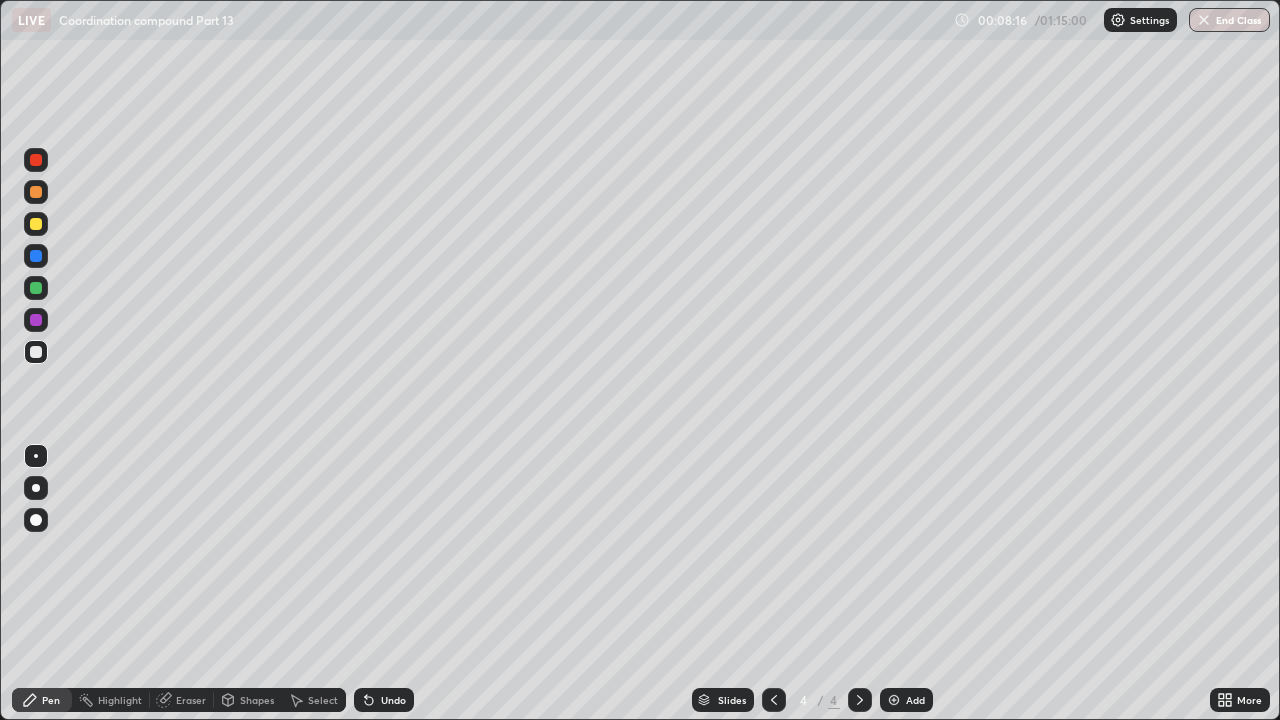 click on "Undo" at bounding box center [384, 700] 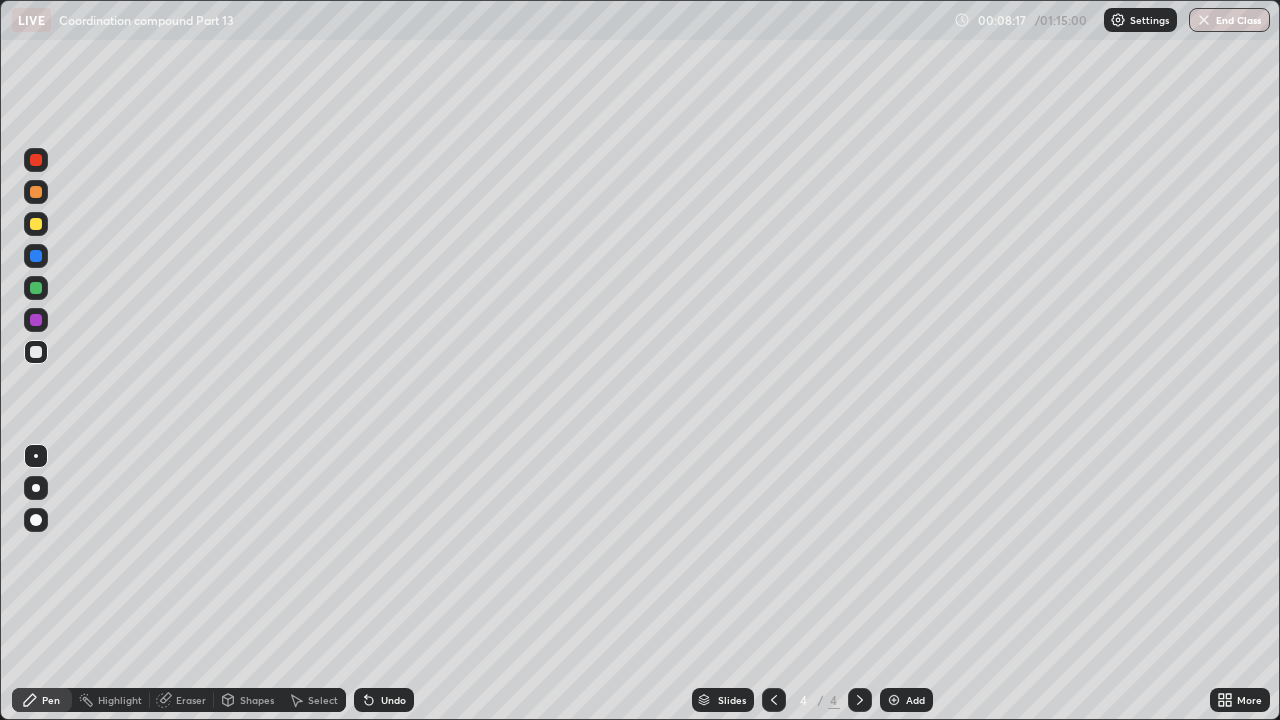 click on "Undo" at bounding box center [384, 700] 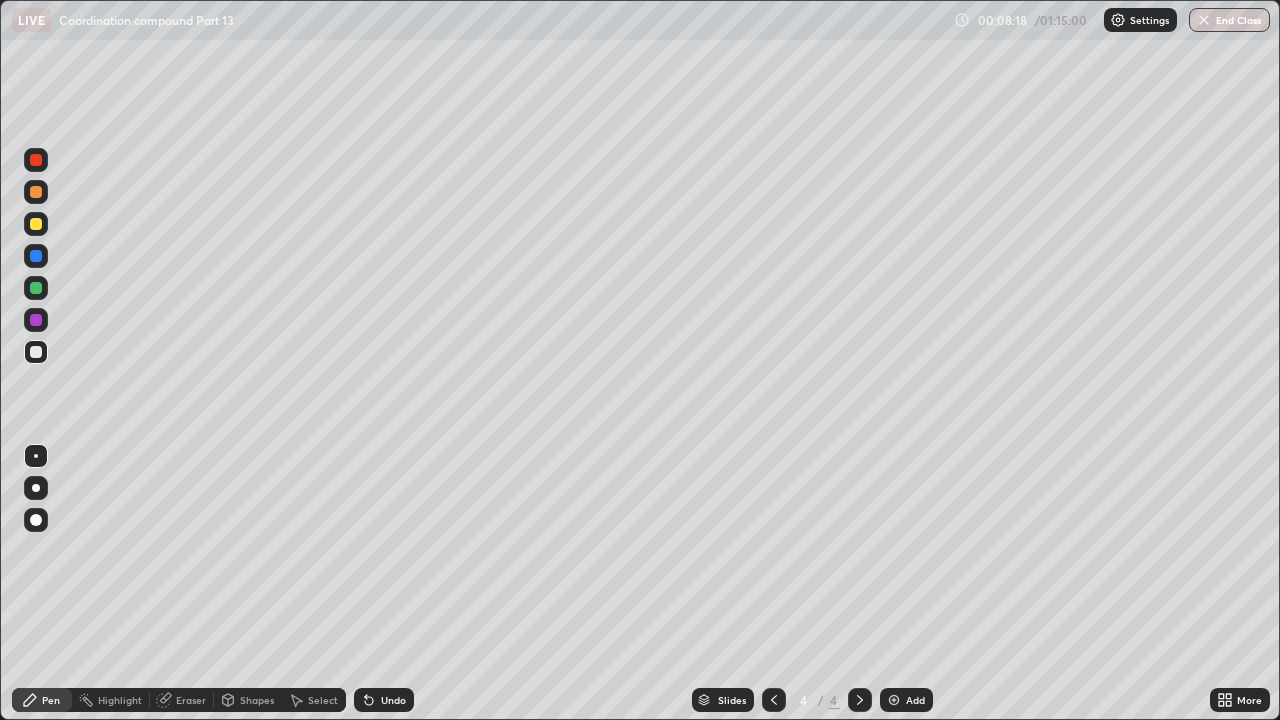 click on "Undo" at bounding box center [393, 700] 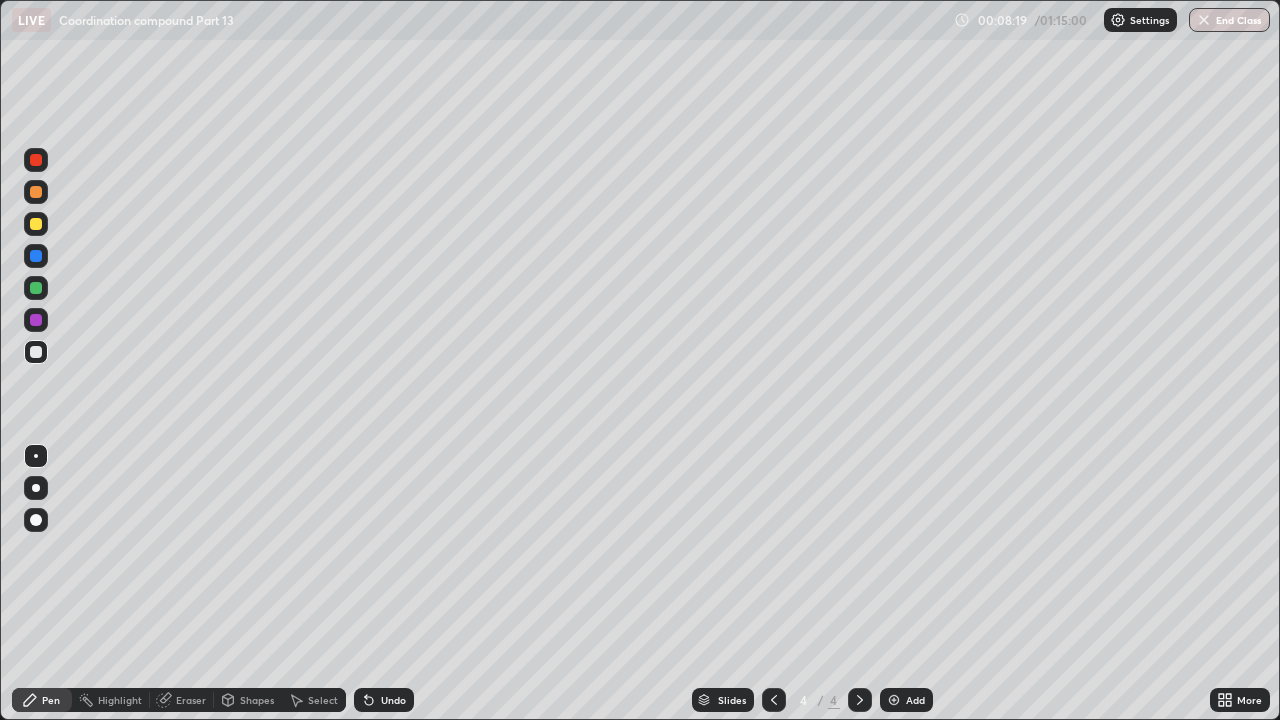 click on "Undo" at bounding box center [393, 700] 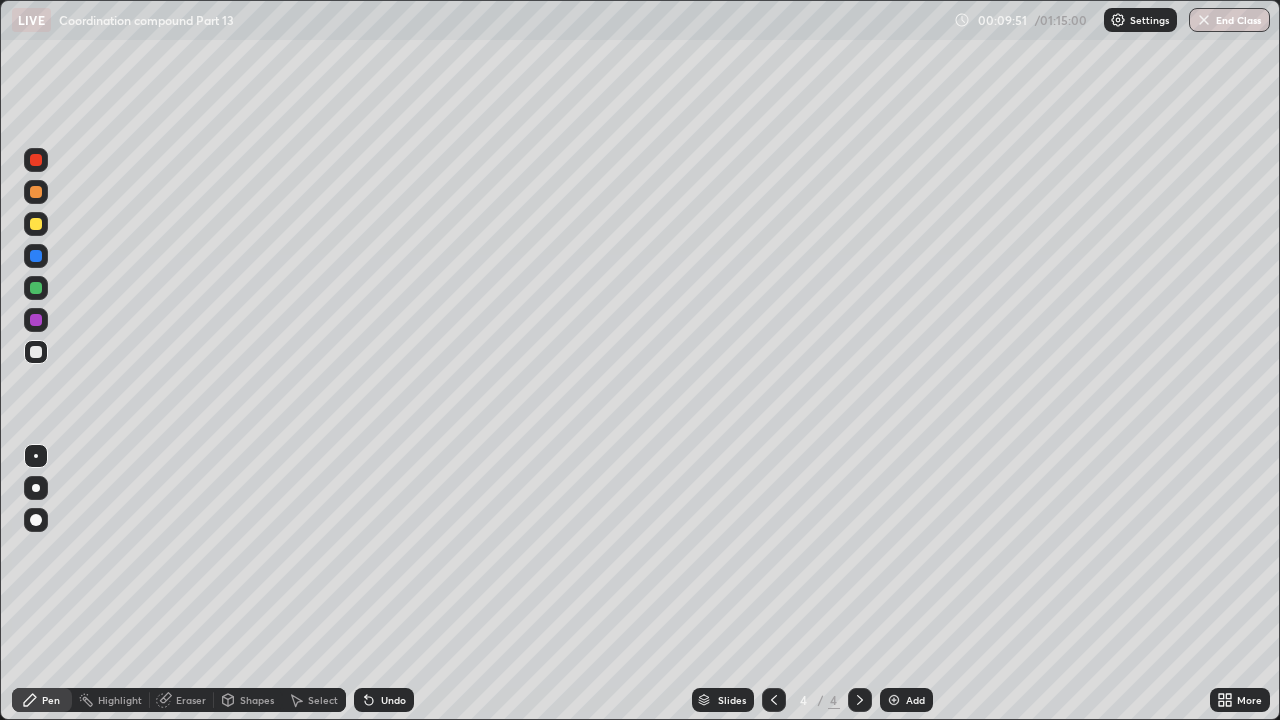 click on "Shapes" at bounding box center [257, 700] 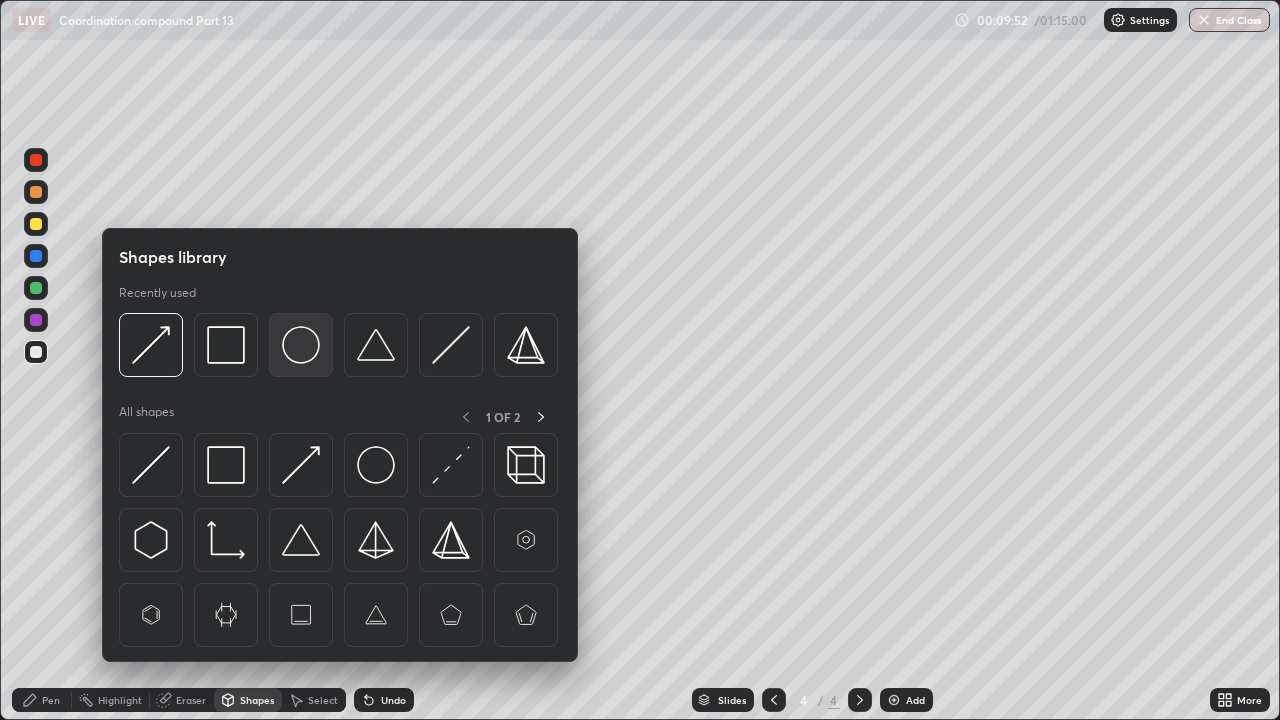 click at bounding box center (301, 345) 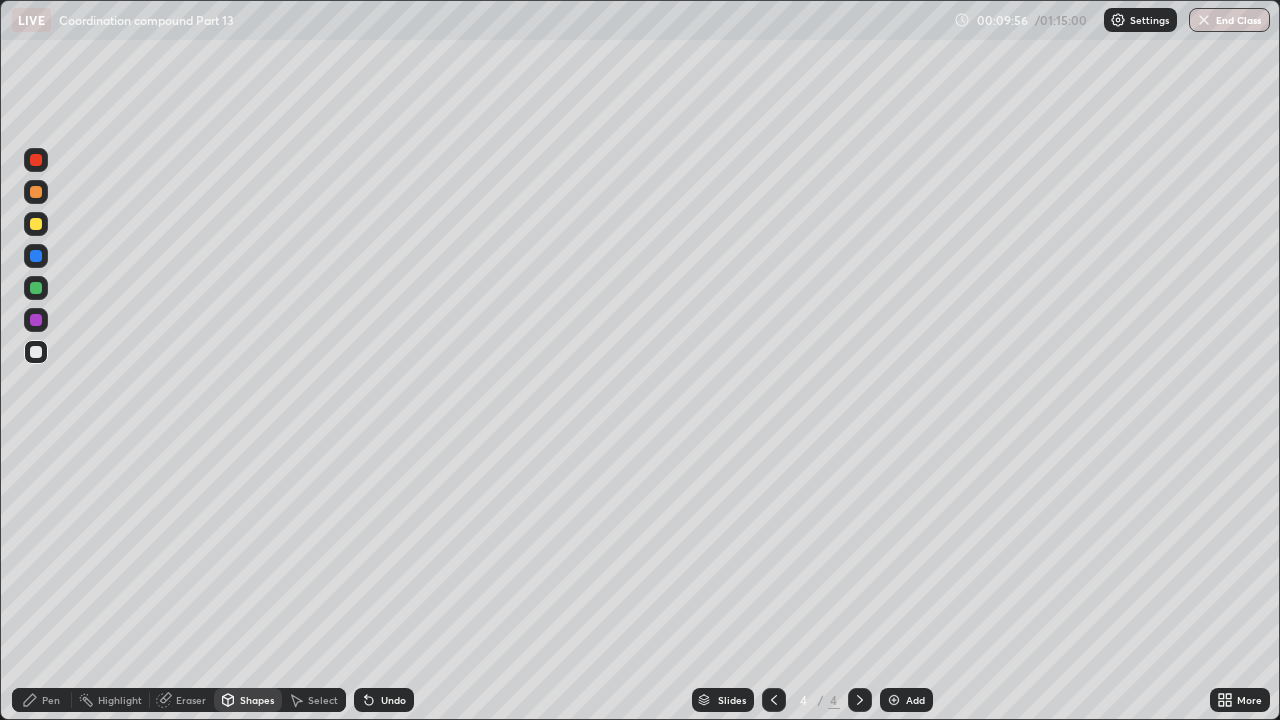 click on "Pen" at bounding box center (42, 700) 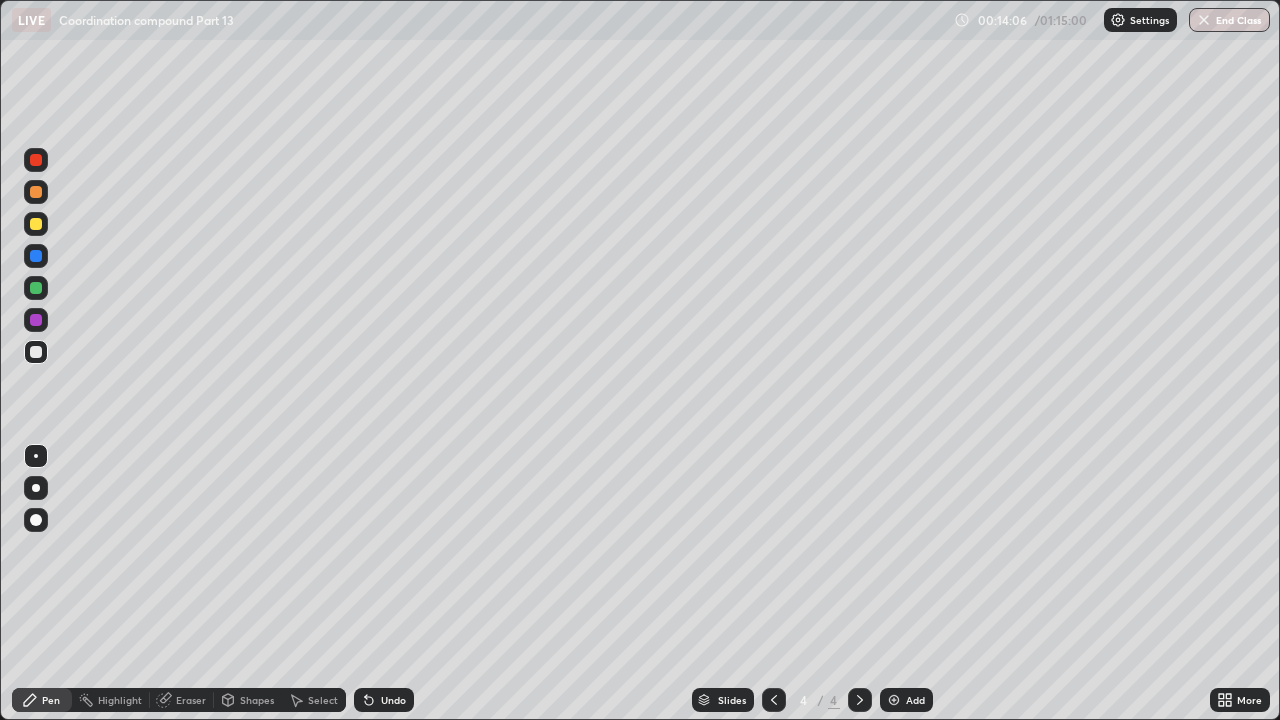 click on "Add" at bounding box center [915, 700] 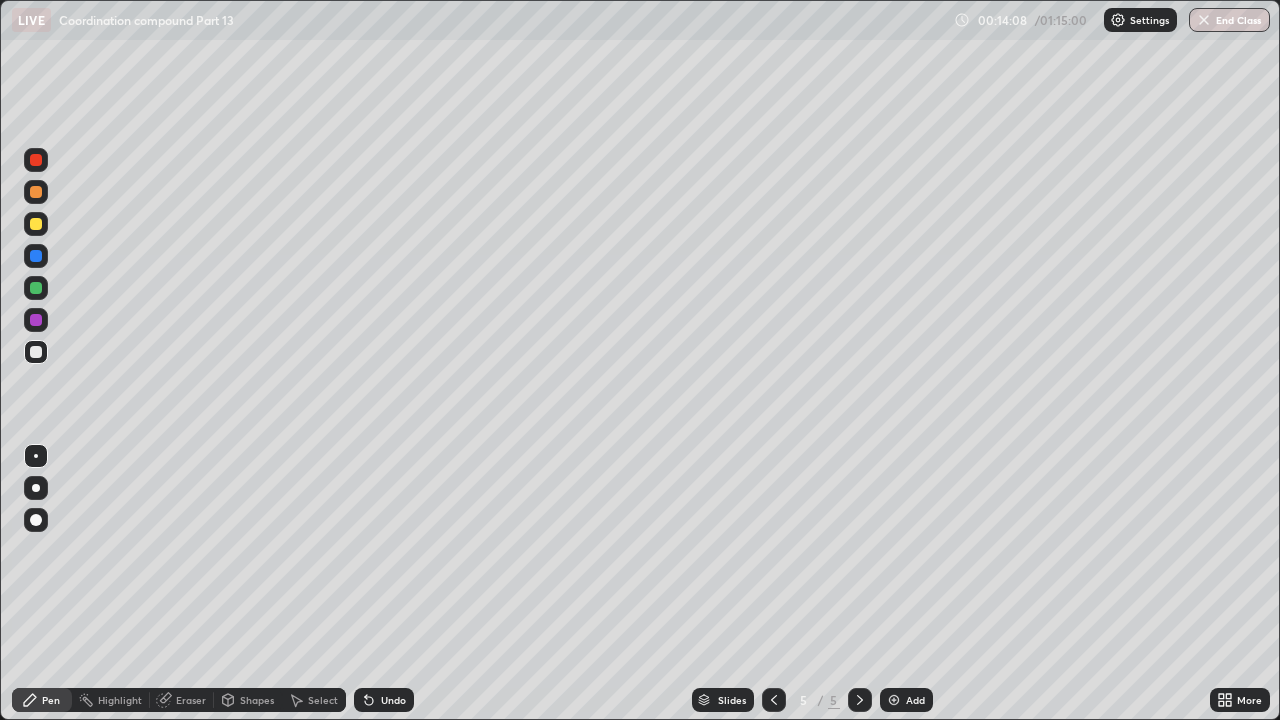 click 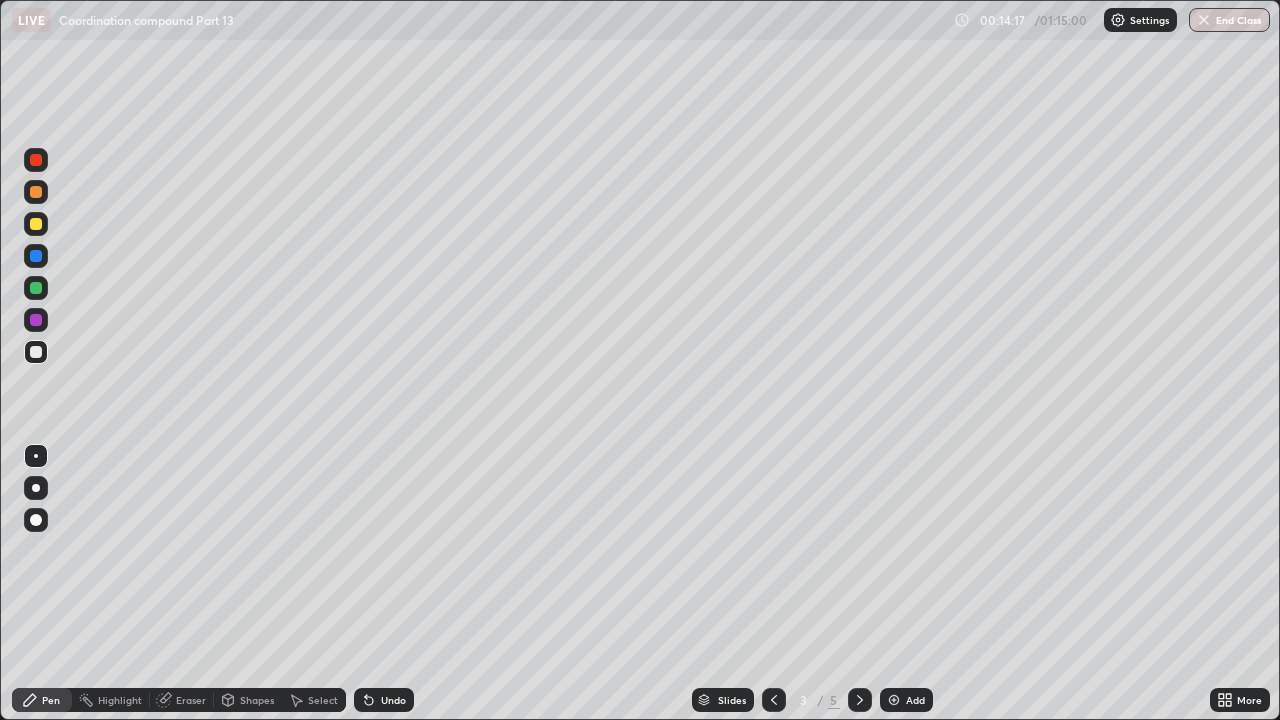 click 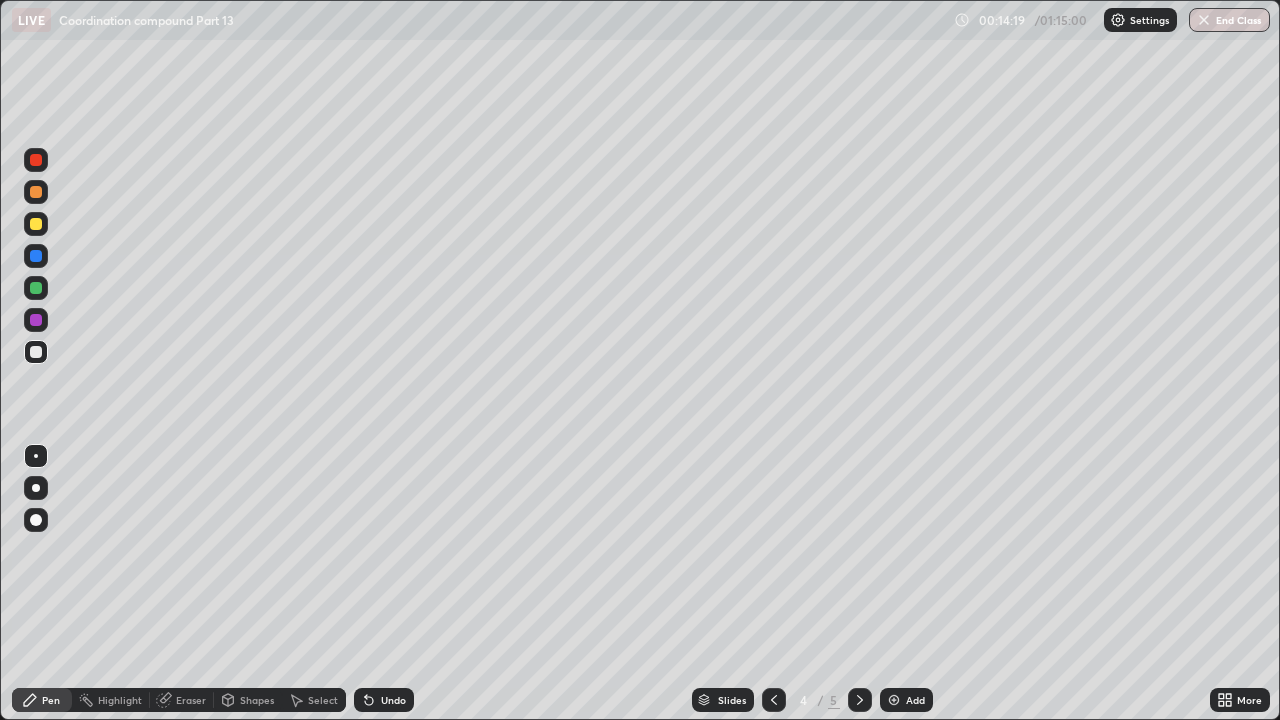 click 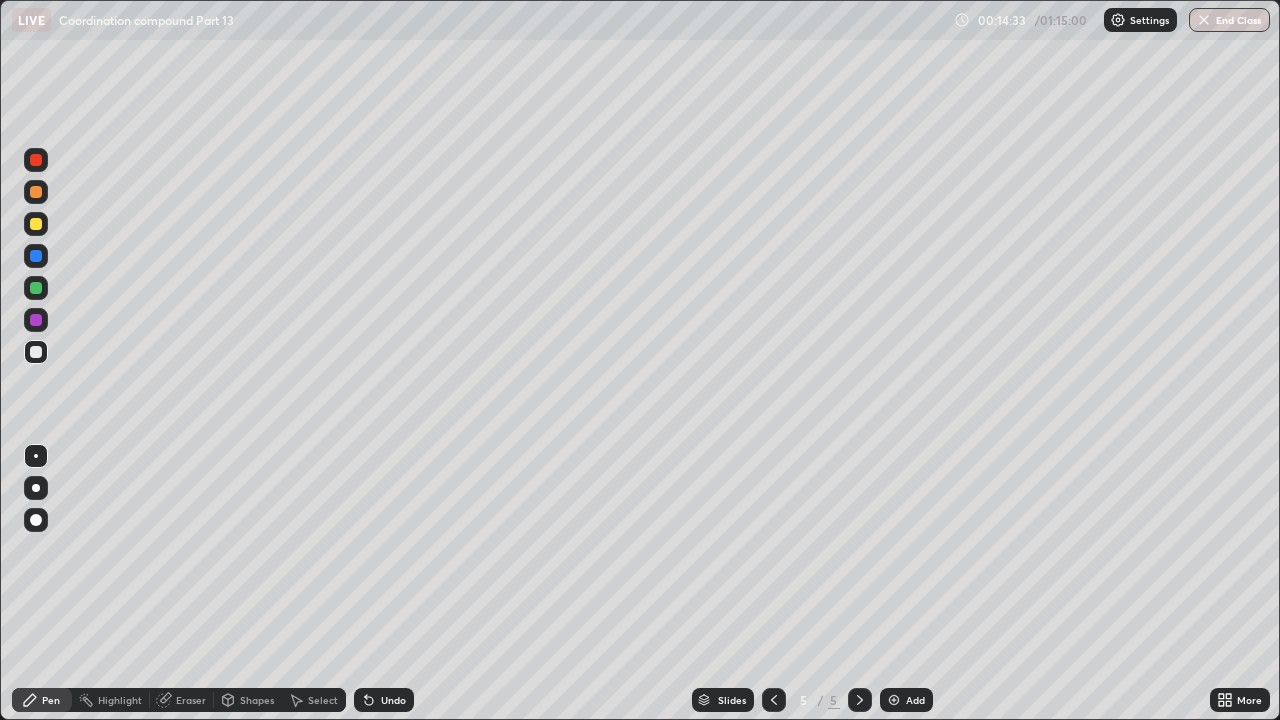 click at bounding box center (36, 192) 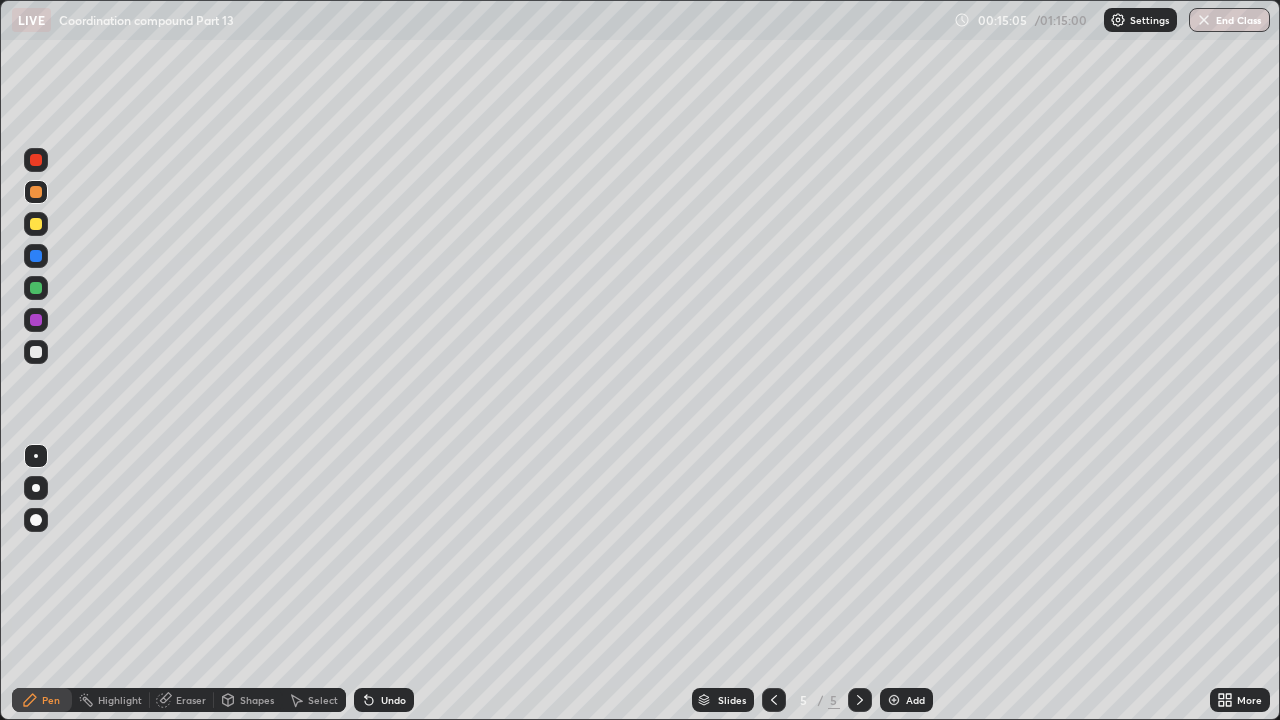 click at bounding box center (36, 256) 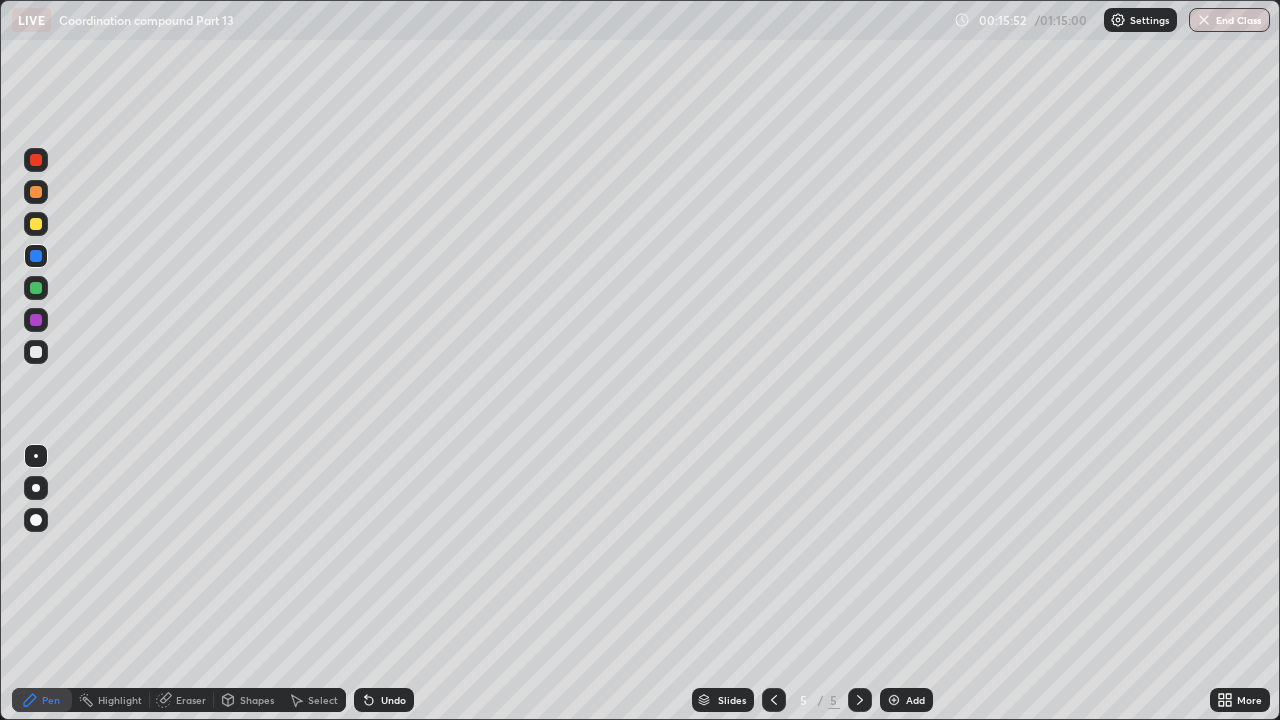 click at bounding box center (36, 288) 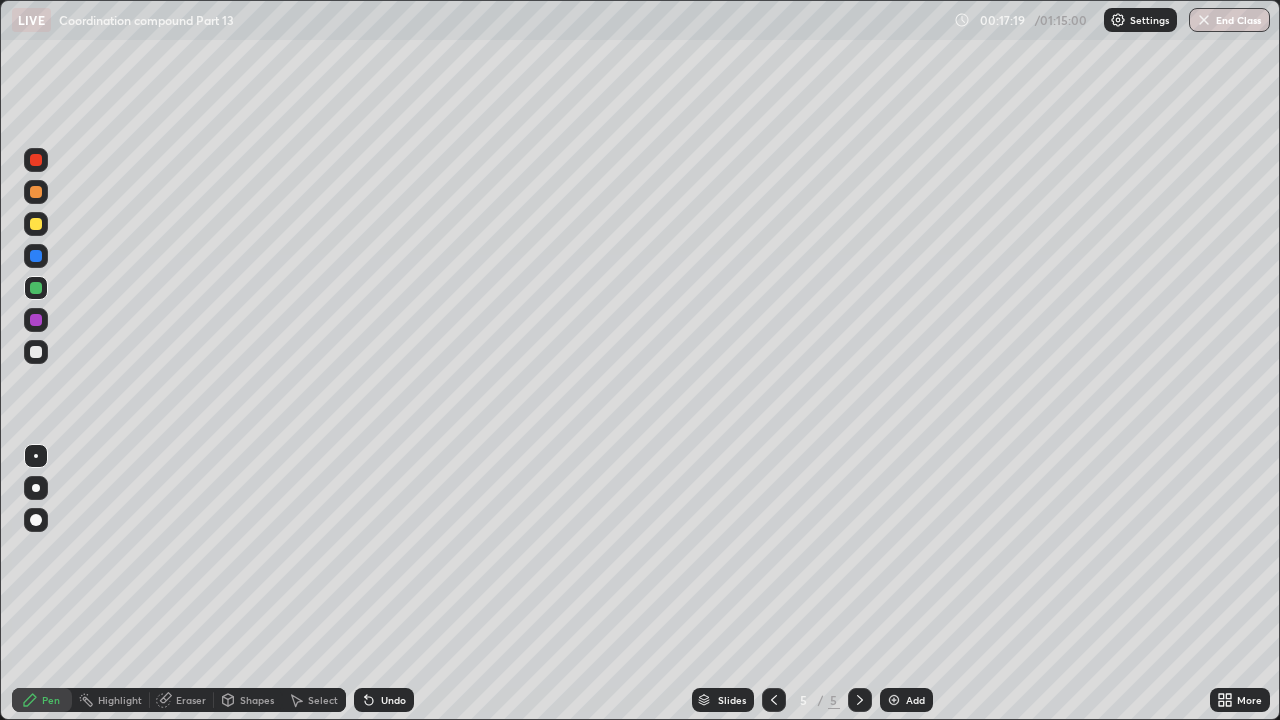 click on "Undo" at bounding box center [384, 700] 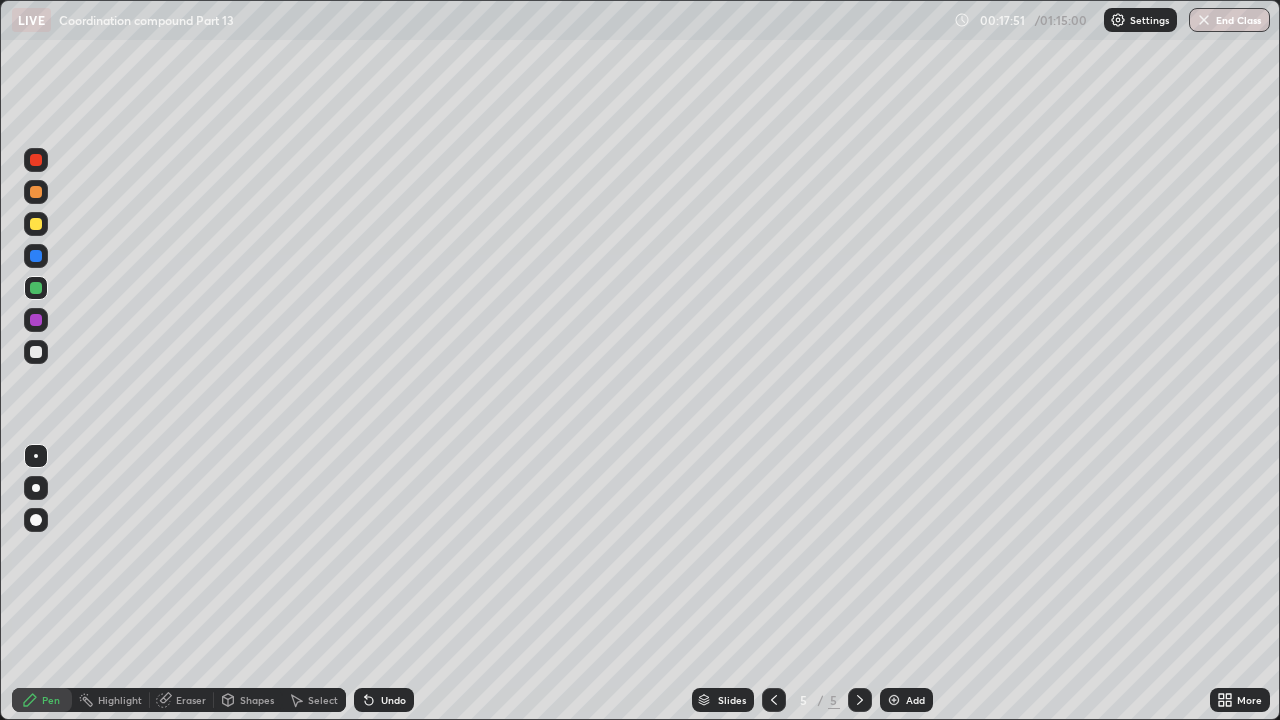 click at bounding box center (36, 320) 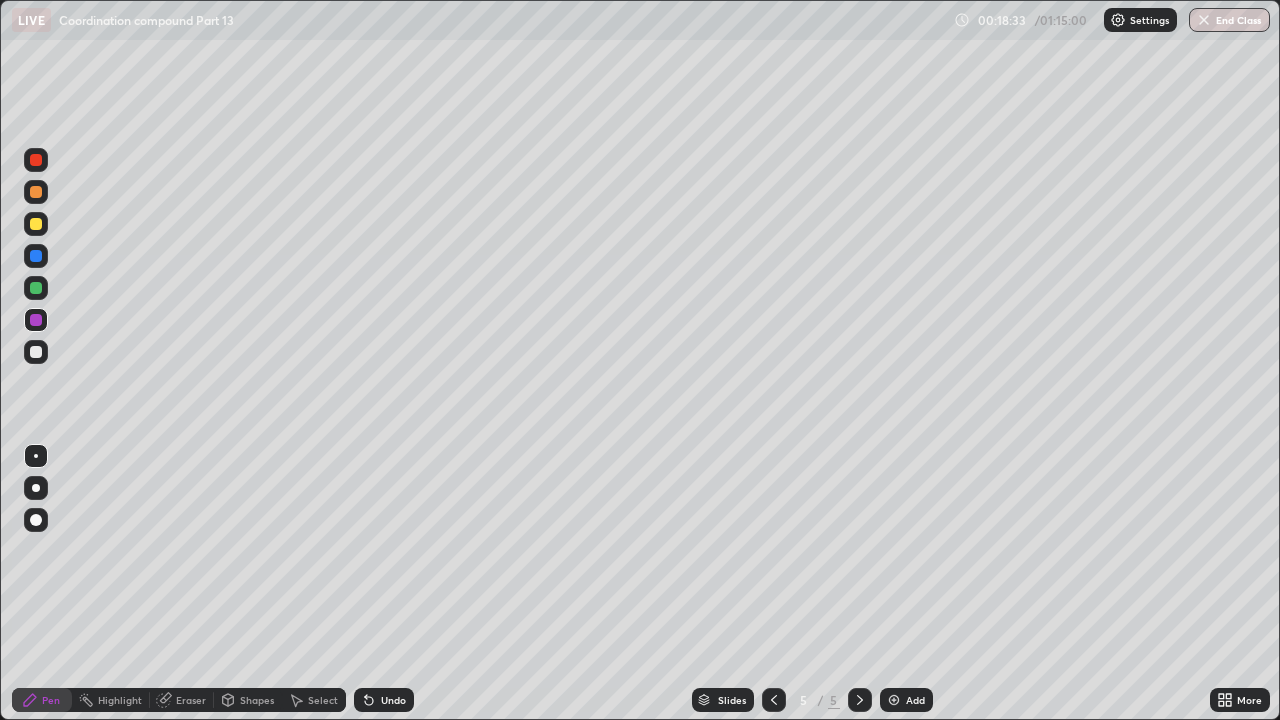 click on "Undo" at bounding box center (393, 700) 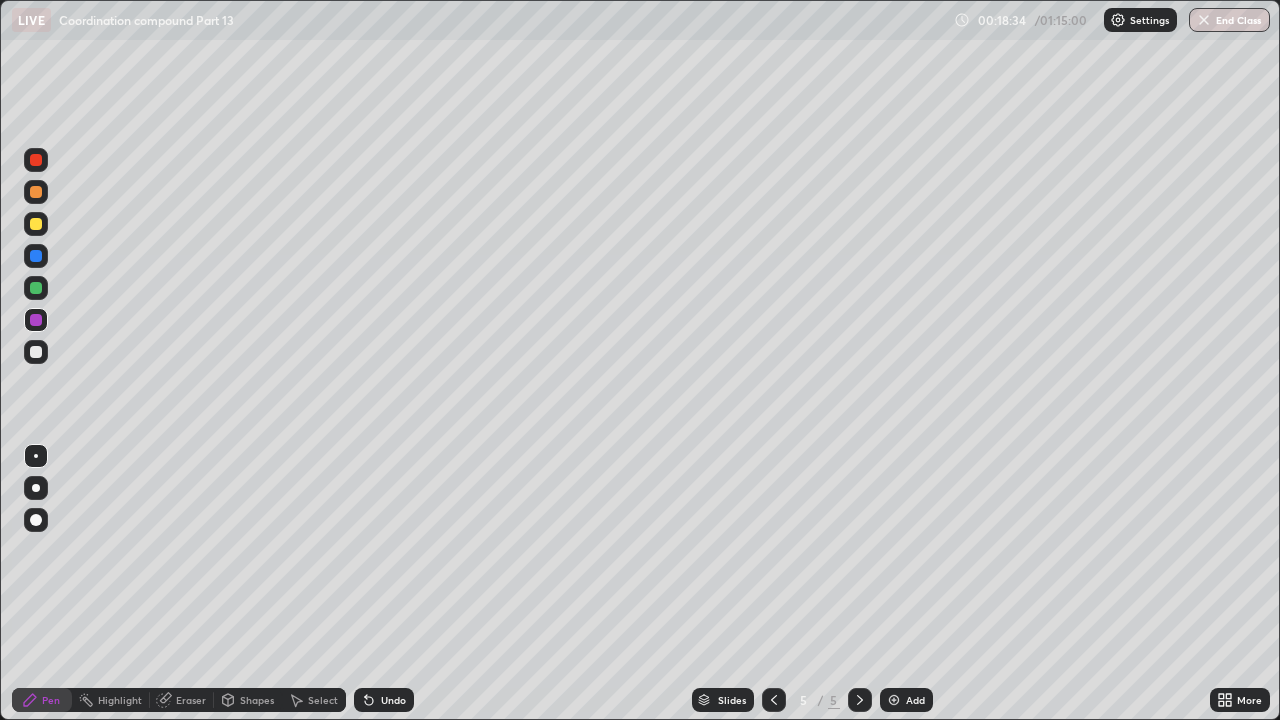 click on "Undo" at bounding box center (384, 700) 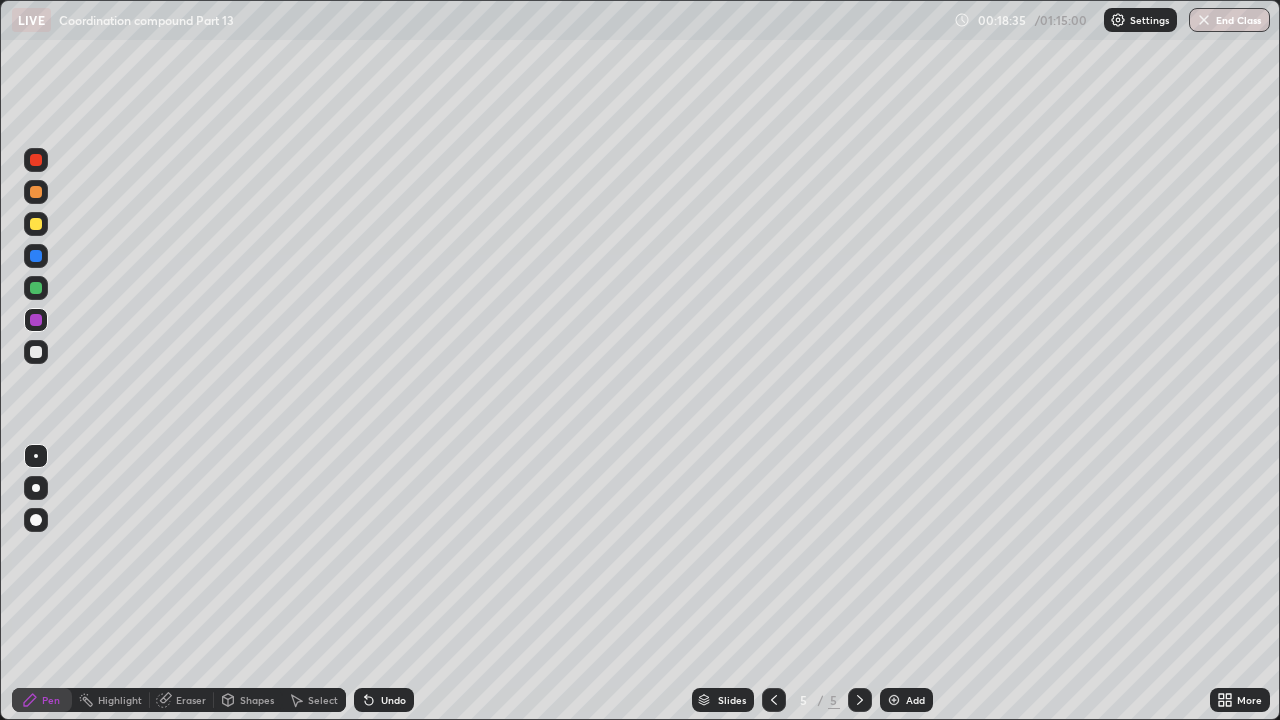 click on "Undo" at bounding box center (384, 700) 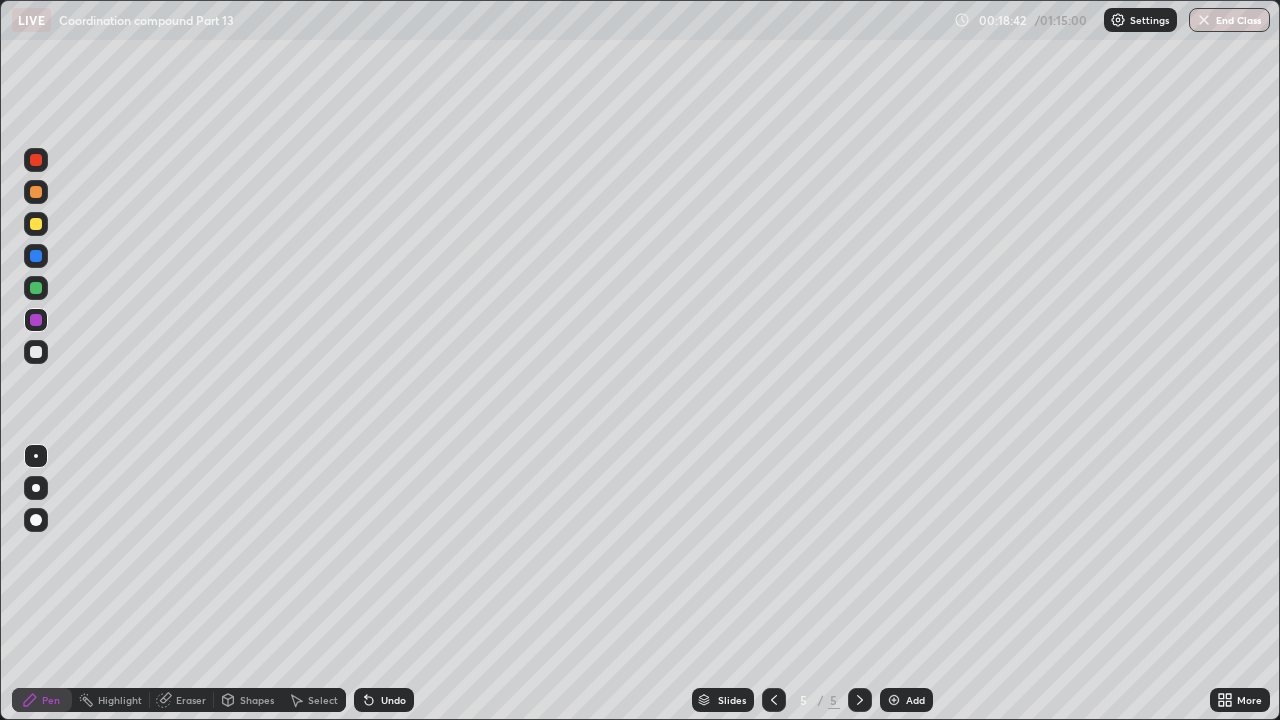 click 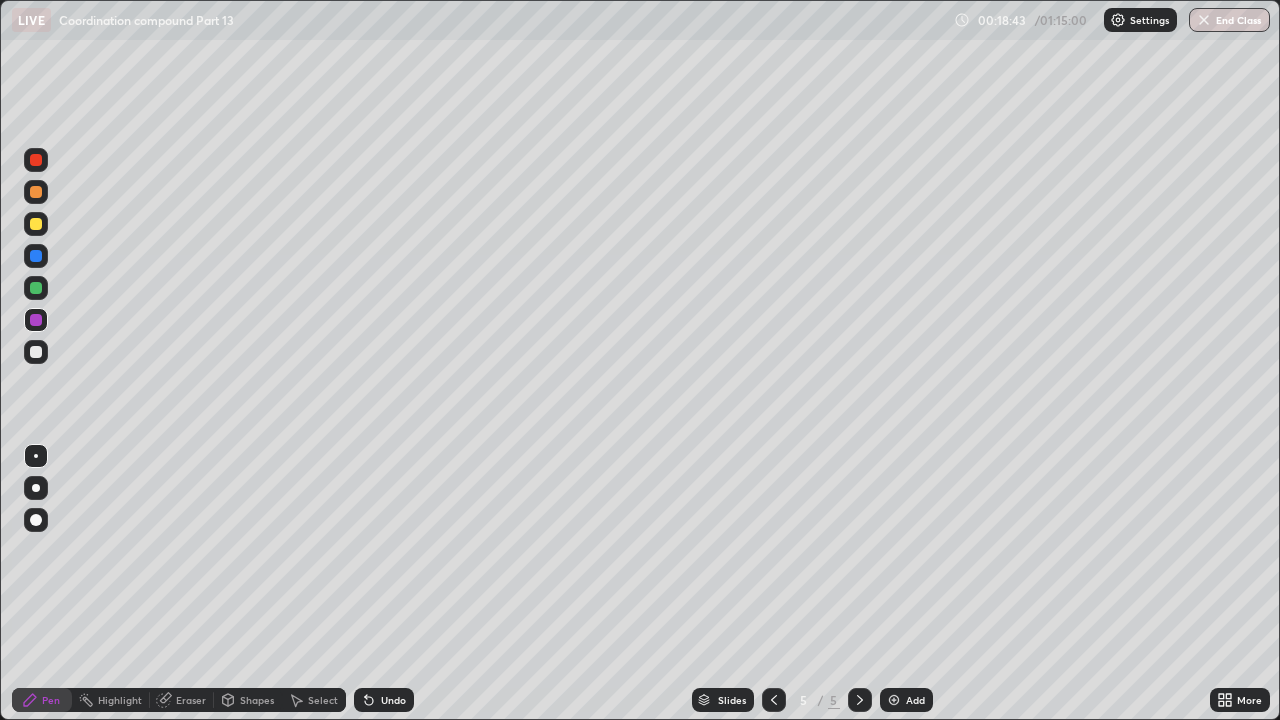 click on "Undo" at bounding box center (393, 700) 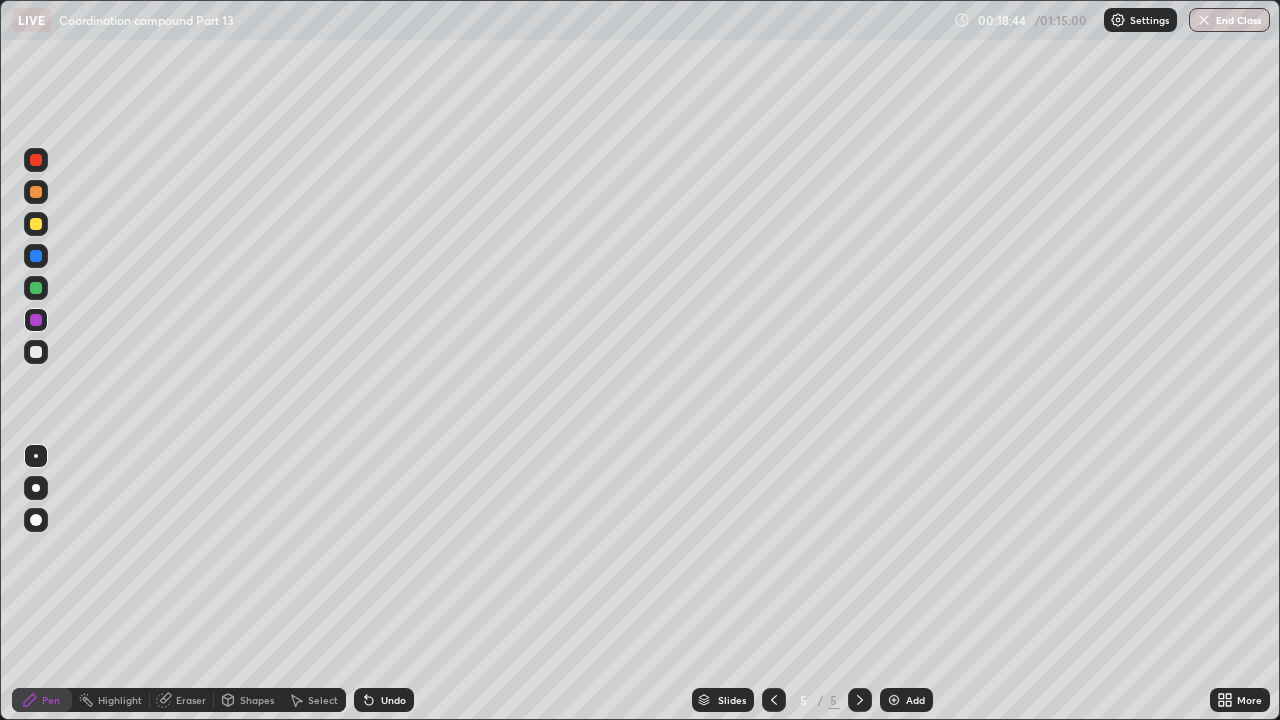 click 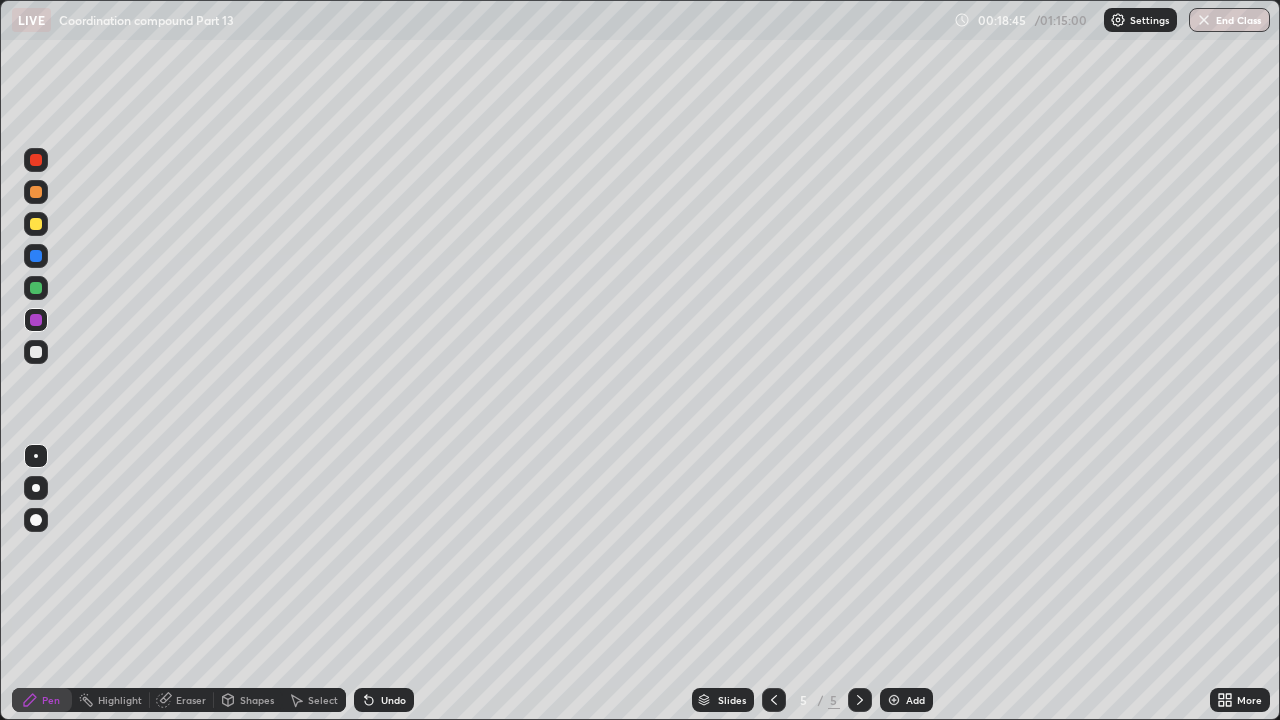 click 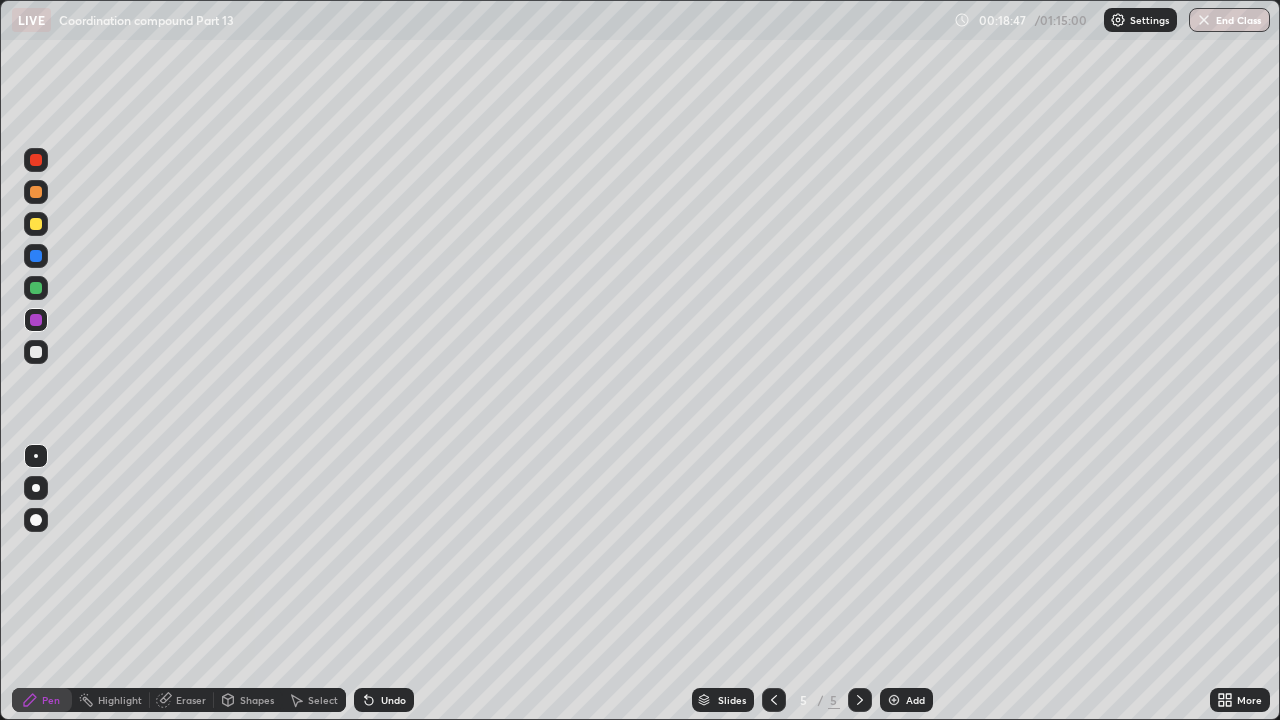 click at bounding box center (36, 352) 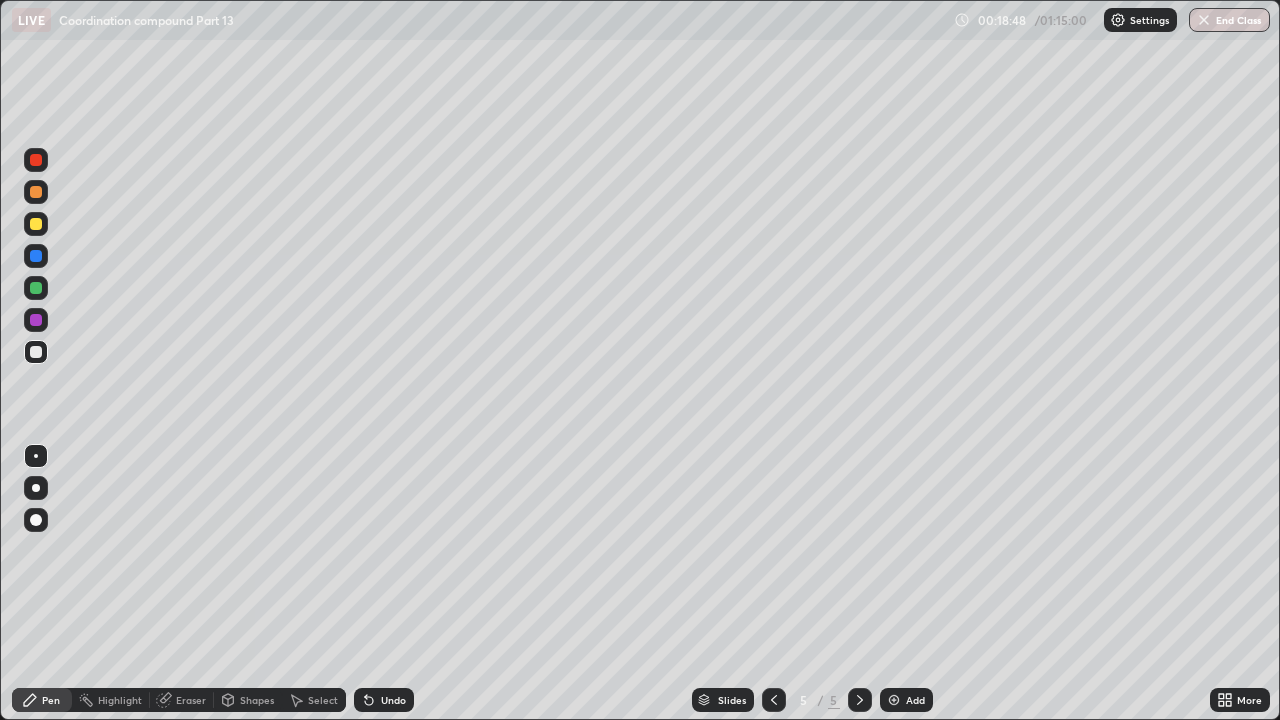 click on "Shapes" at bounding box center [257, 700] 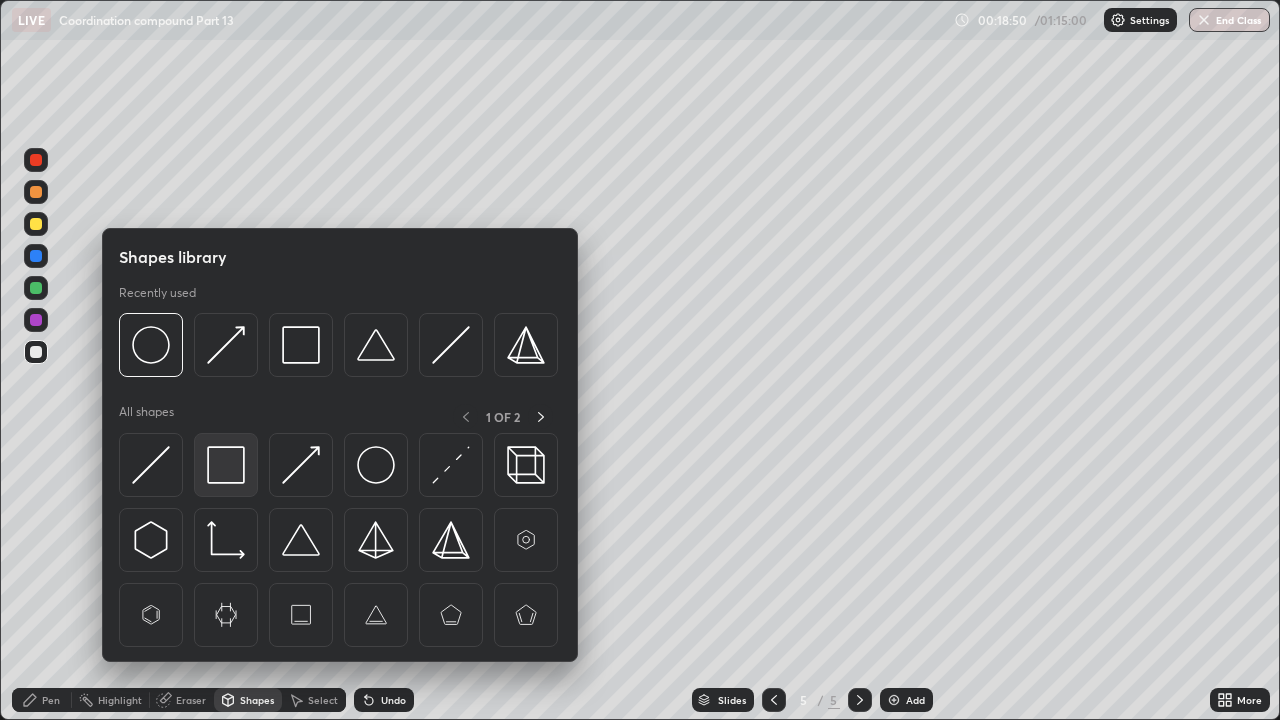 click at bounding box center (226, 465) 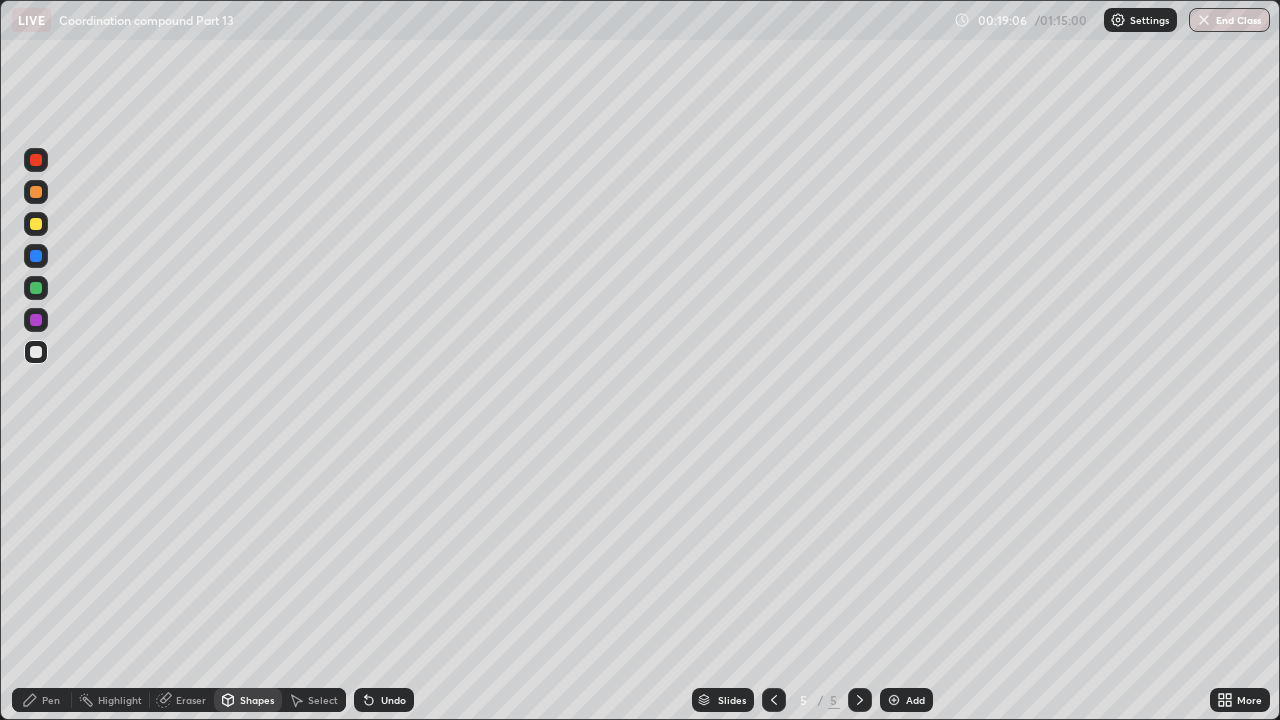 click 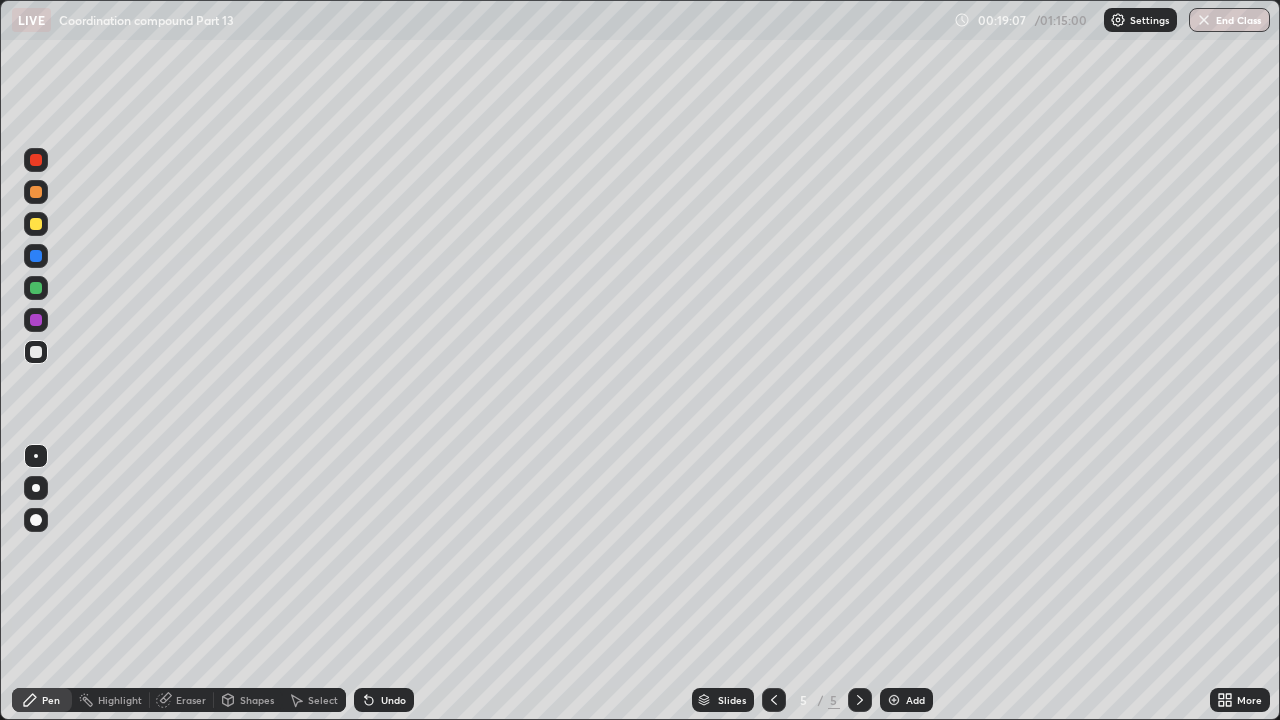 click at bounding box center (36, 224) 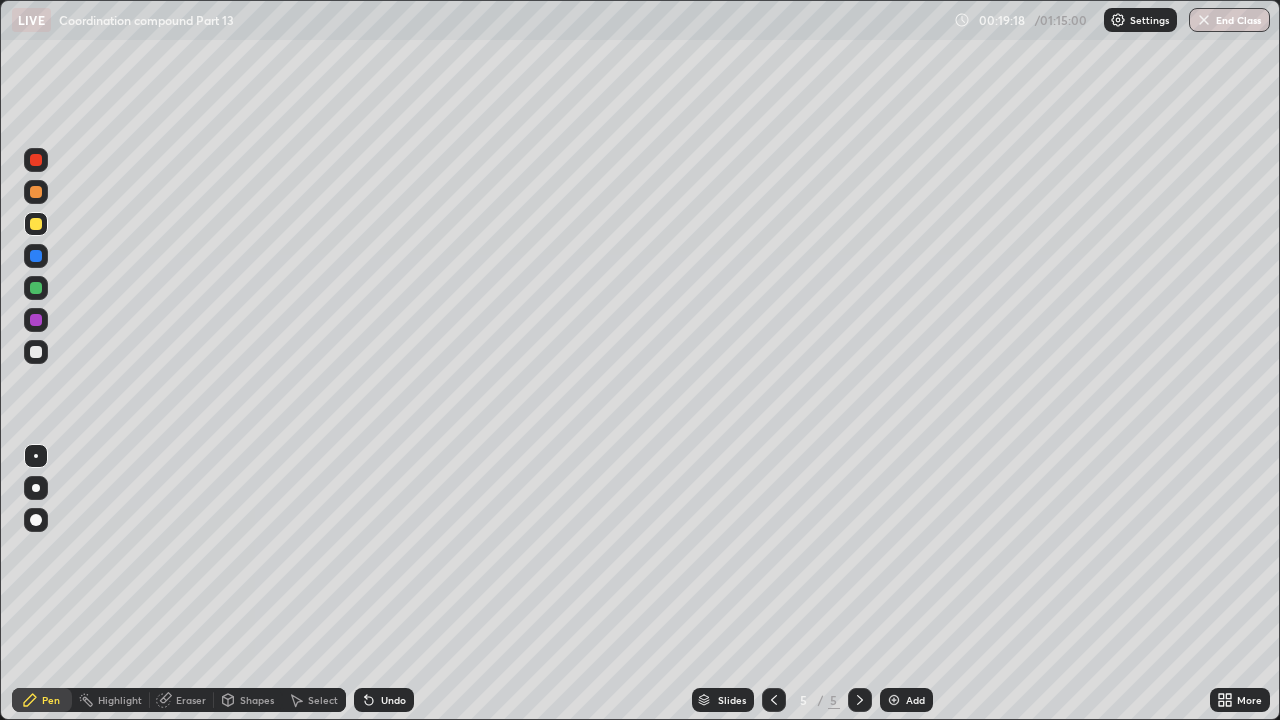 click at bounding box center (36, 192) 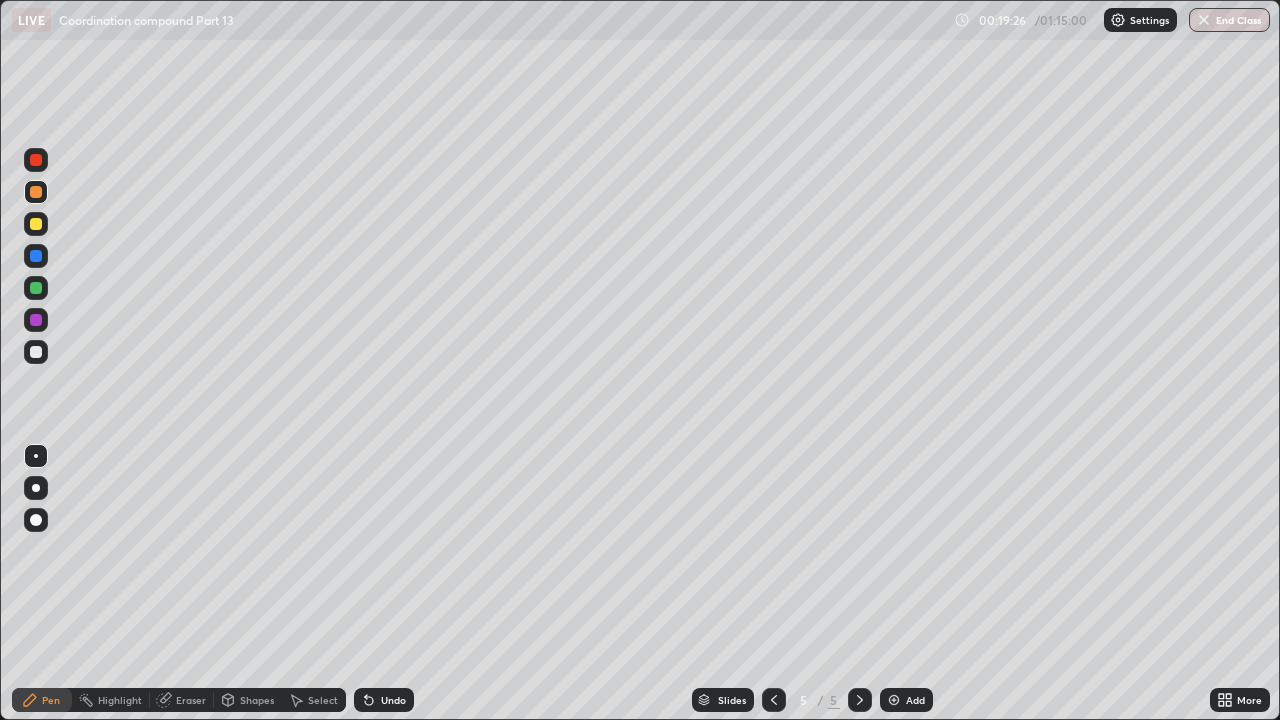 click 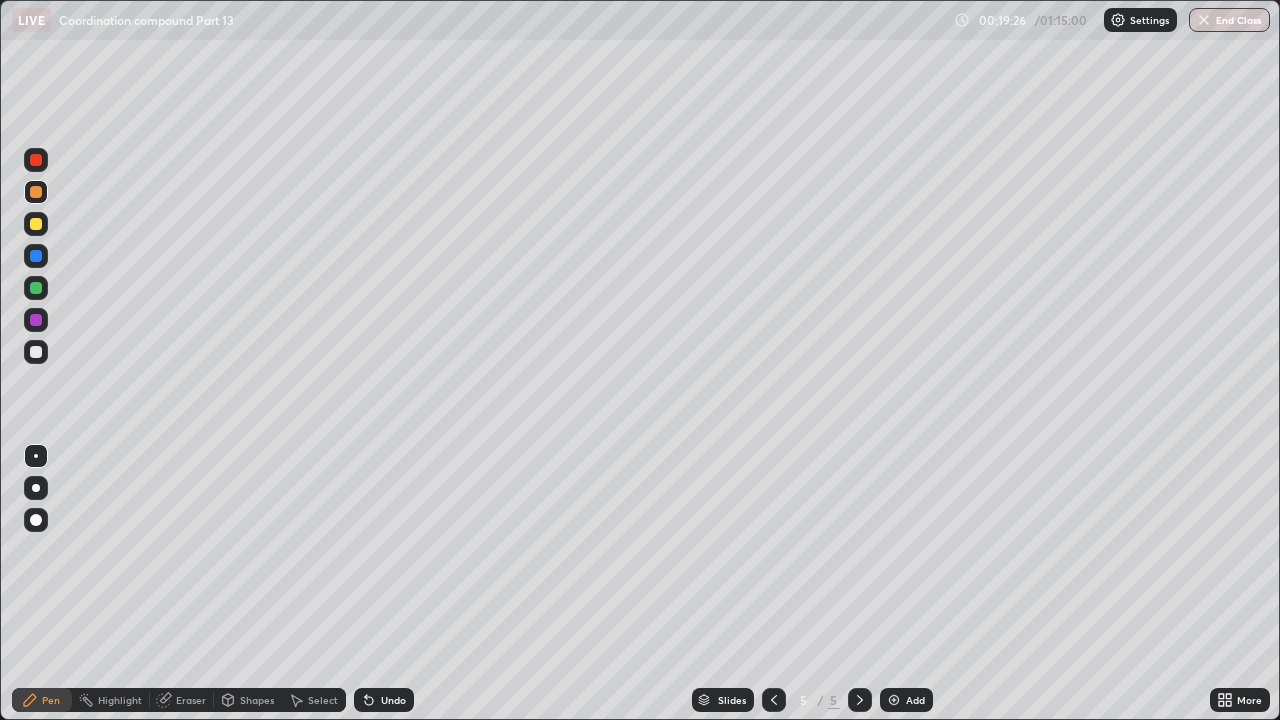 click 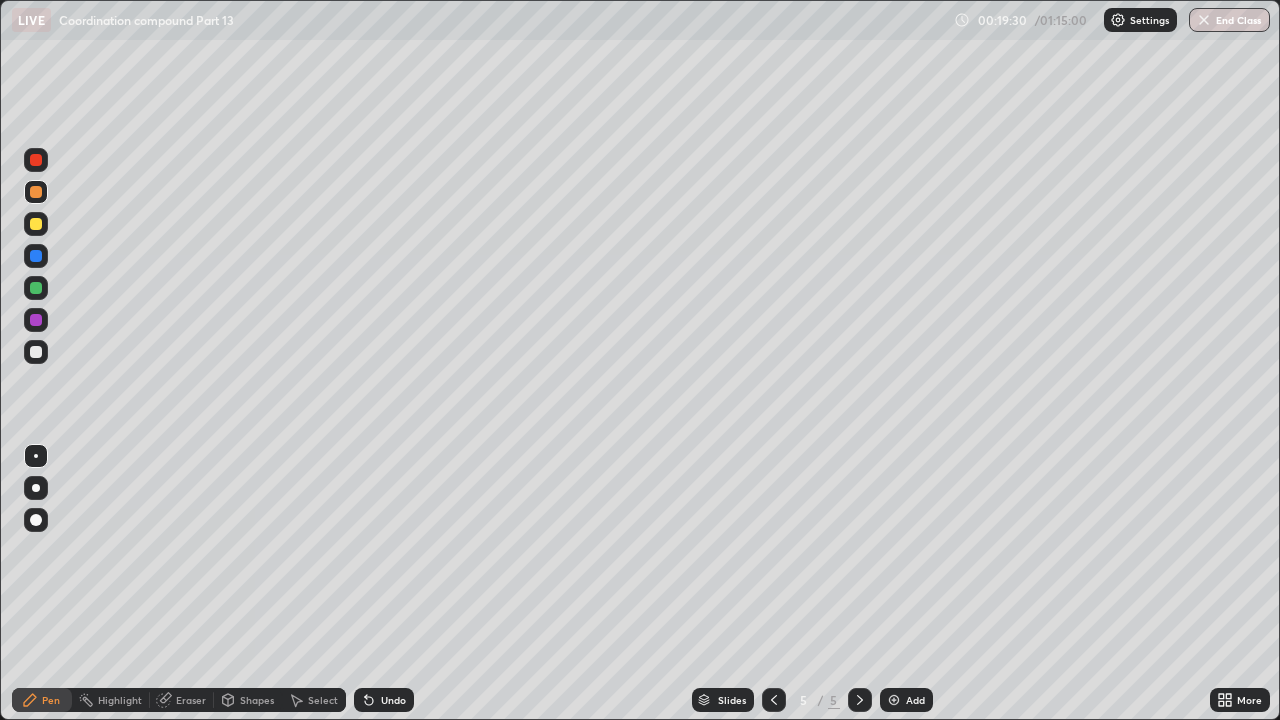 click 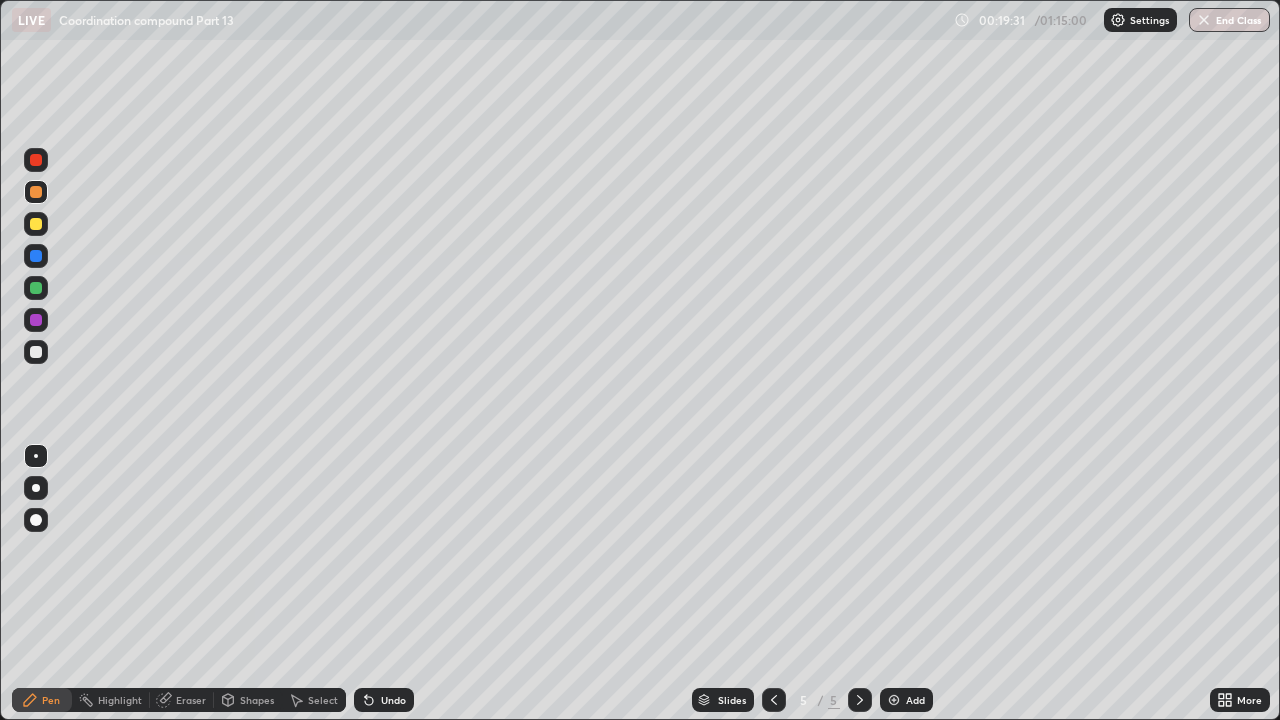 click 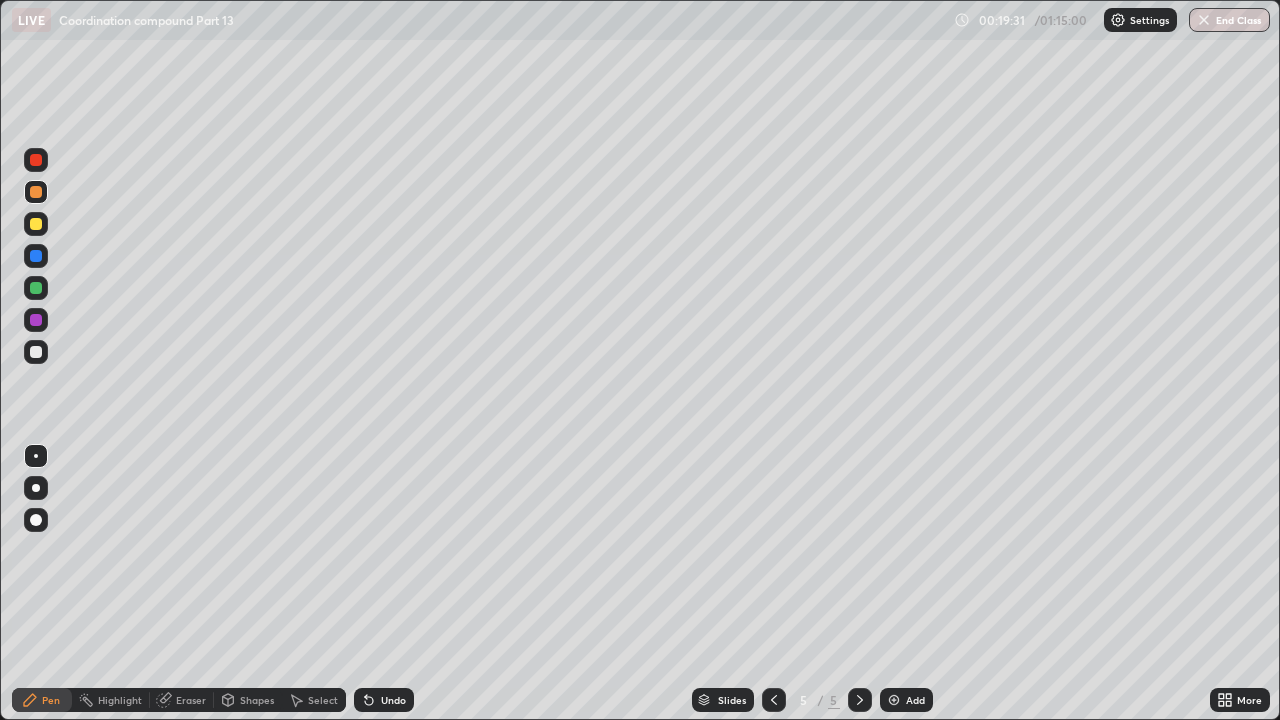 click 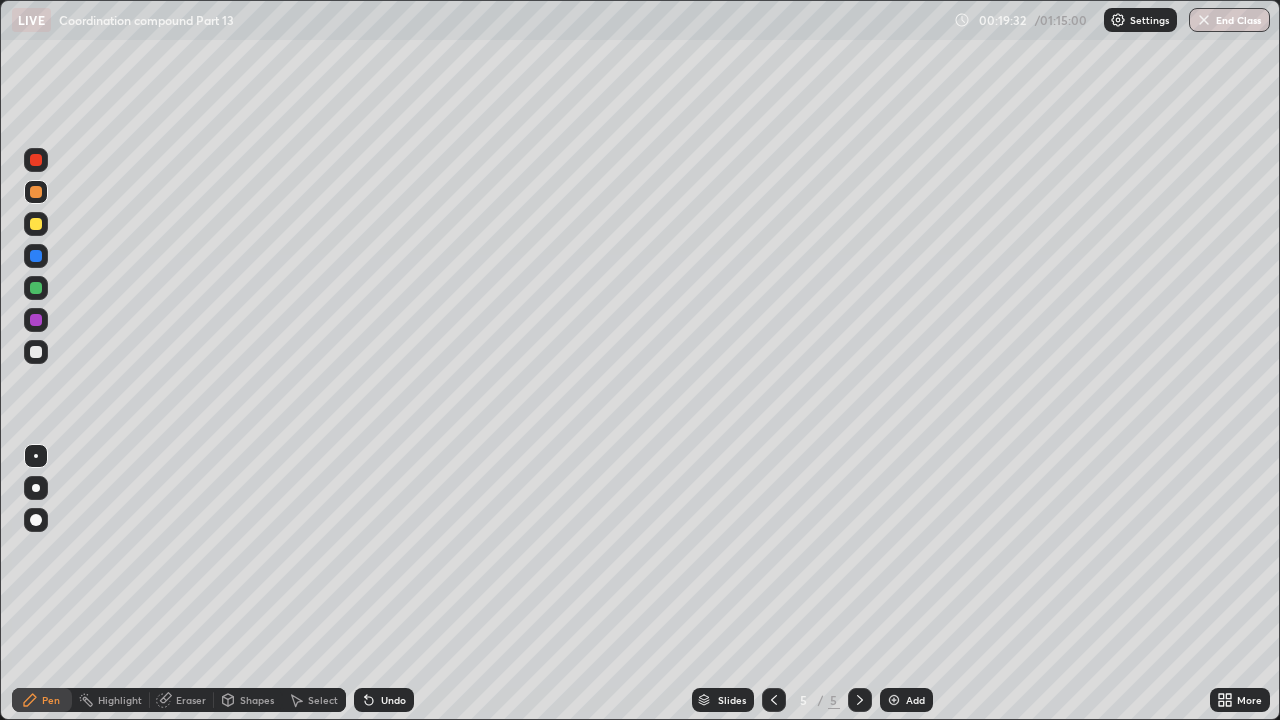 click 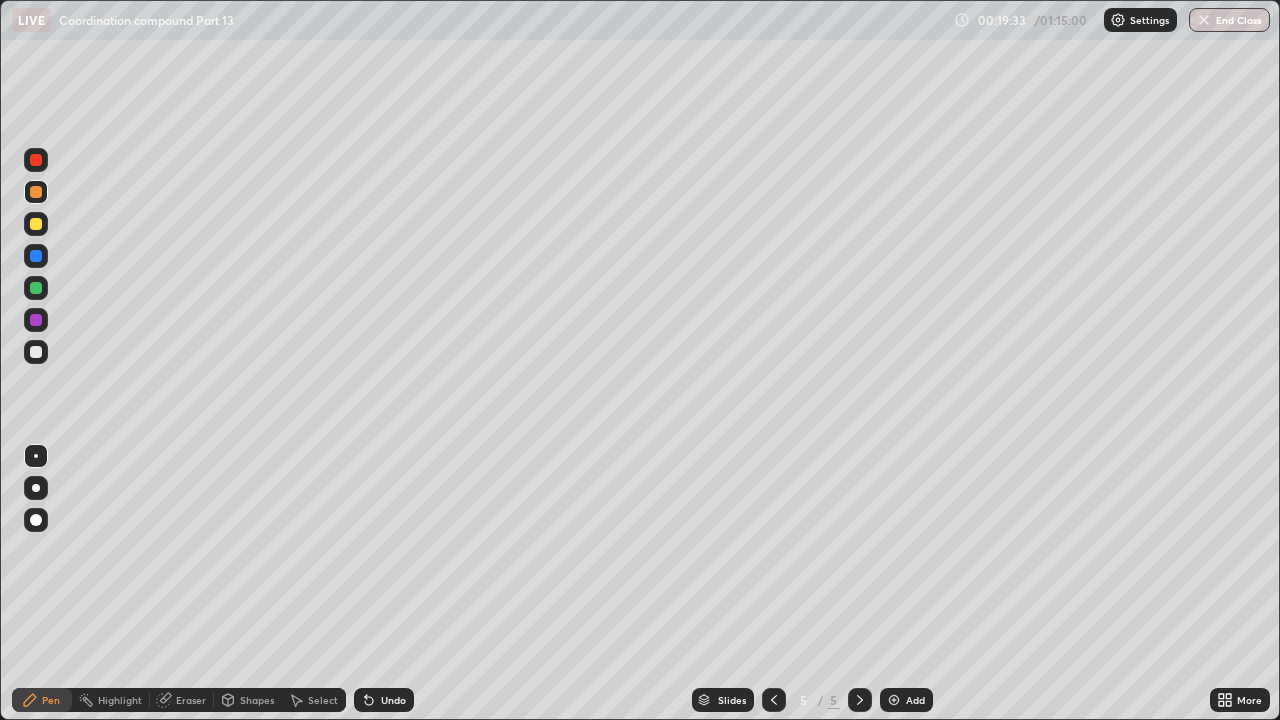 click 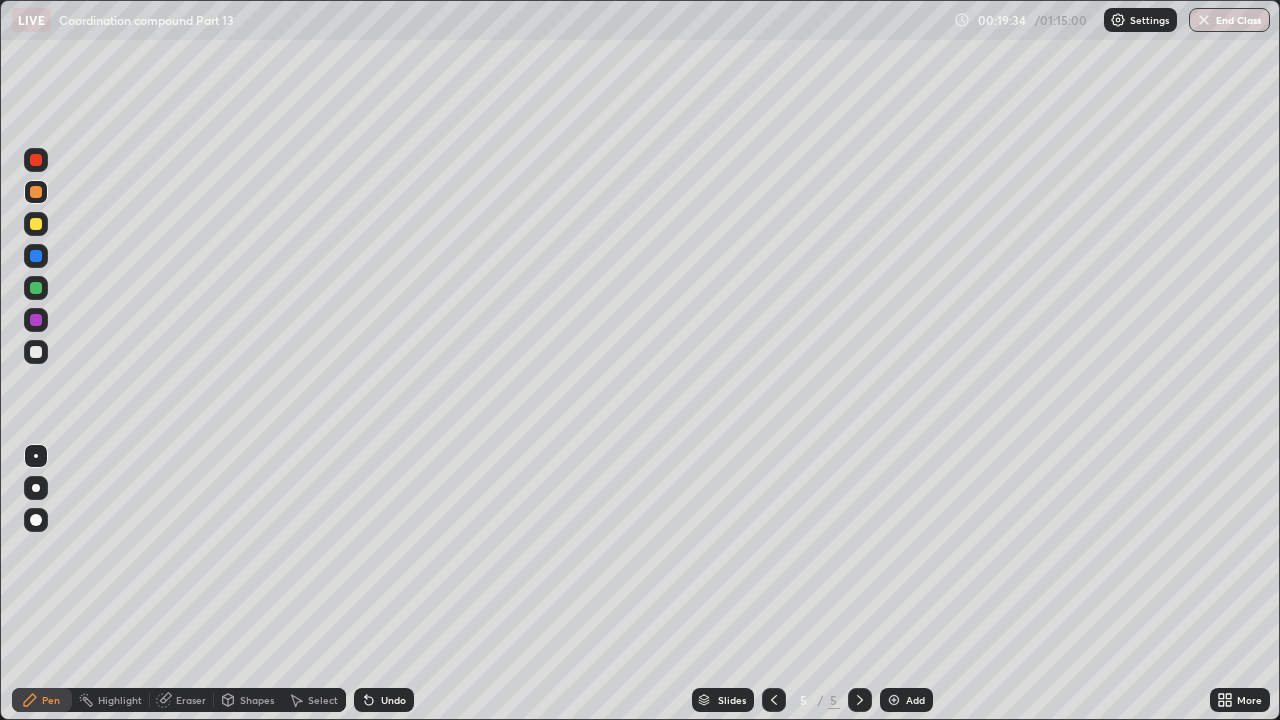 click on "Undo" at bounding box center [384, 700] 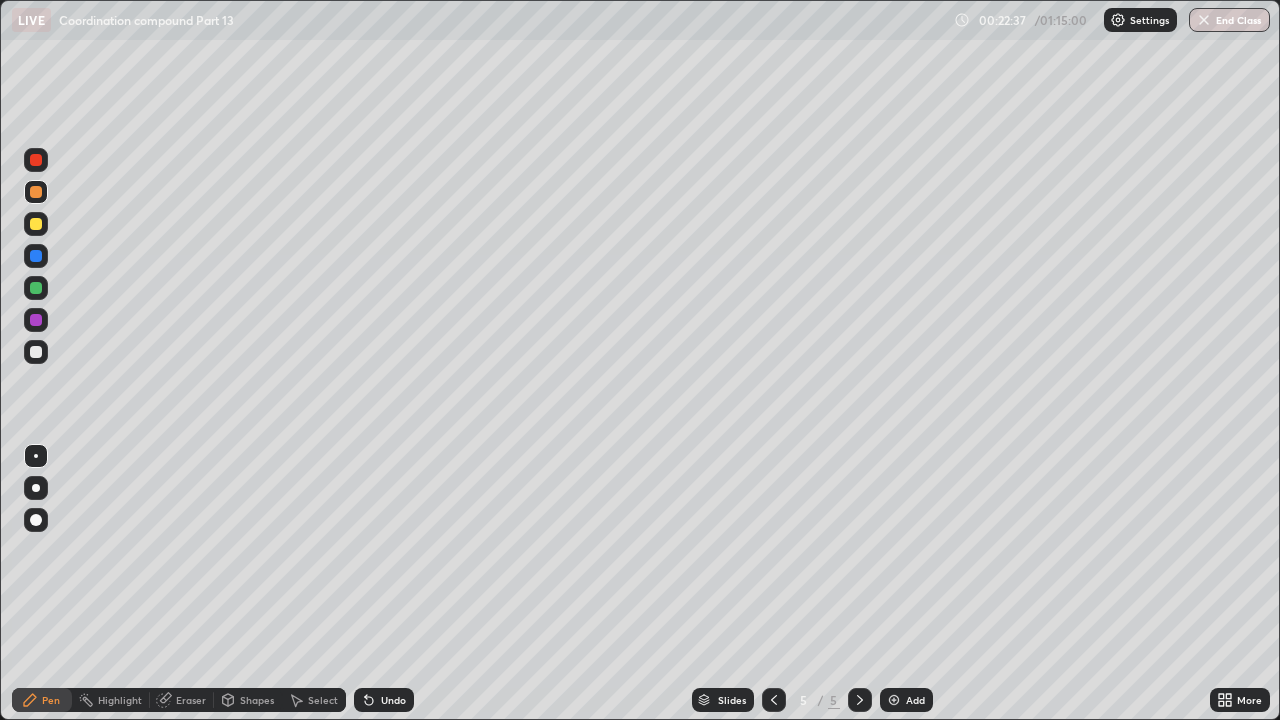 click on "Slides" at bounding box center [723, 700] 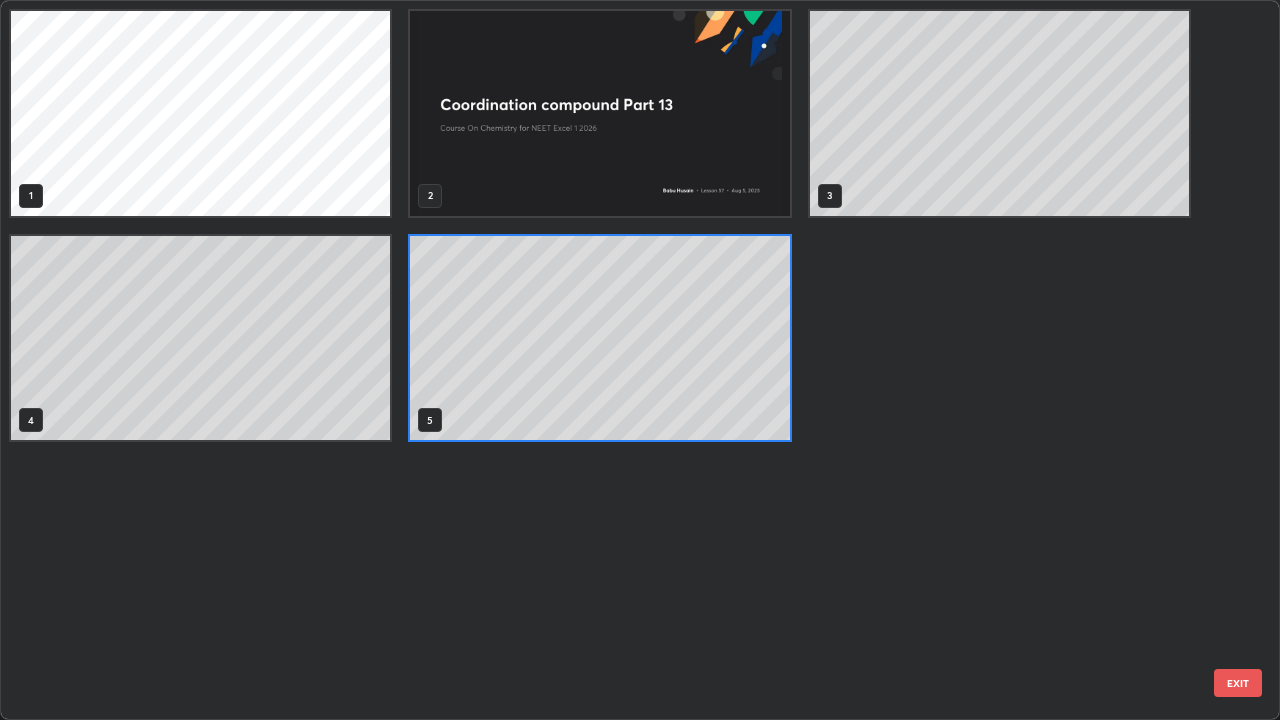 scroll, scrollTop: 7, scrollLeft: 11, axis: both 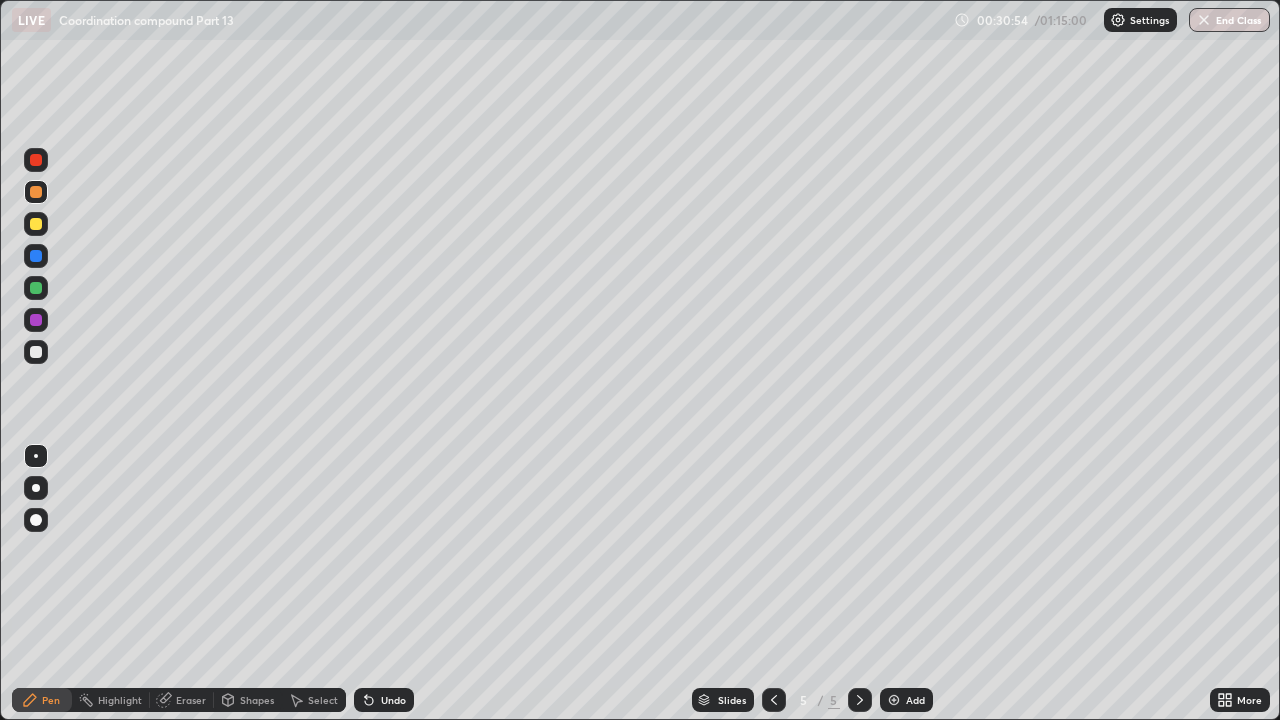 click at bounding box center (894, 700) 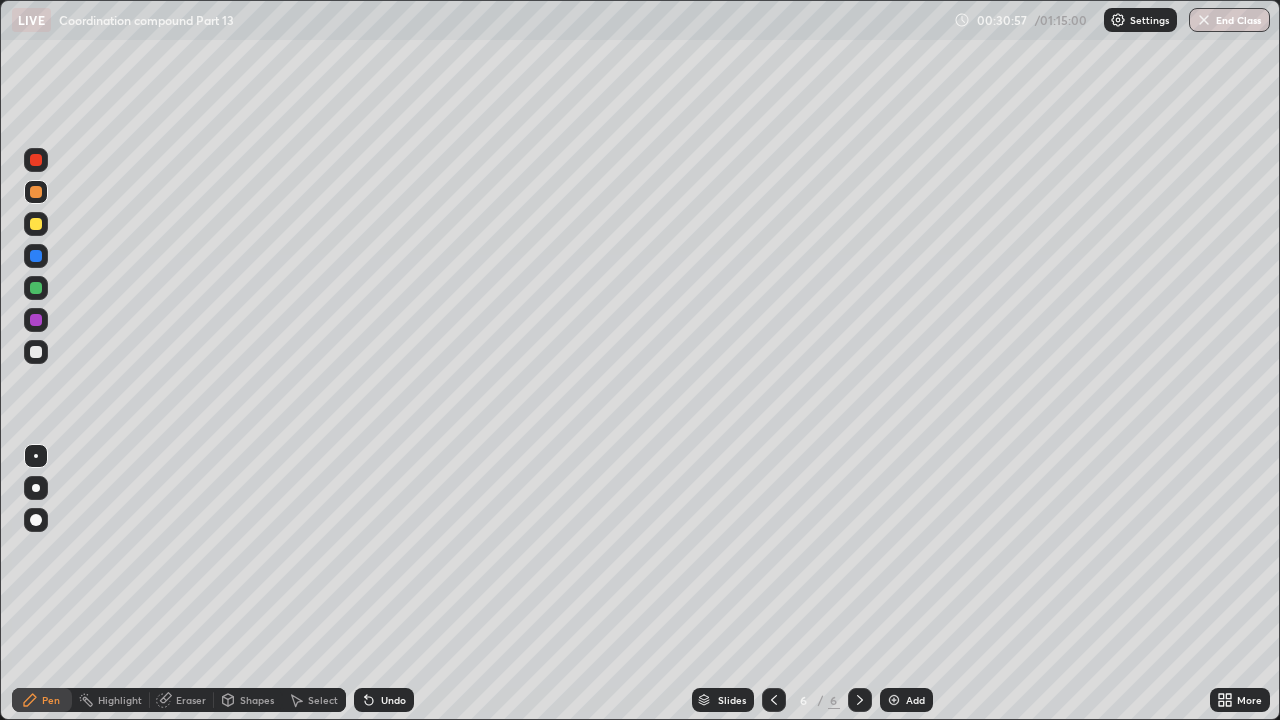 click at bounding box center (36, 352) 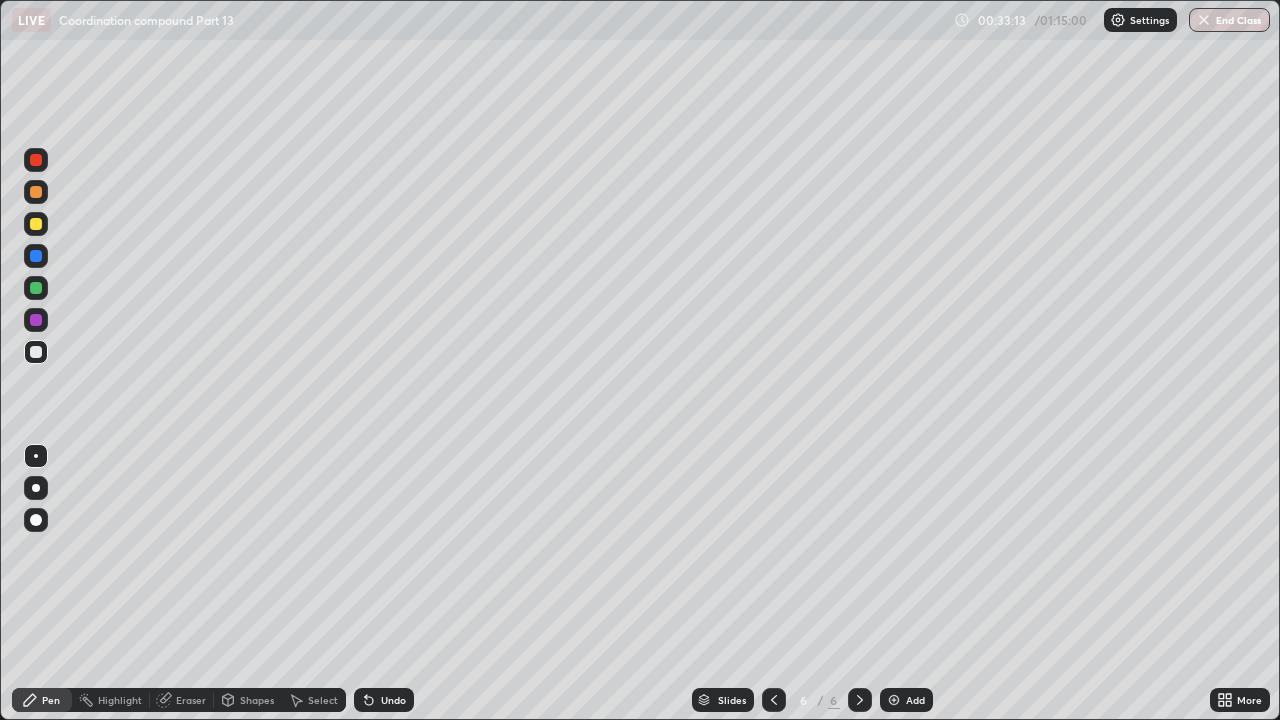 click at bounding box center [894, 700] 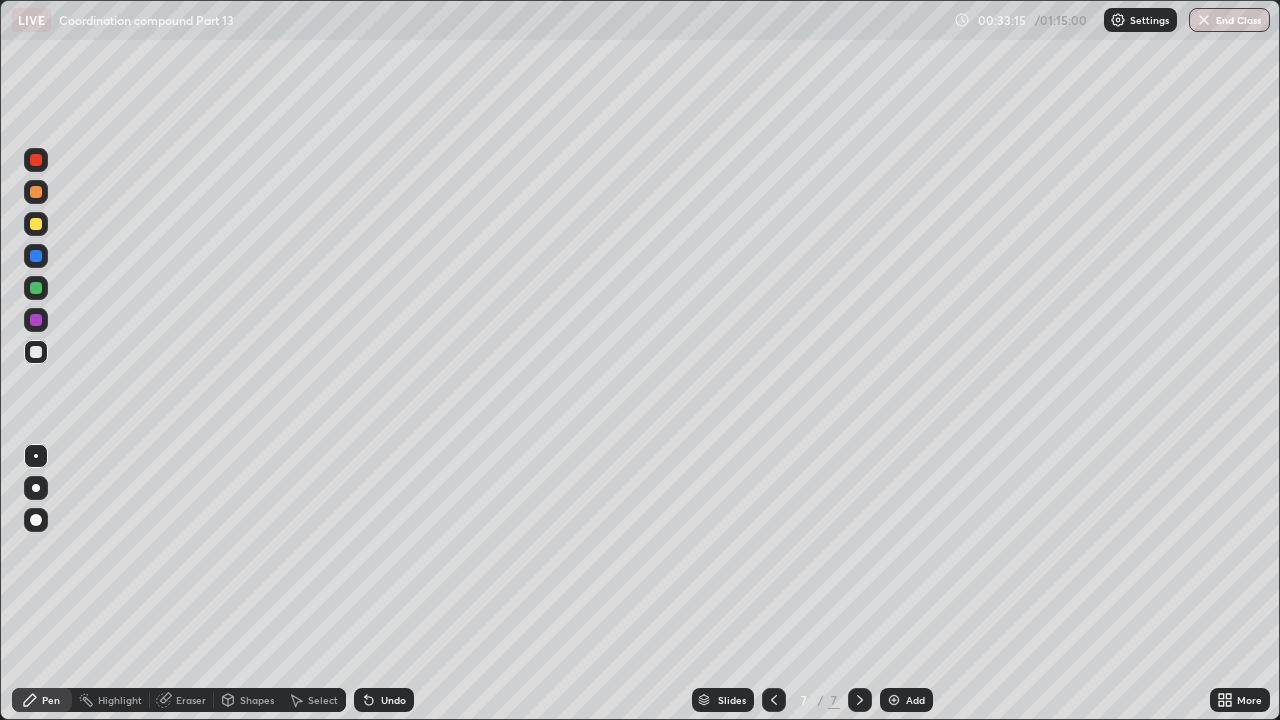 click at bounding box center (36, 192) 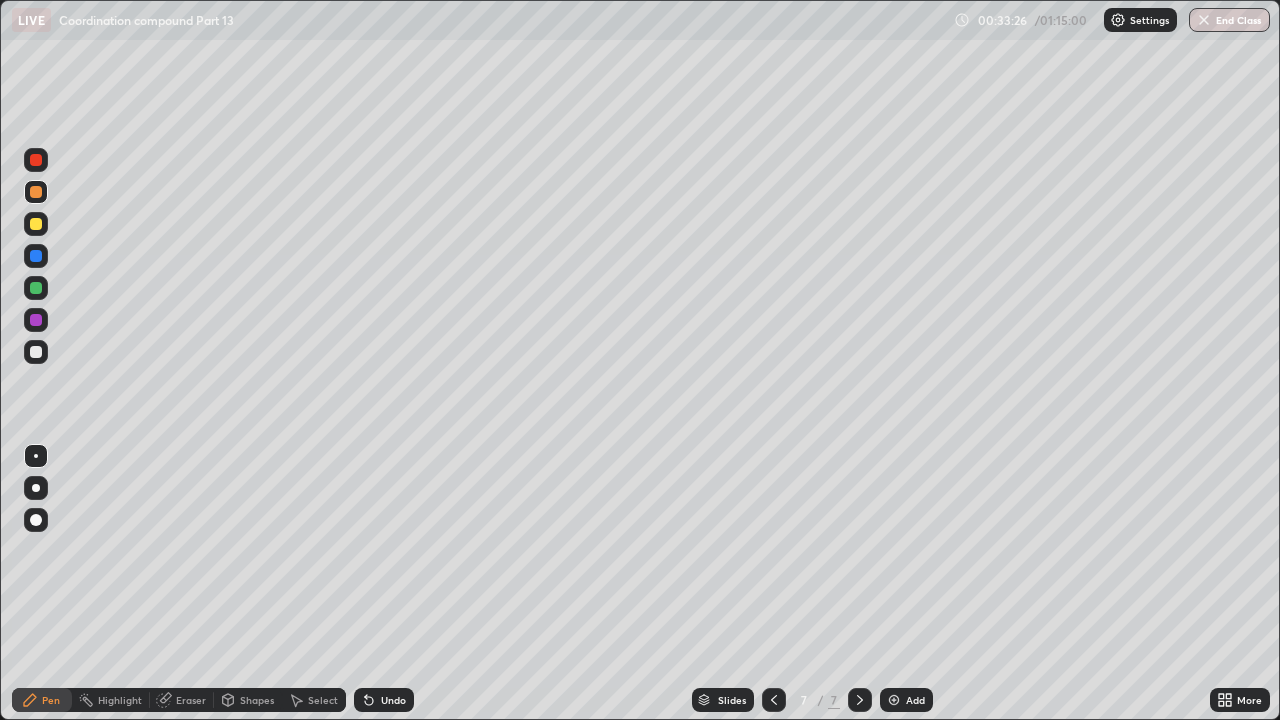 click at bounding box center [36, 352] 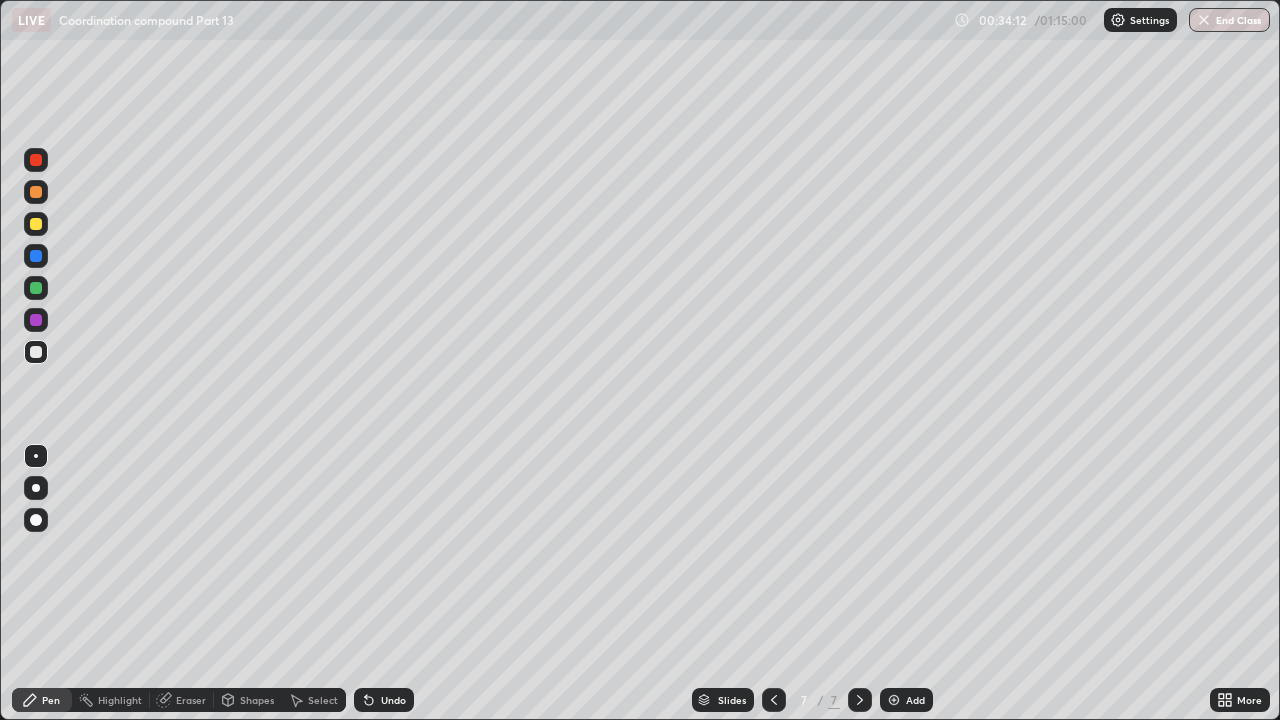 click on "Shapes" at bounding box center [248, 700] 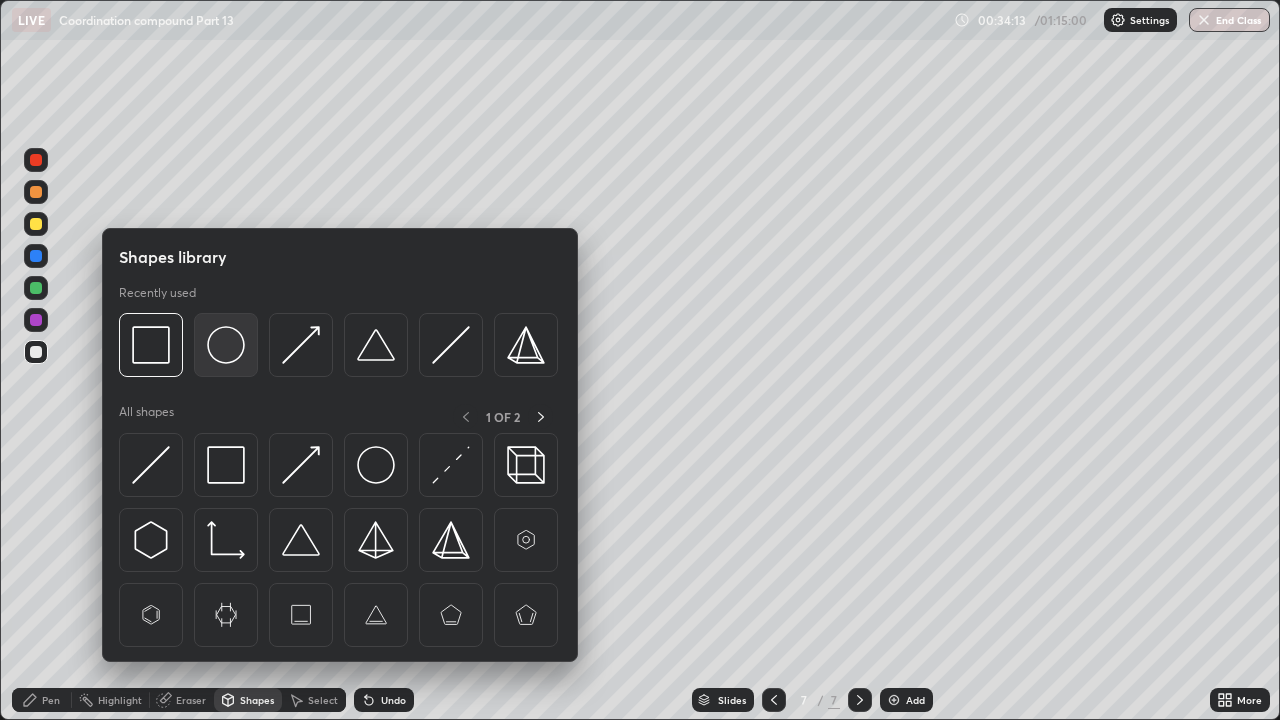 click at bounding box center (226, 345) 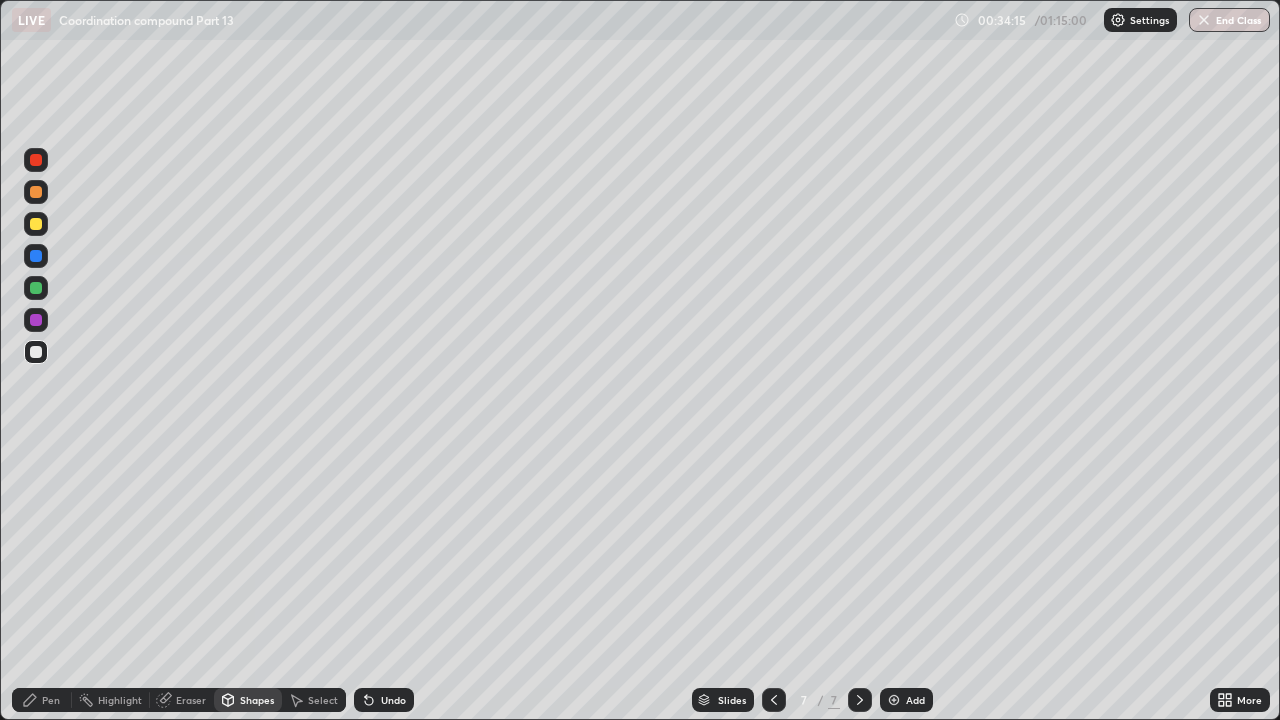 click 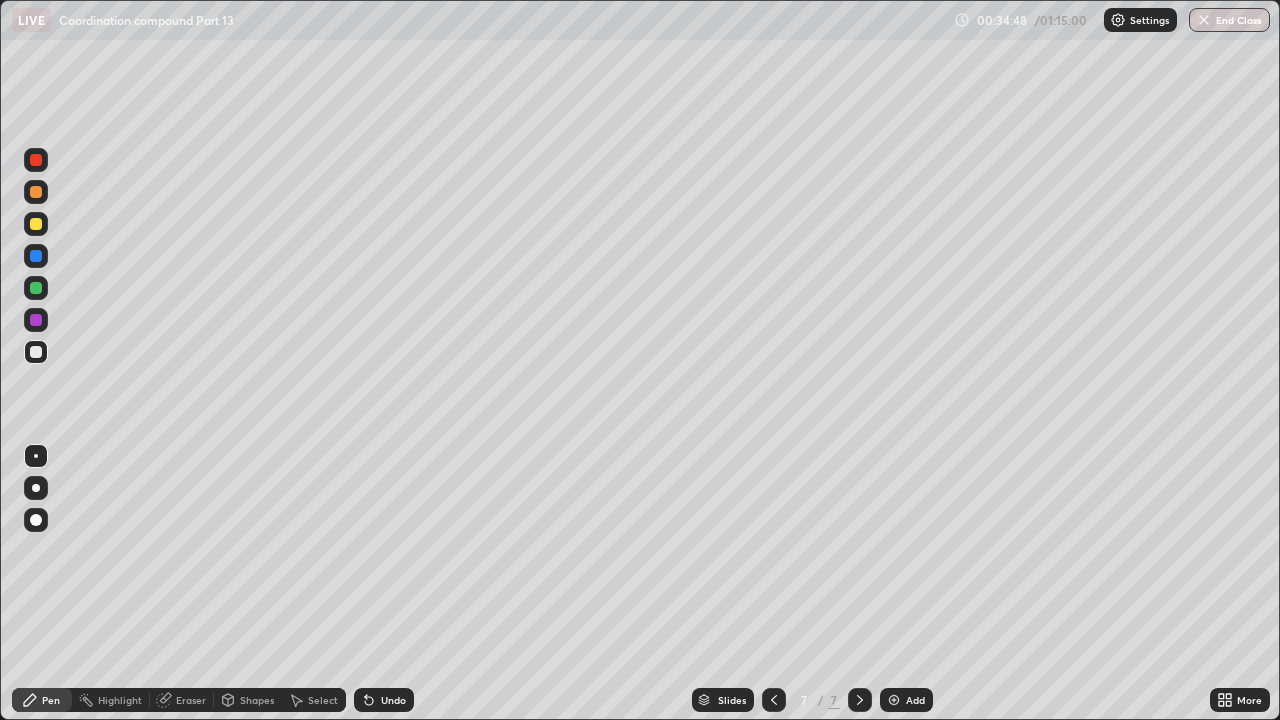 click on "Undo" at bounding box center (384, 700) 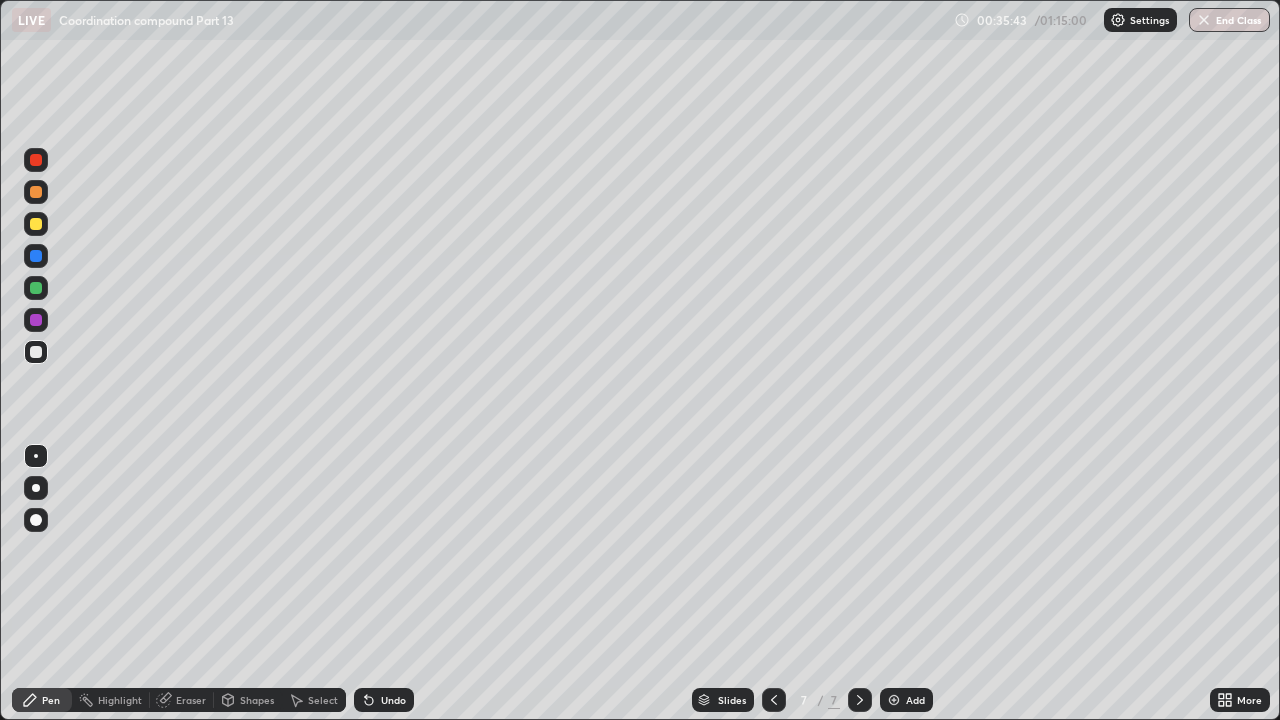 click on "Shapes" at bounding box center (257, 700) 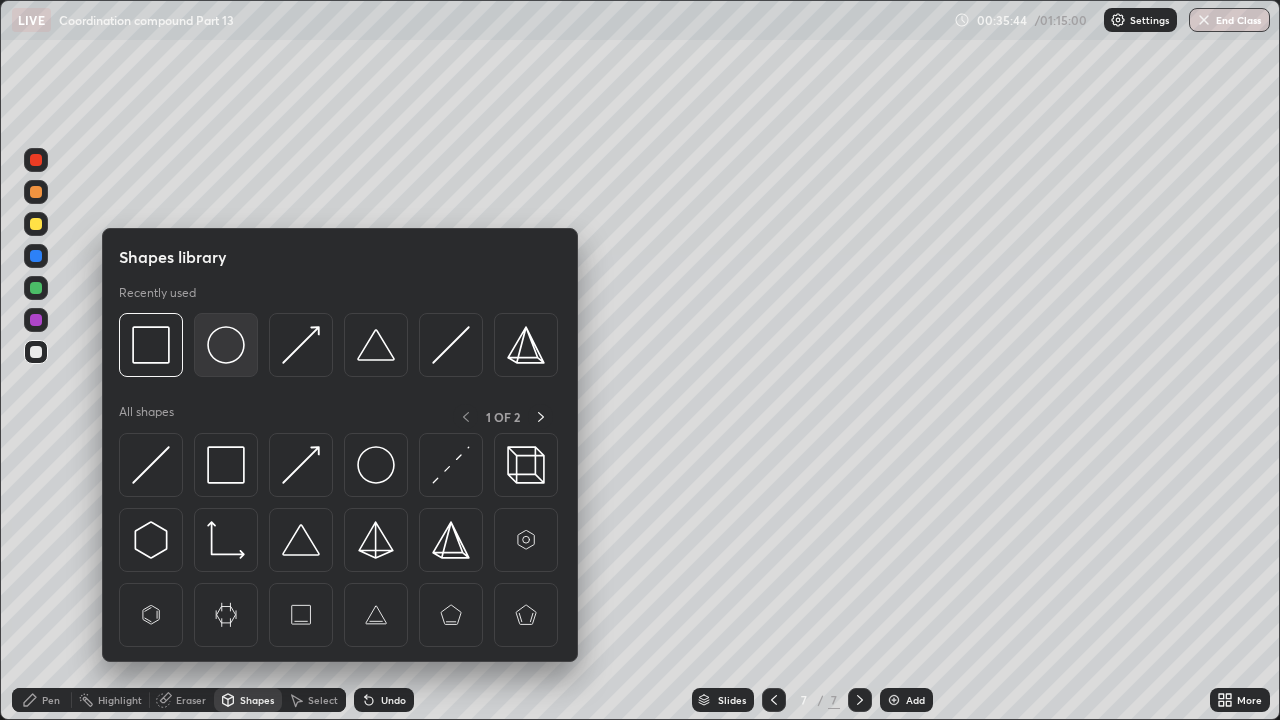 click at bounding box center (226, 345) 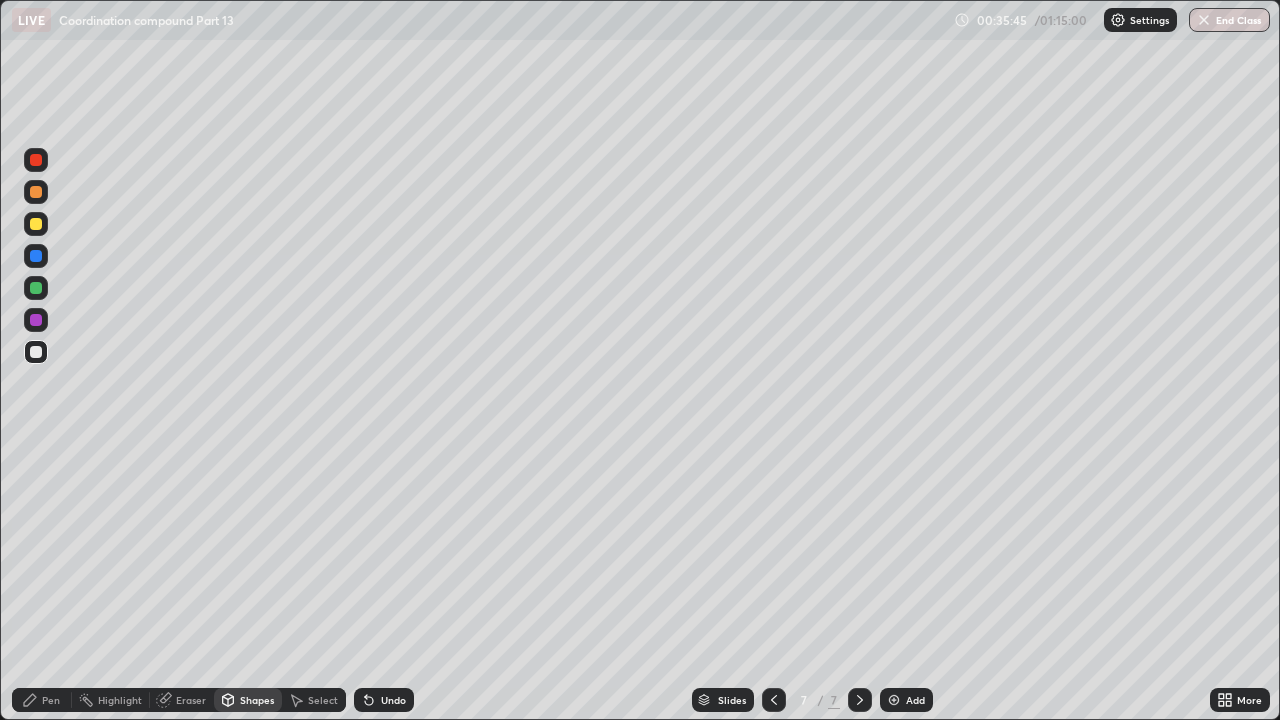 click at bounding box center [36, 320] 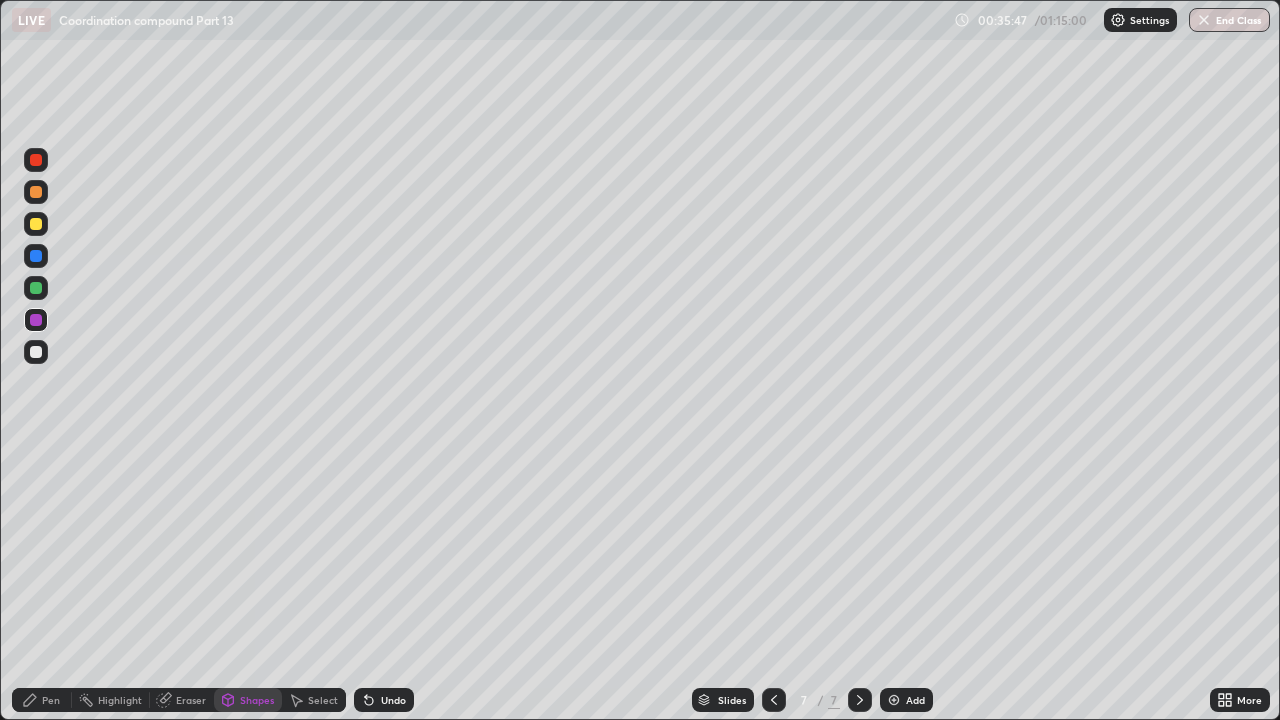 click on "Shapes" at bounding box center (257, 700) 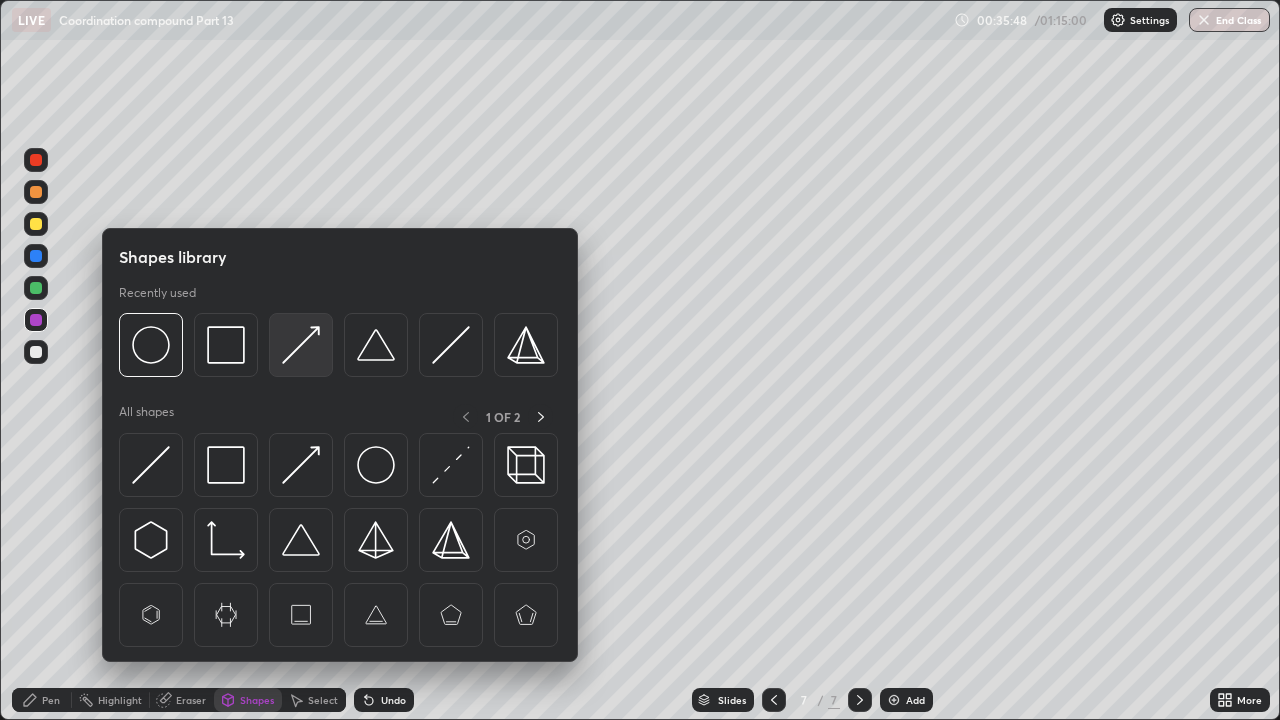 click at bounding box center [301, 345] 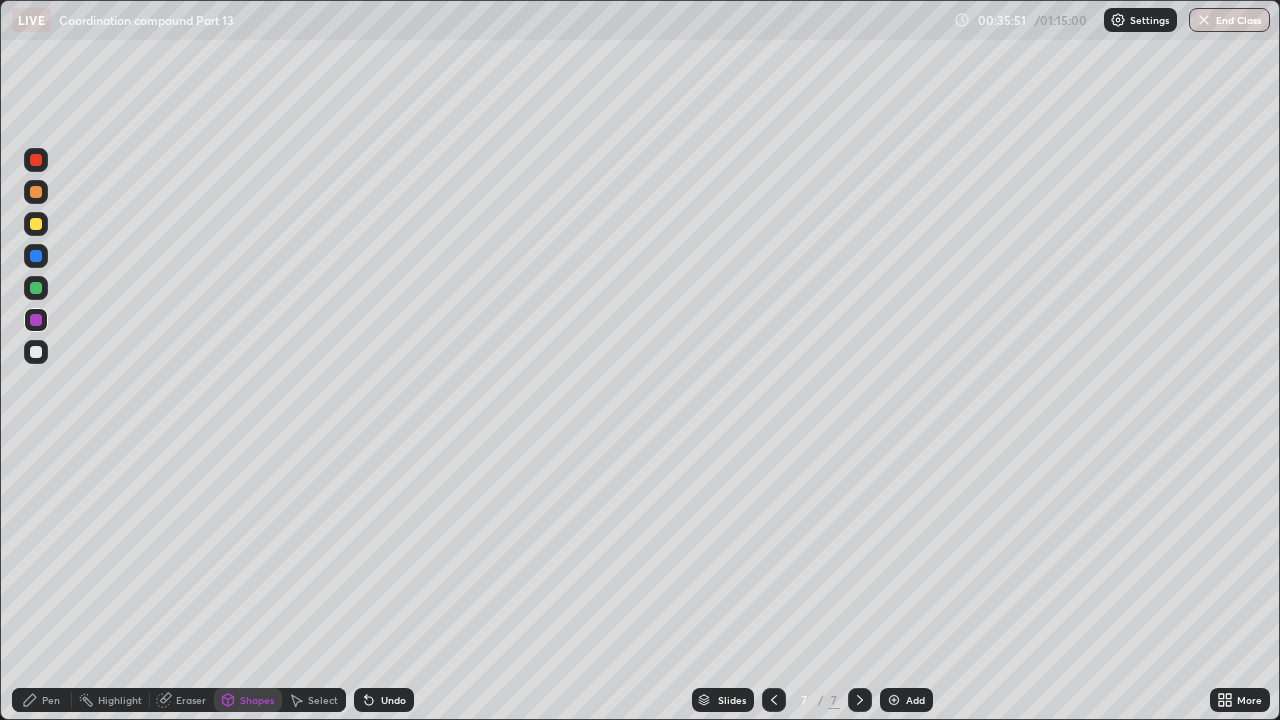 click at bounding box center (36, 224) 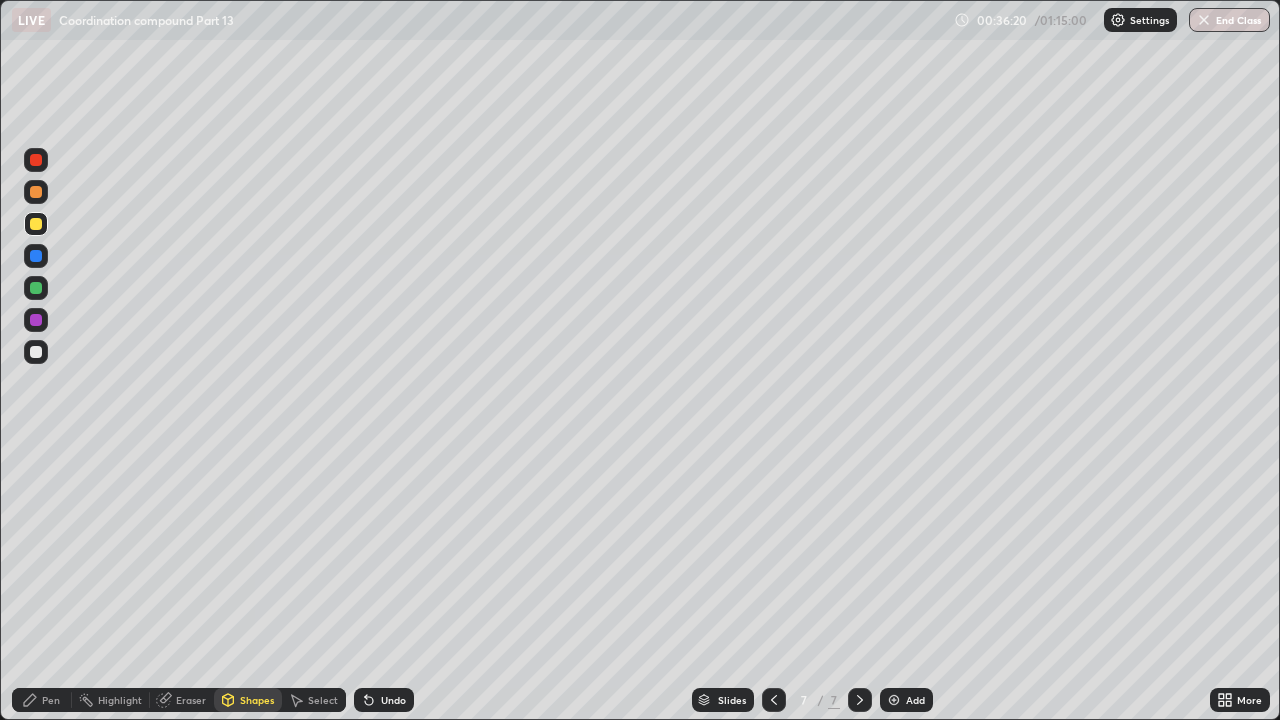click 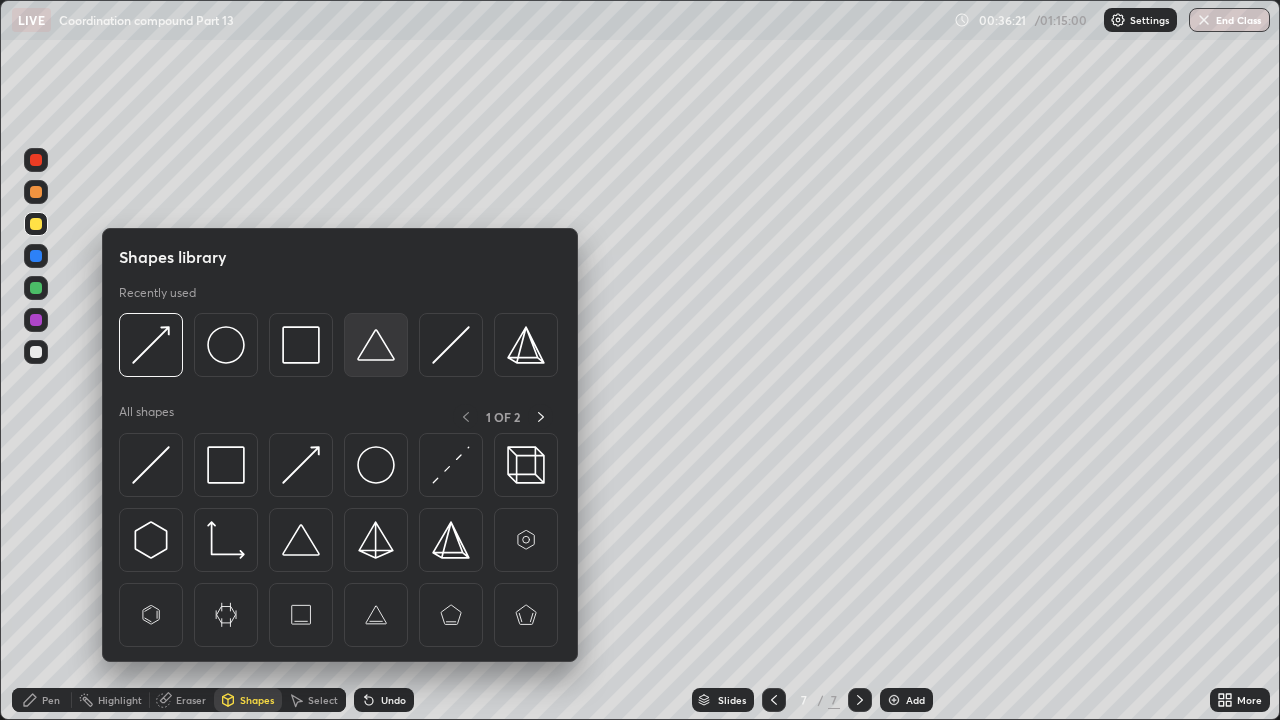 click at bounding box center (376, 345) 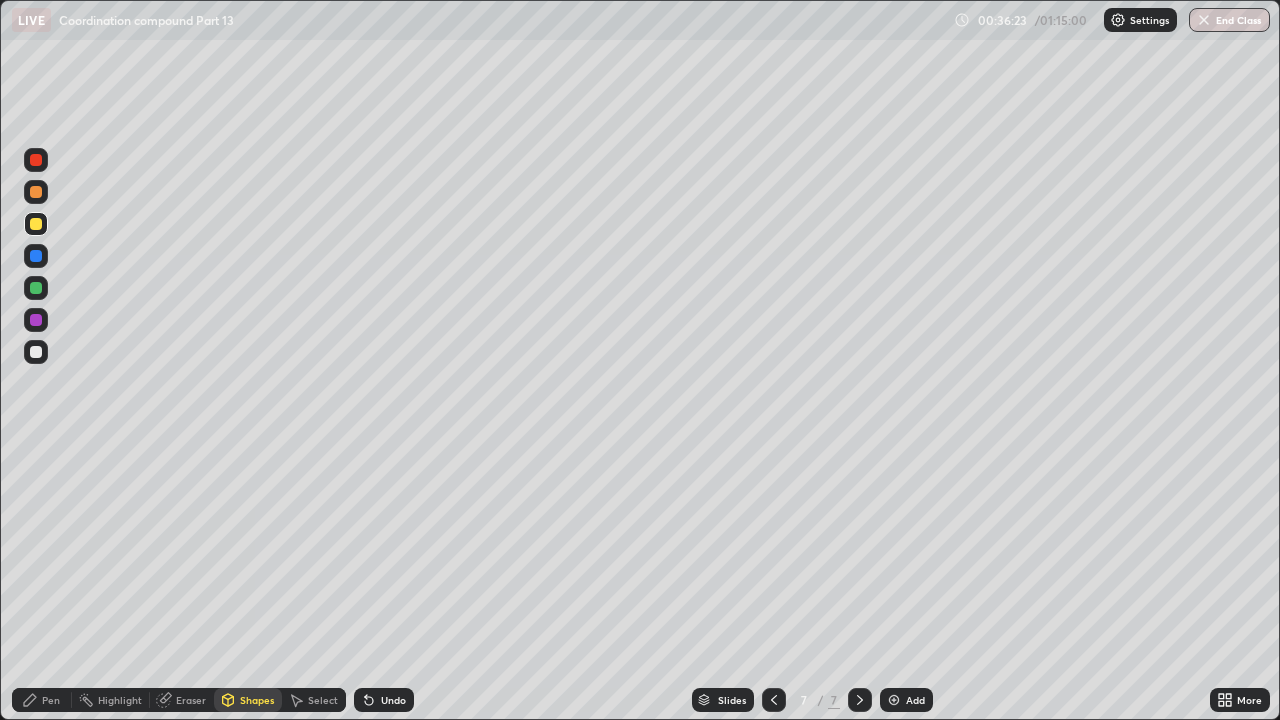 click at bounding box center (36, 256) 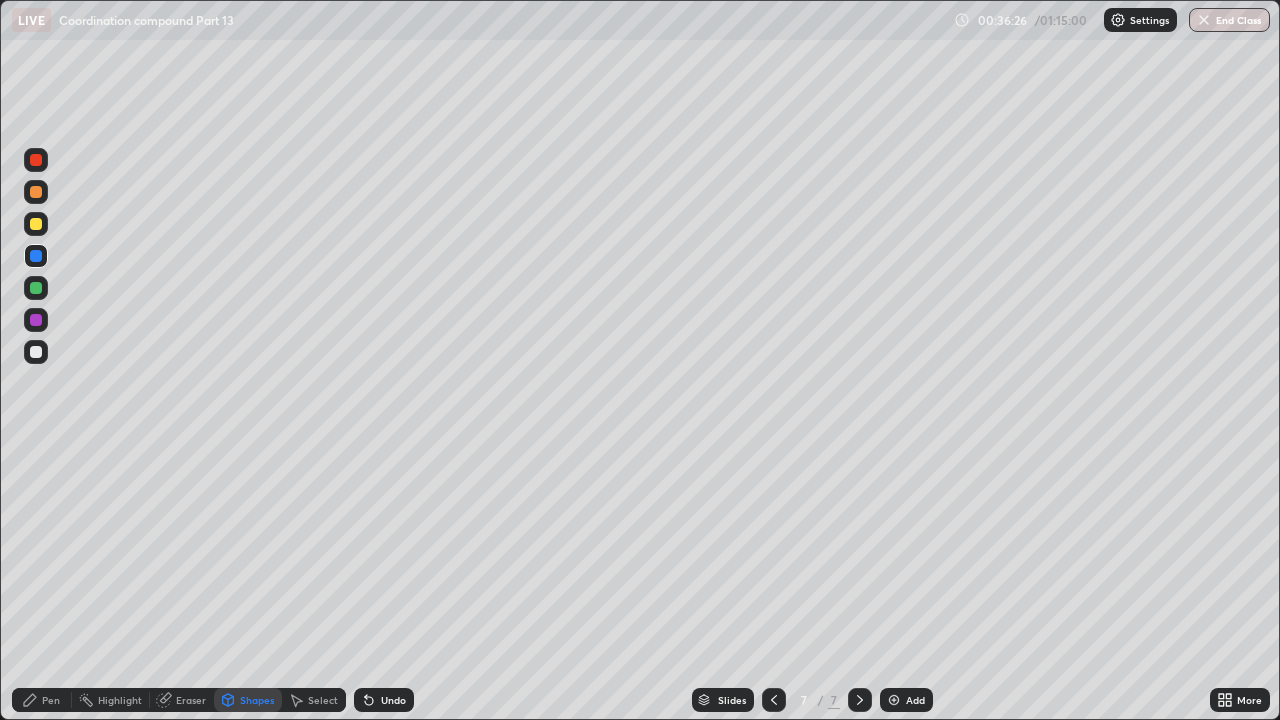 click 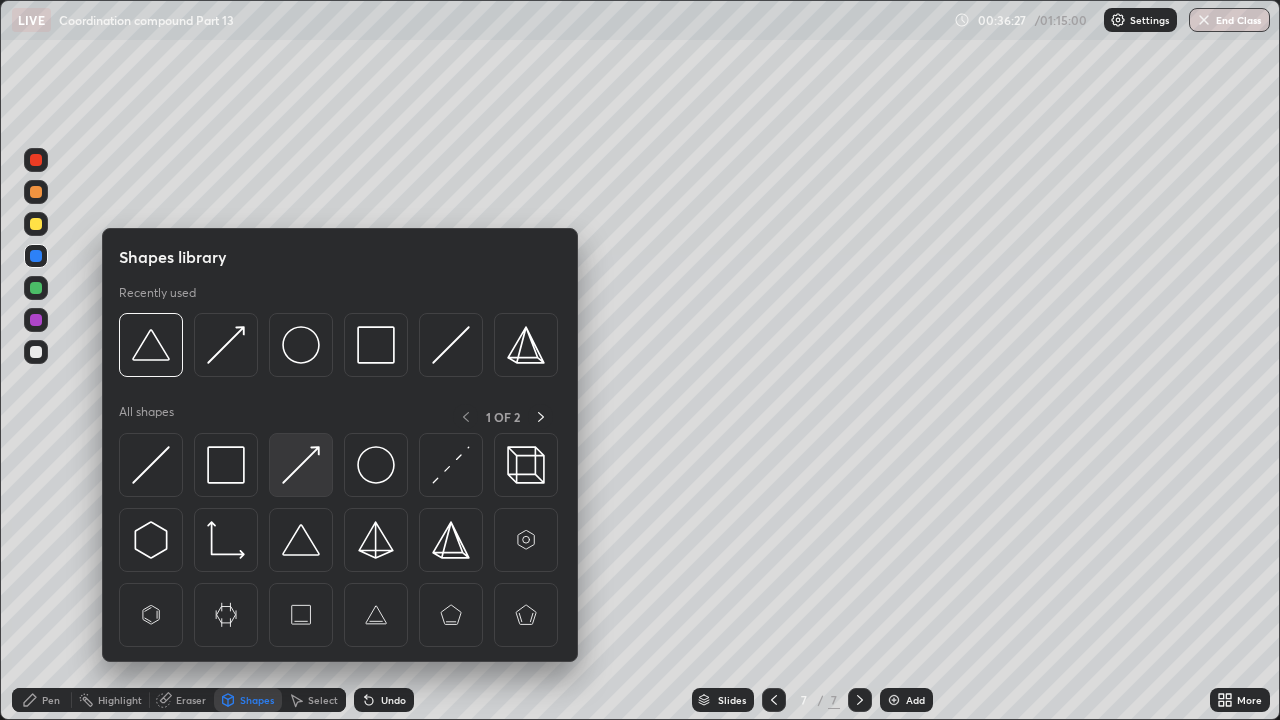 click at bounding box center (301, 465) 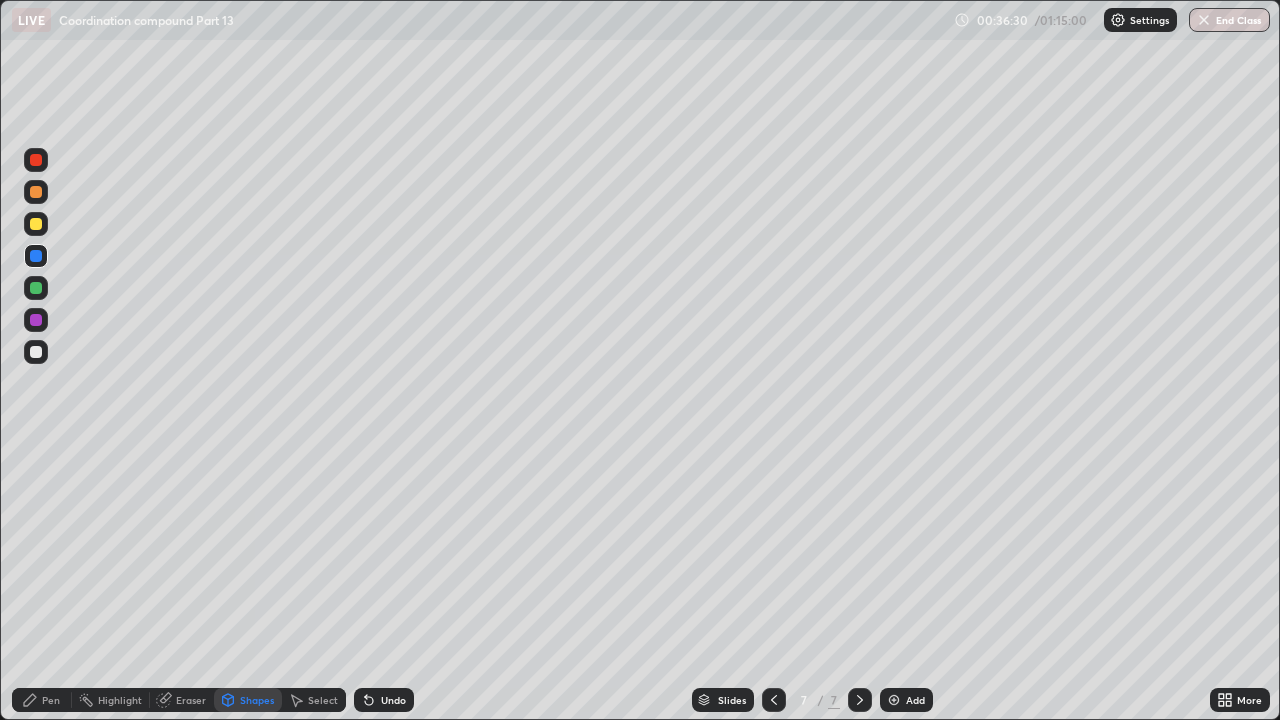 click at bounding box center (36, 224) 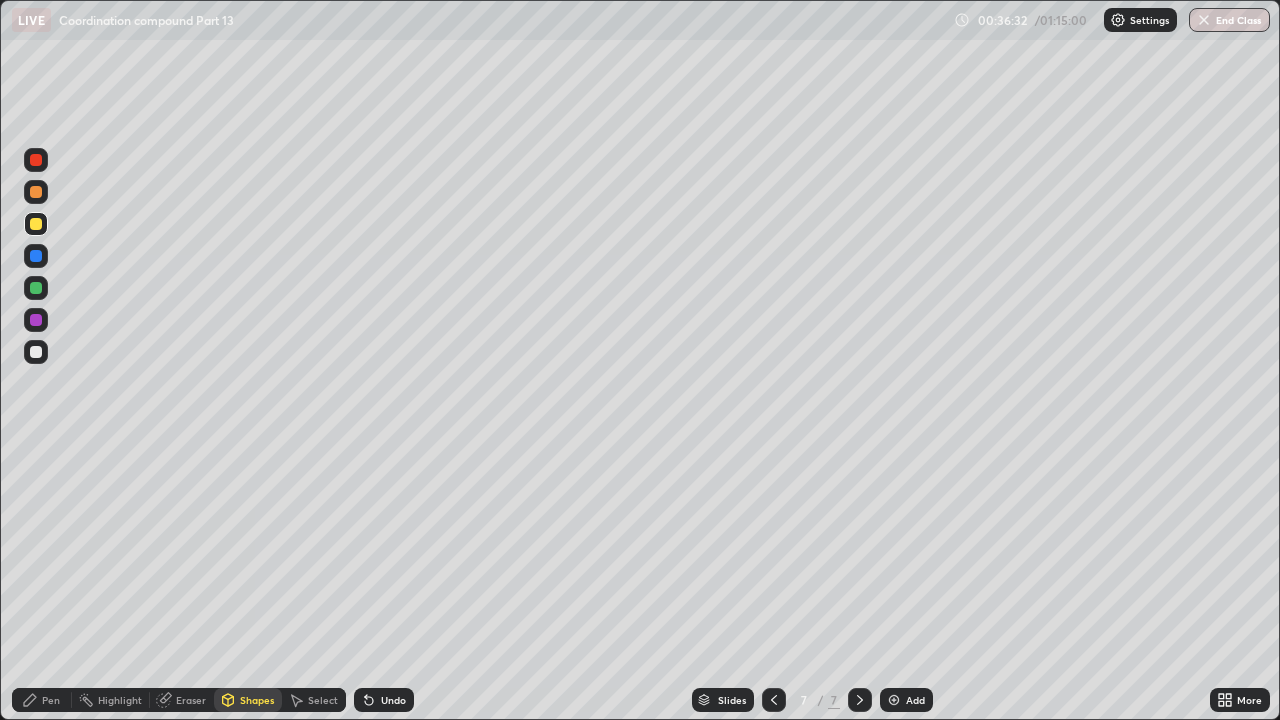 click on "Undo" at bounding box center [384, 700] 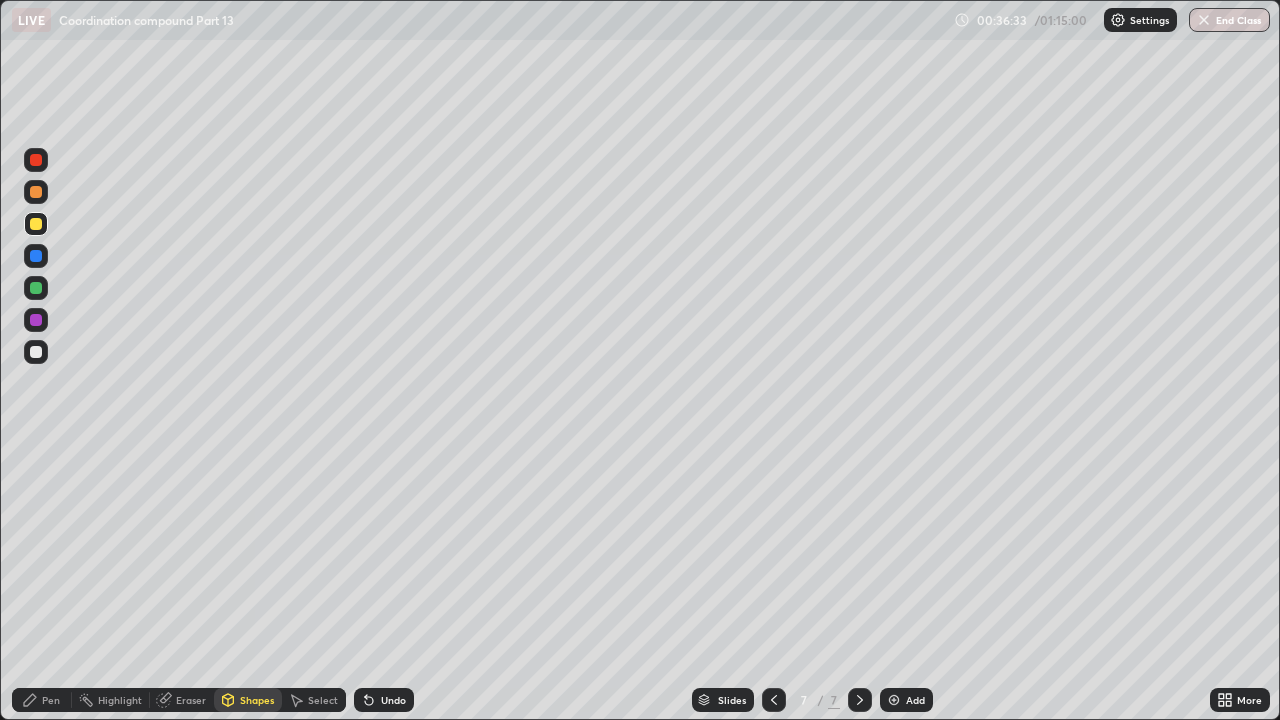 click on "Undo" at bounding box center (384, 700) 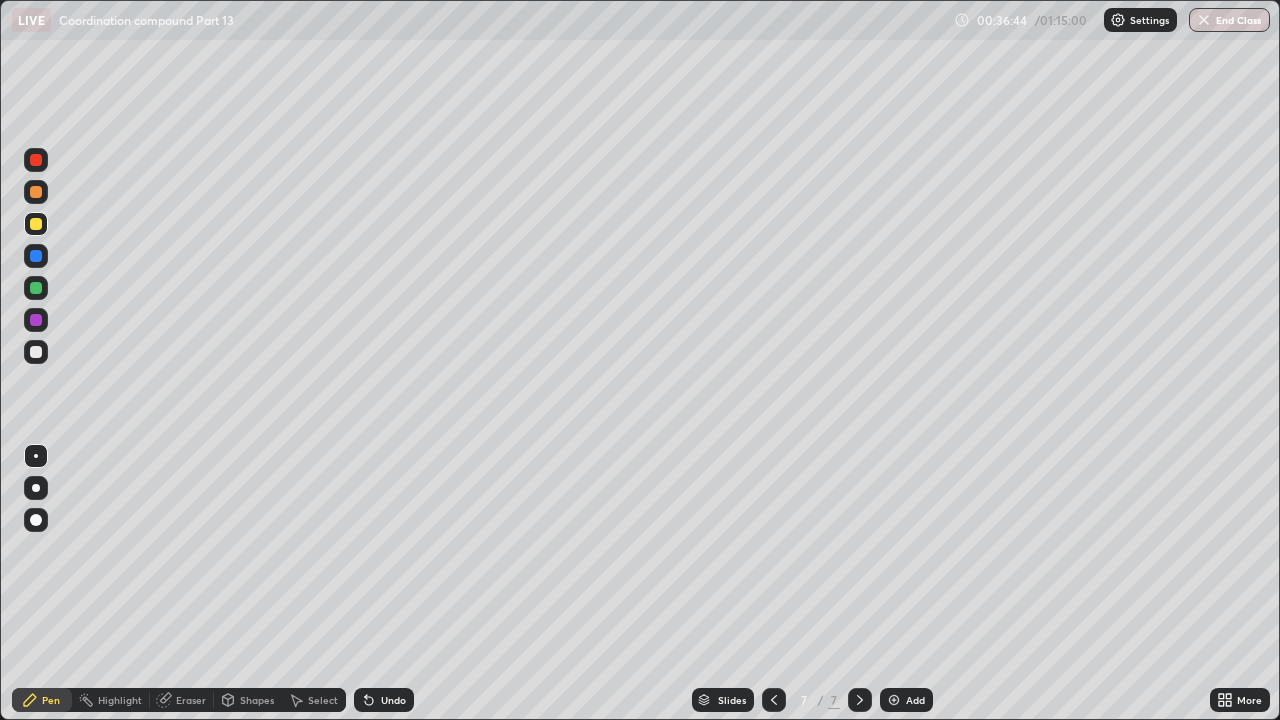 click on "Shapes" at bounding box center (248, 700) 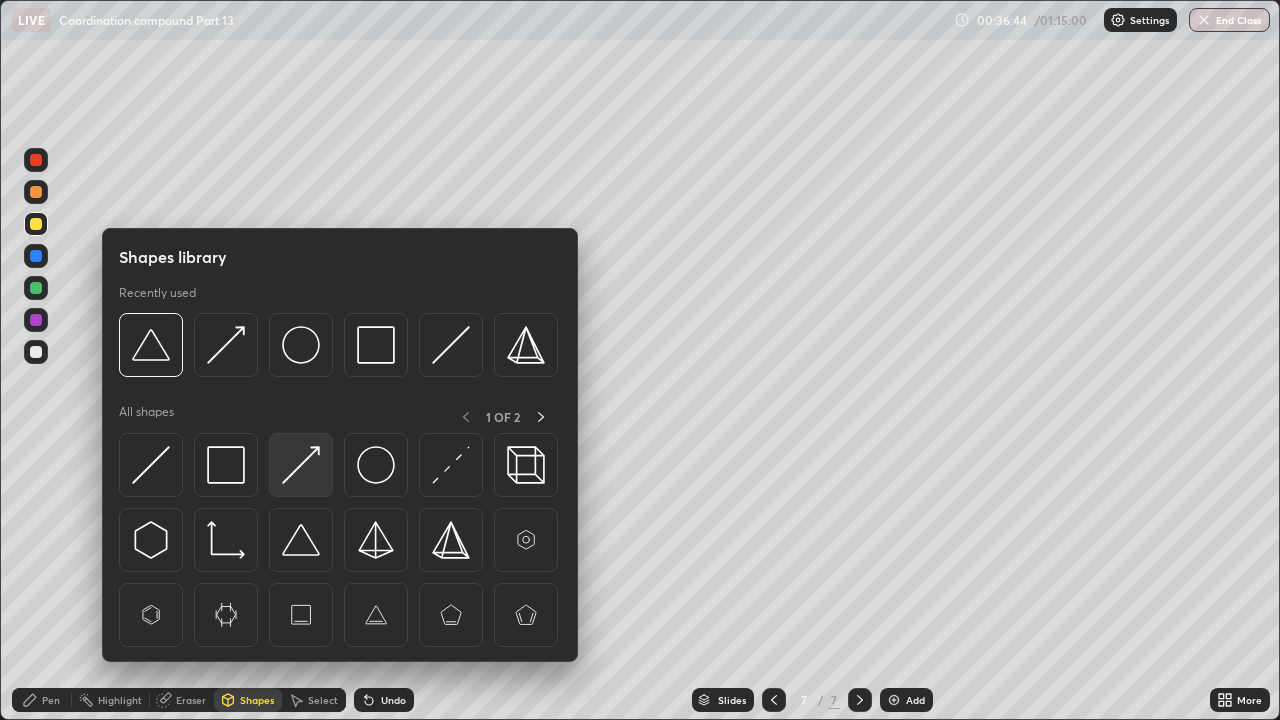 click at bounding box center (301, 465) 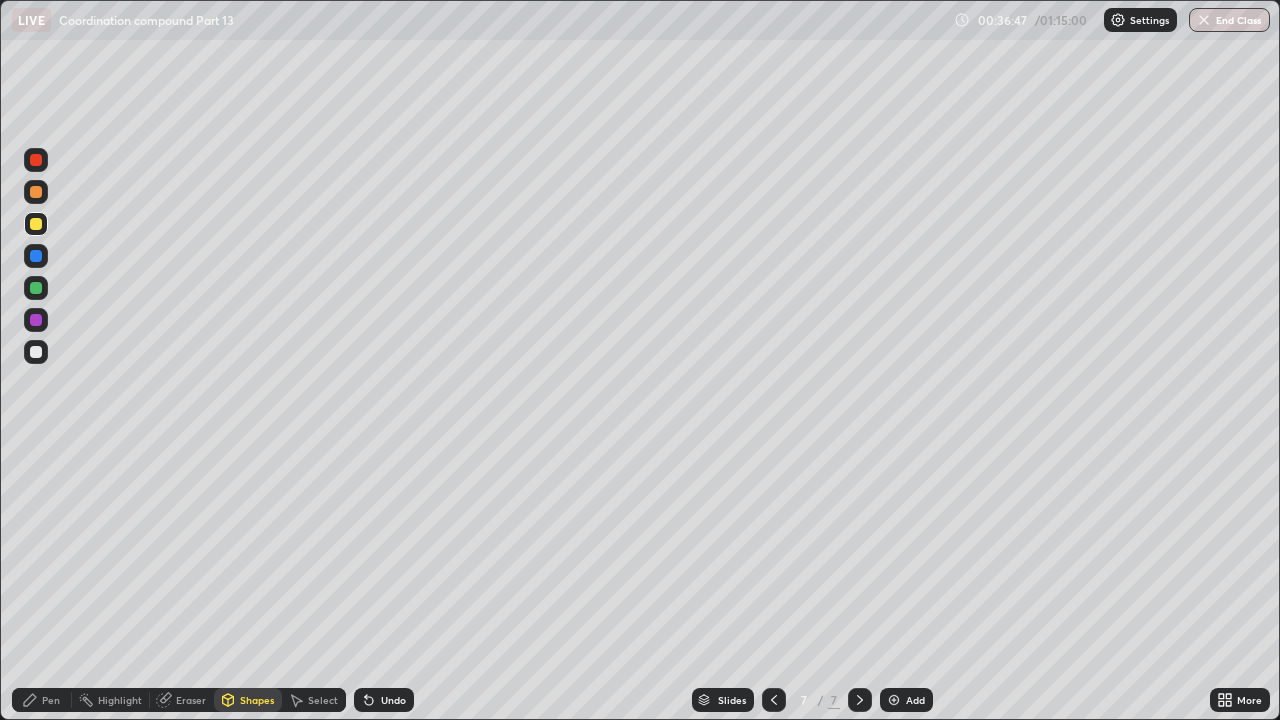 click on "Pen" at bounding box center (51, 700) 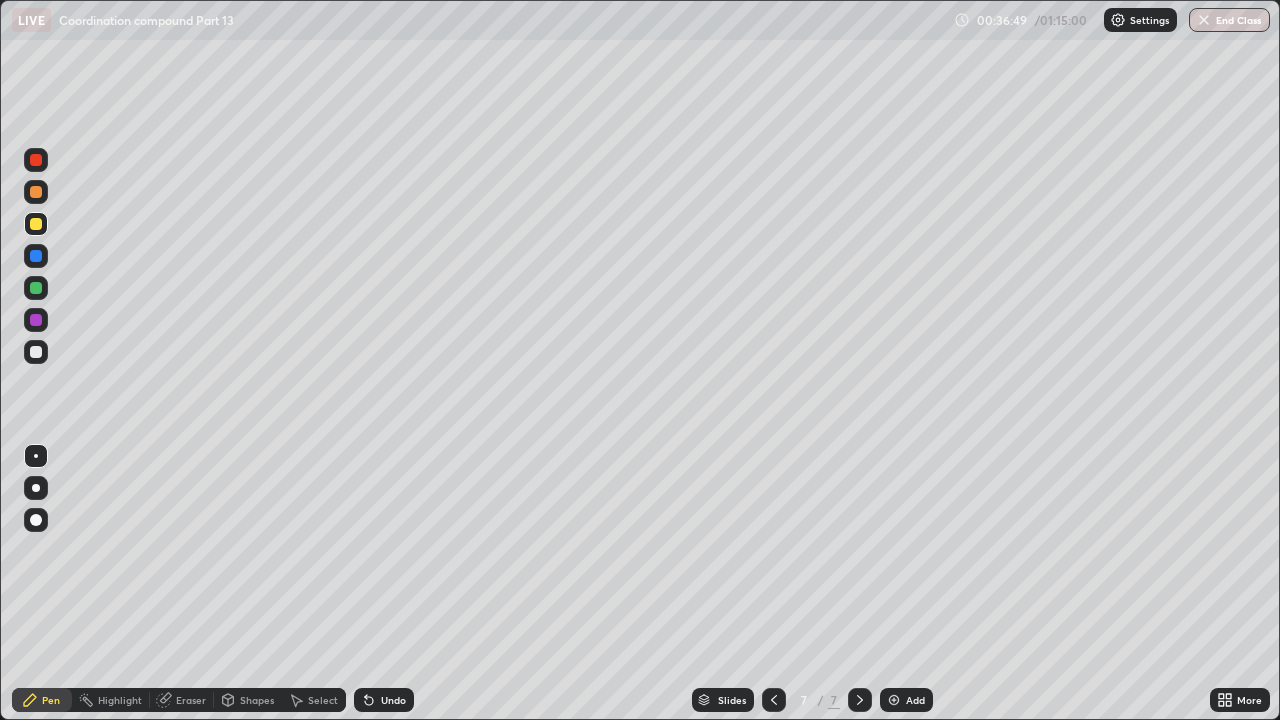 click on "Shapes" at bounding box center [248, 700] 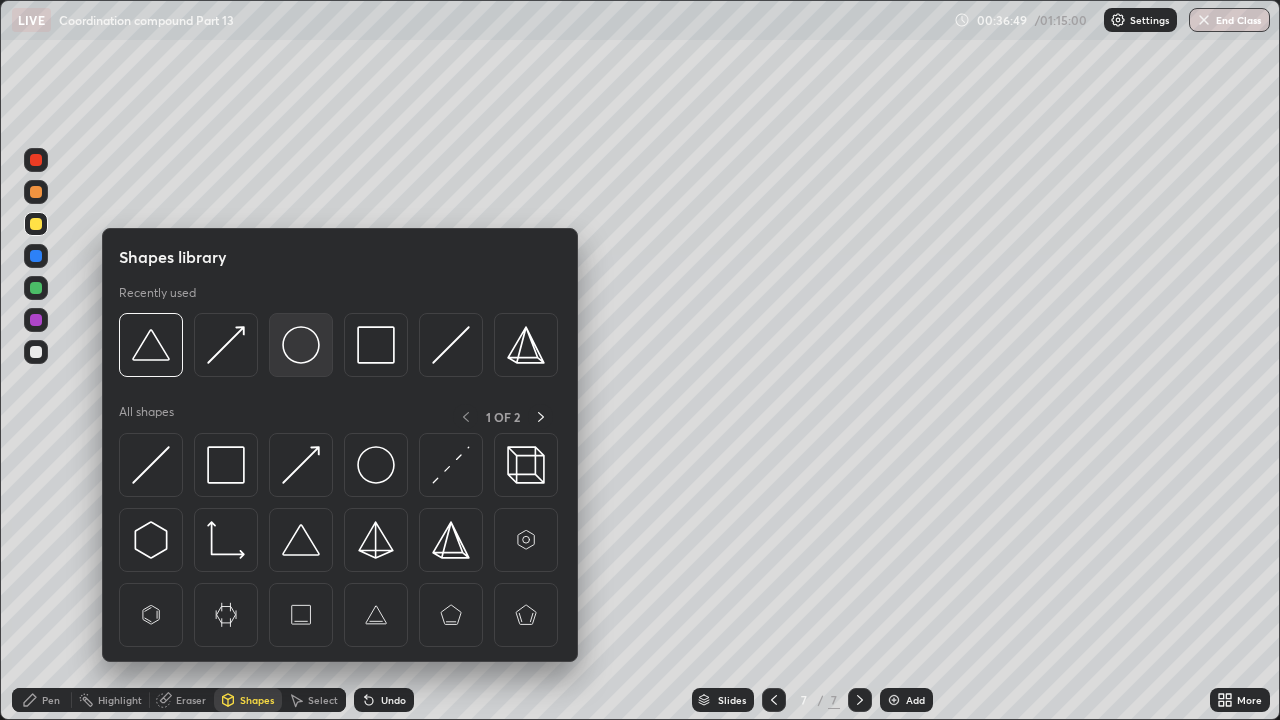 click at bounding box center [301, 345] 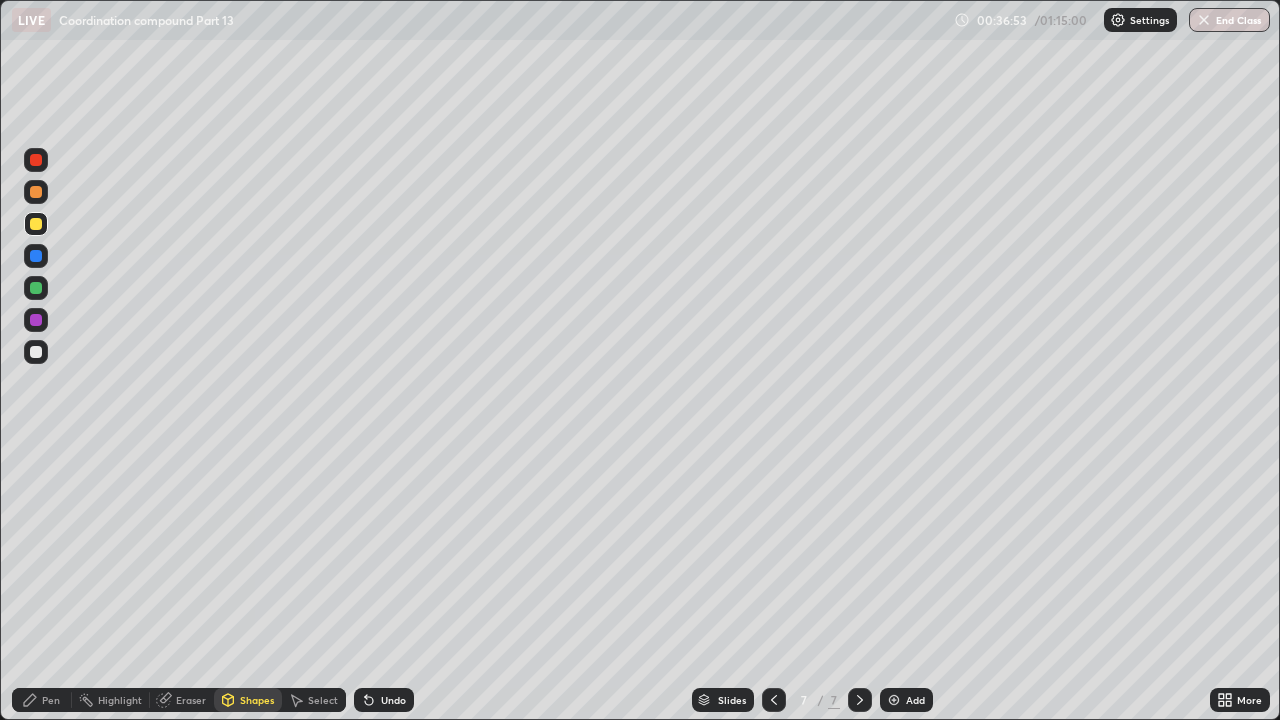 click on "Shapes" at bounding box center [257, 700] 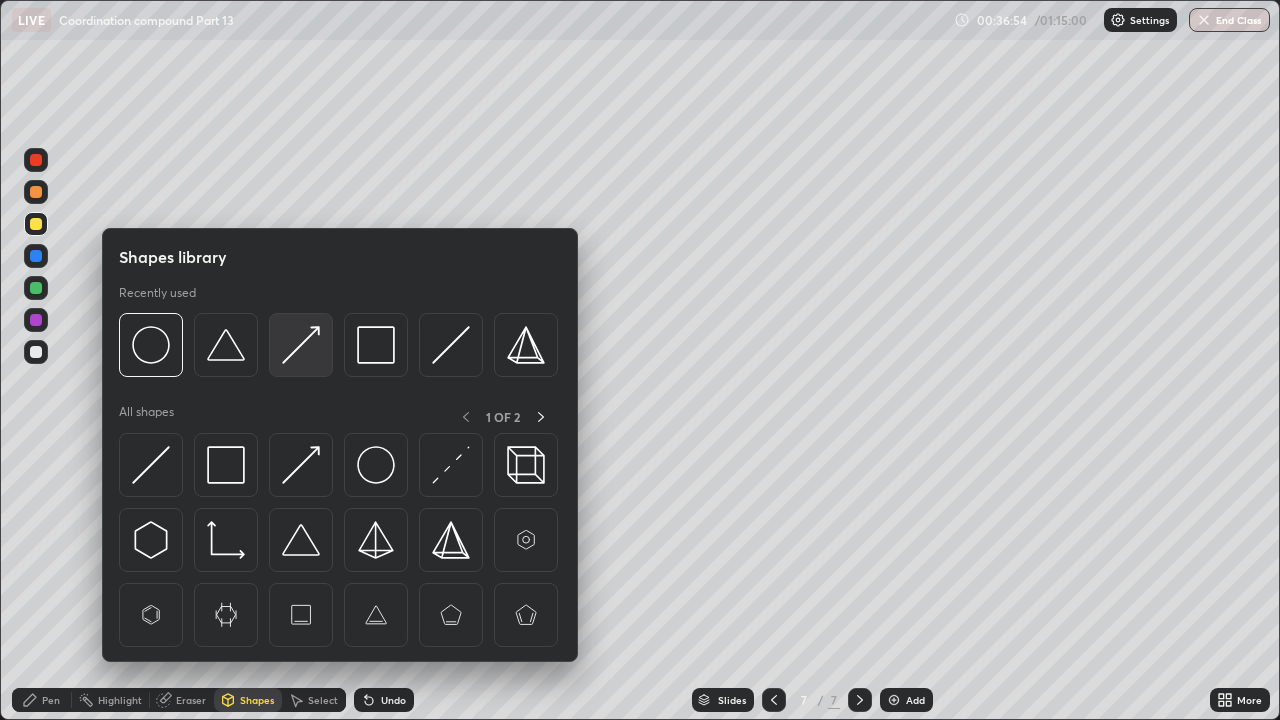 click at bounding box center (301, 345) 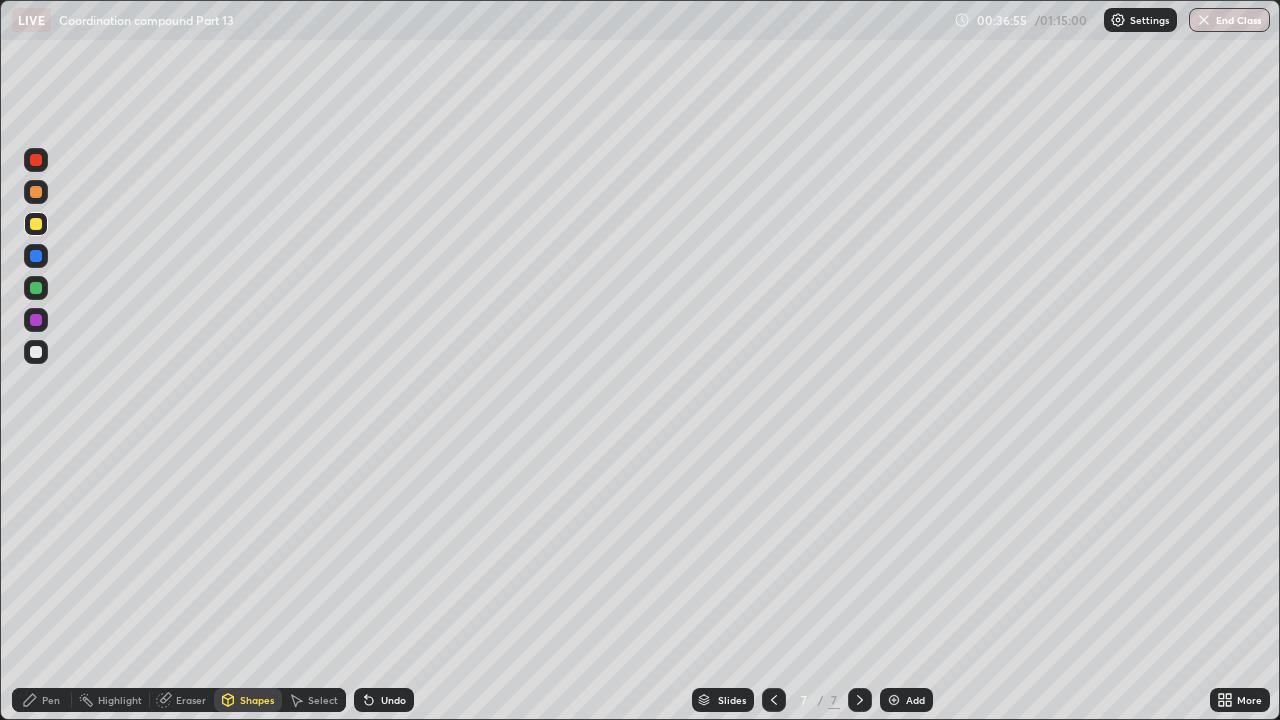 click at bounding box center [36, 320] 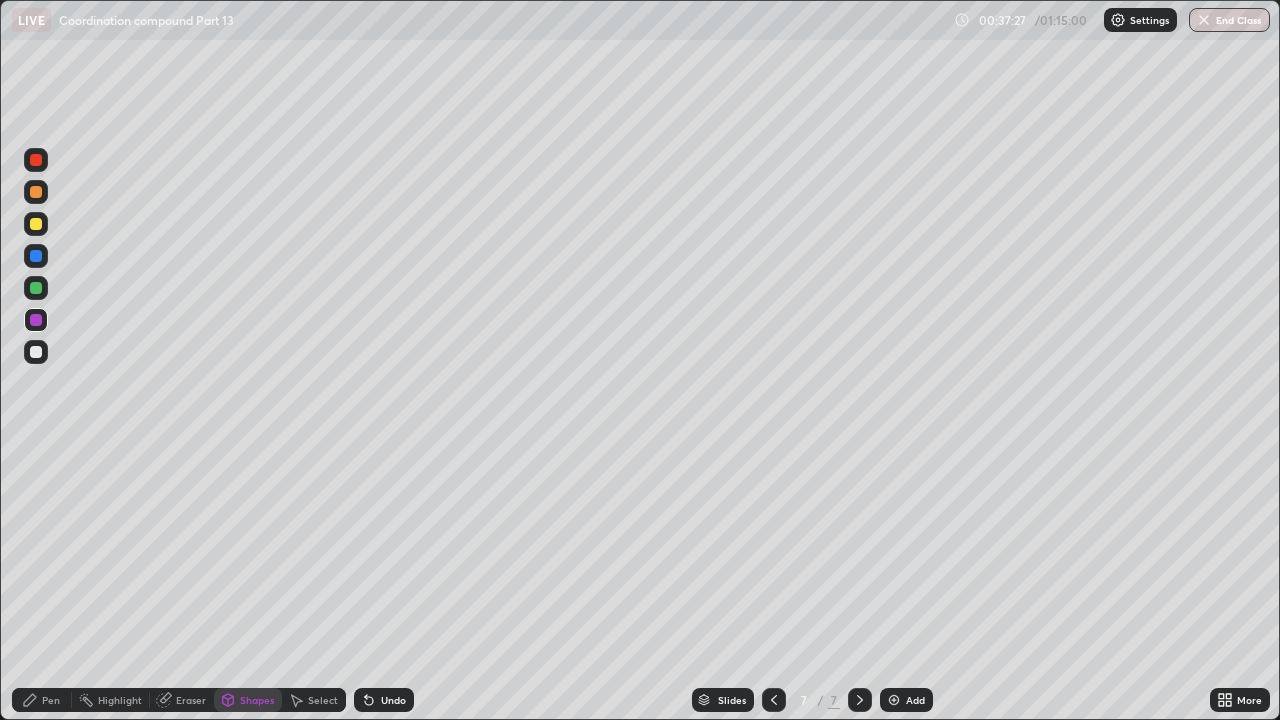 click on "Shapes" at bounding box center [257, 700] 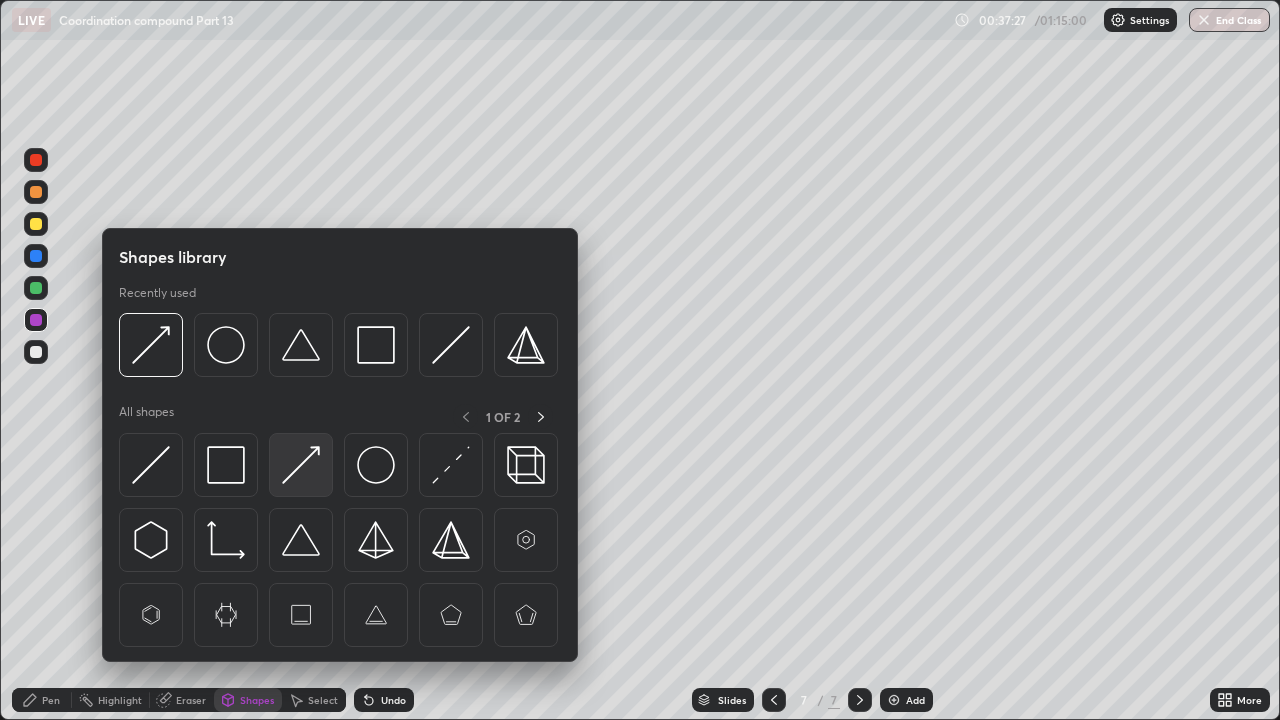 click at bounding box center (301, 465) 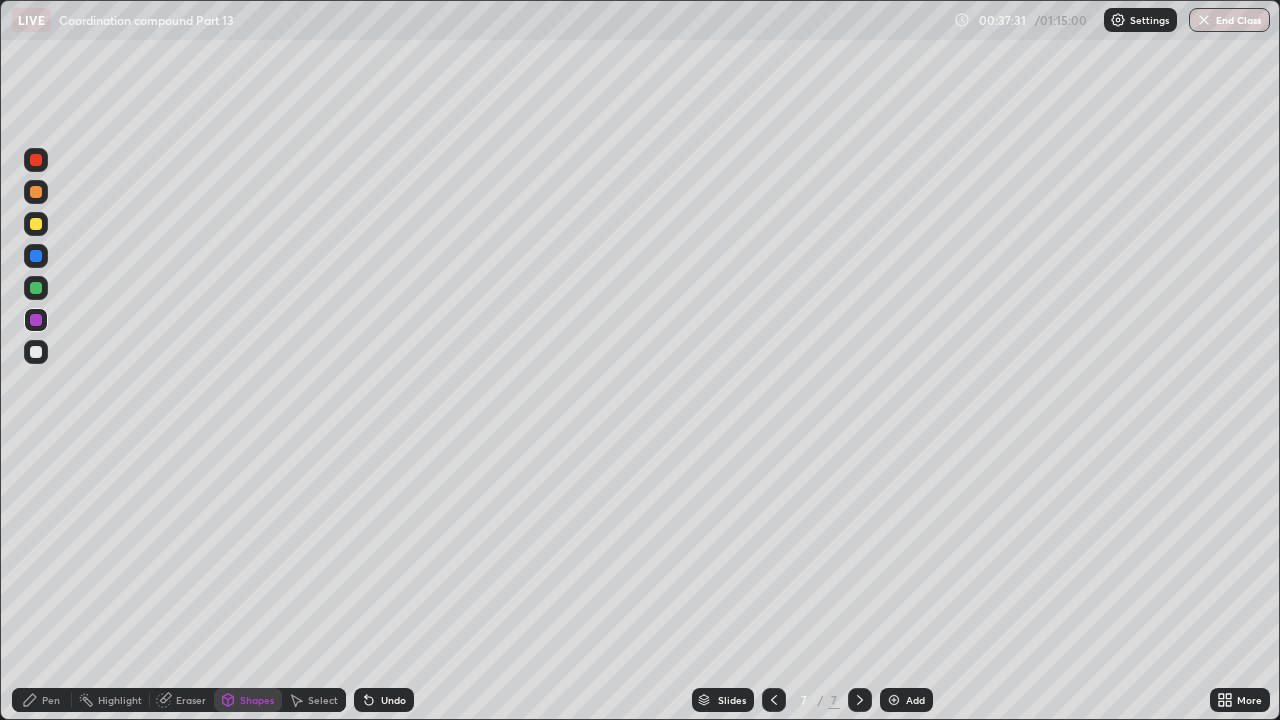 click on "Pen" at bounding box center [42, 700] 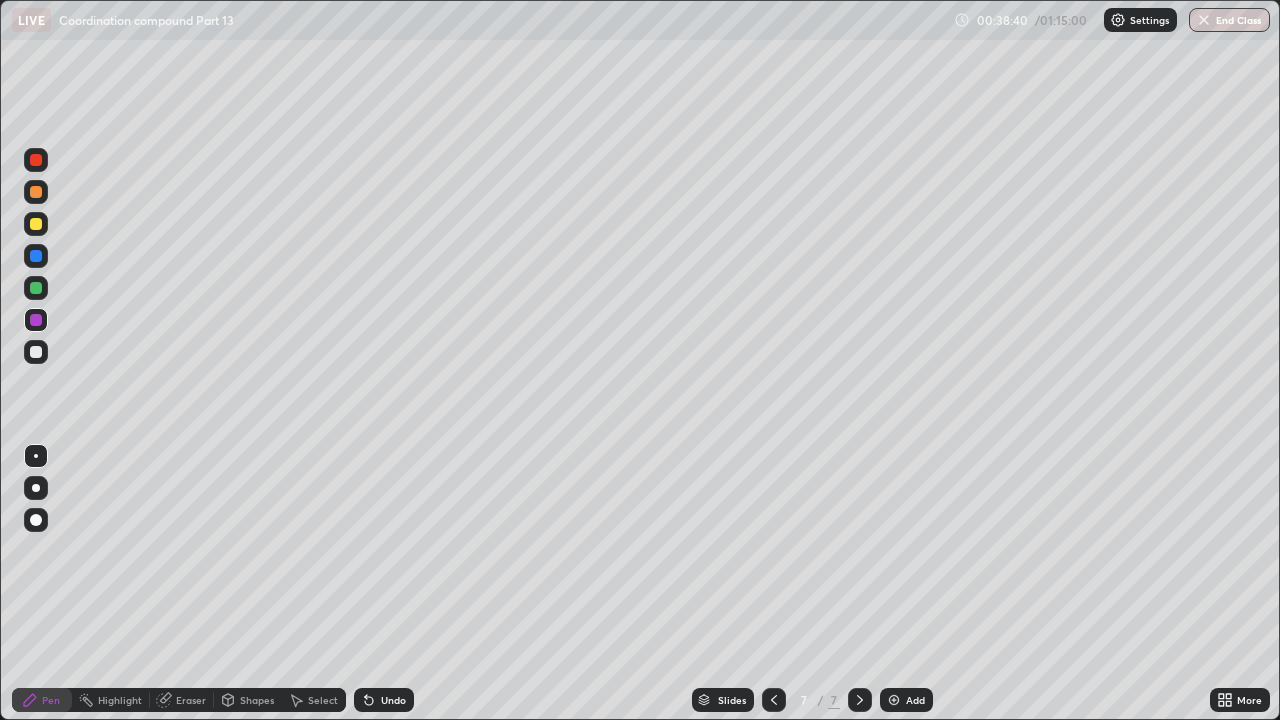 click 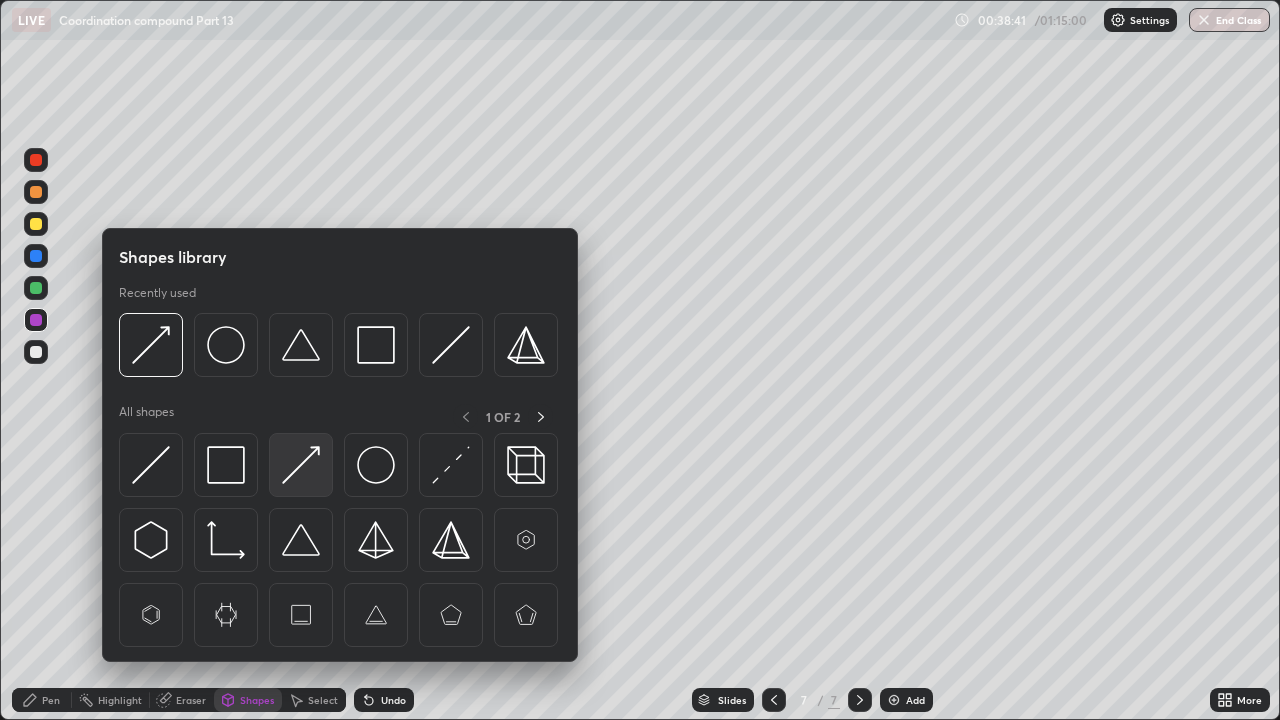 click at bounding box center (301, 465) 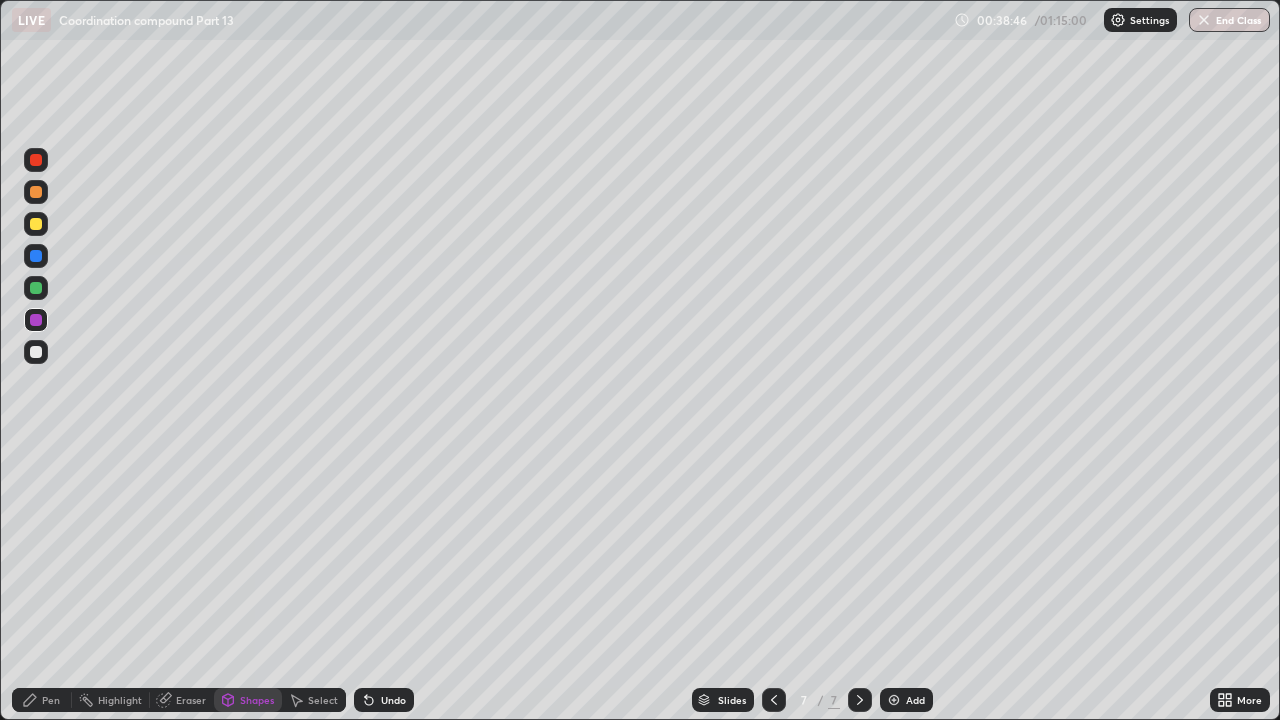 click on "Pen" at bounding box center [42, 700] 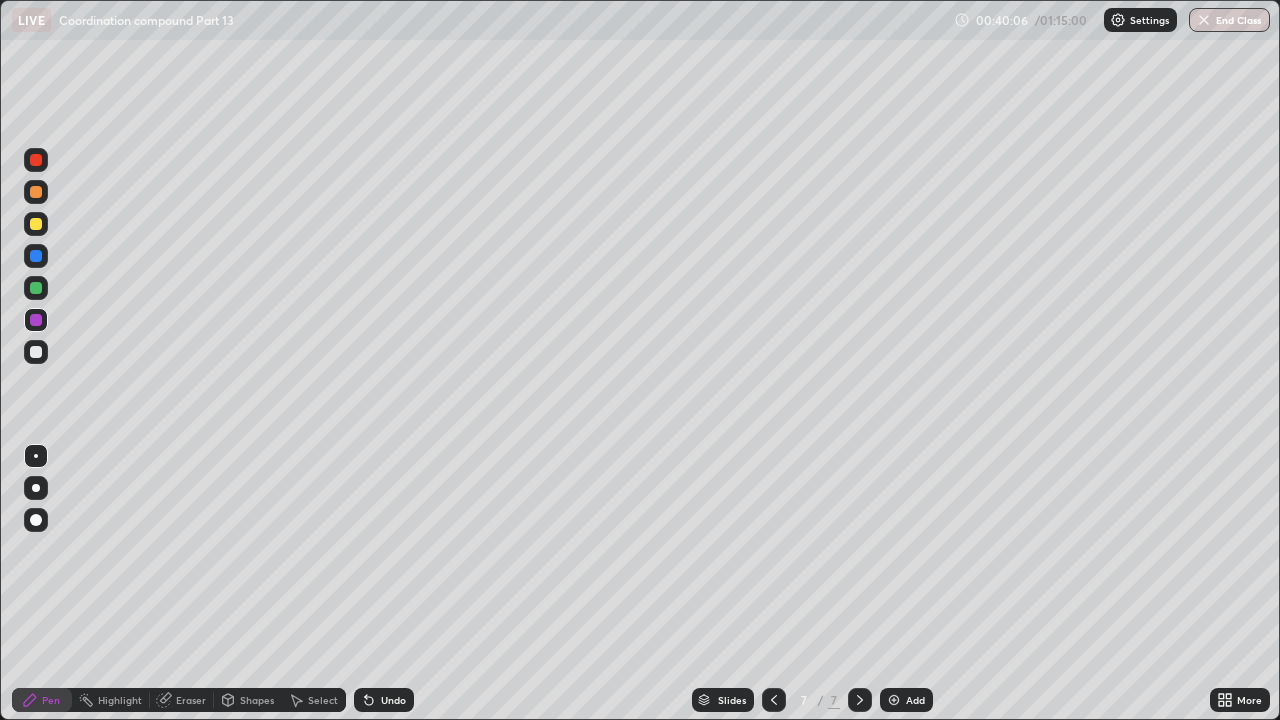 click 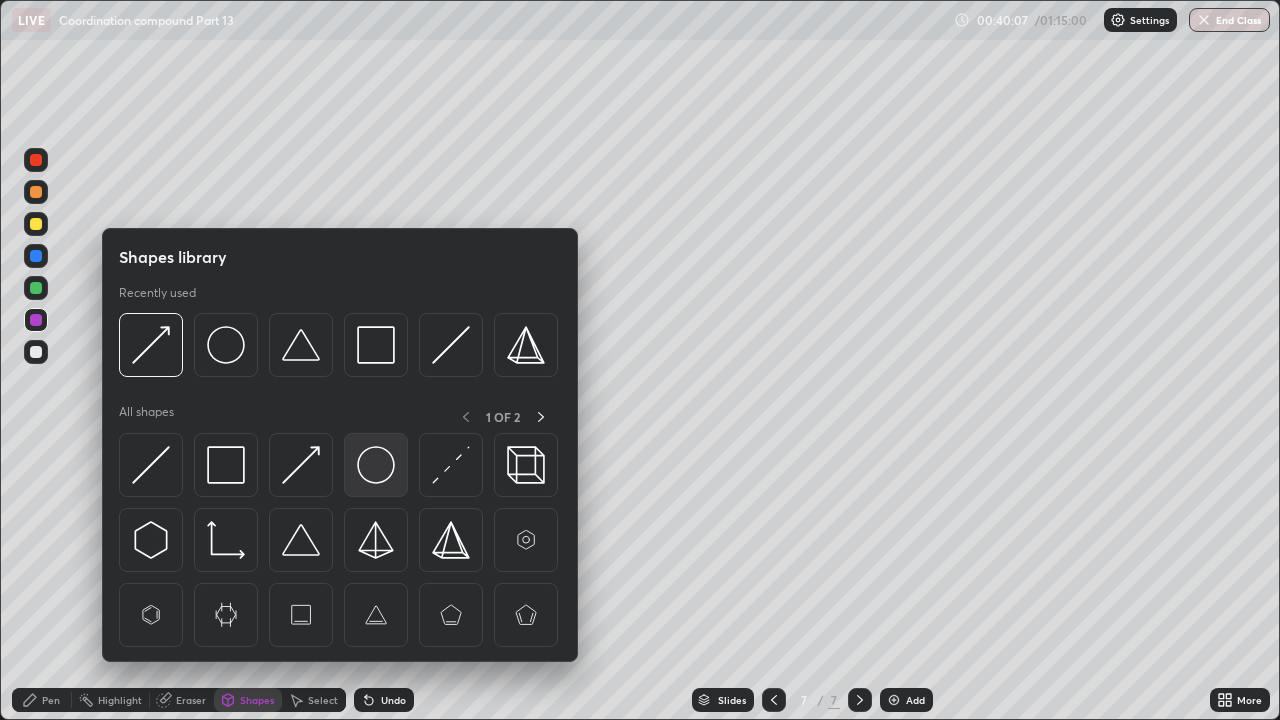 click at bounding box center [376, 465] 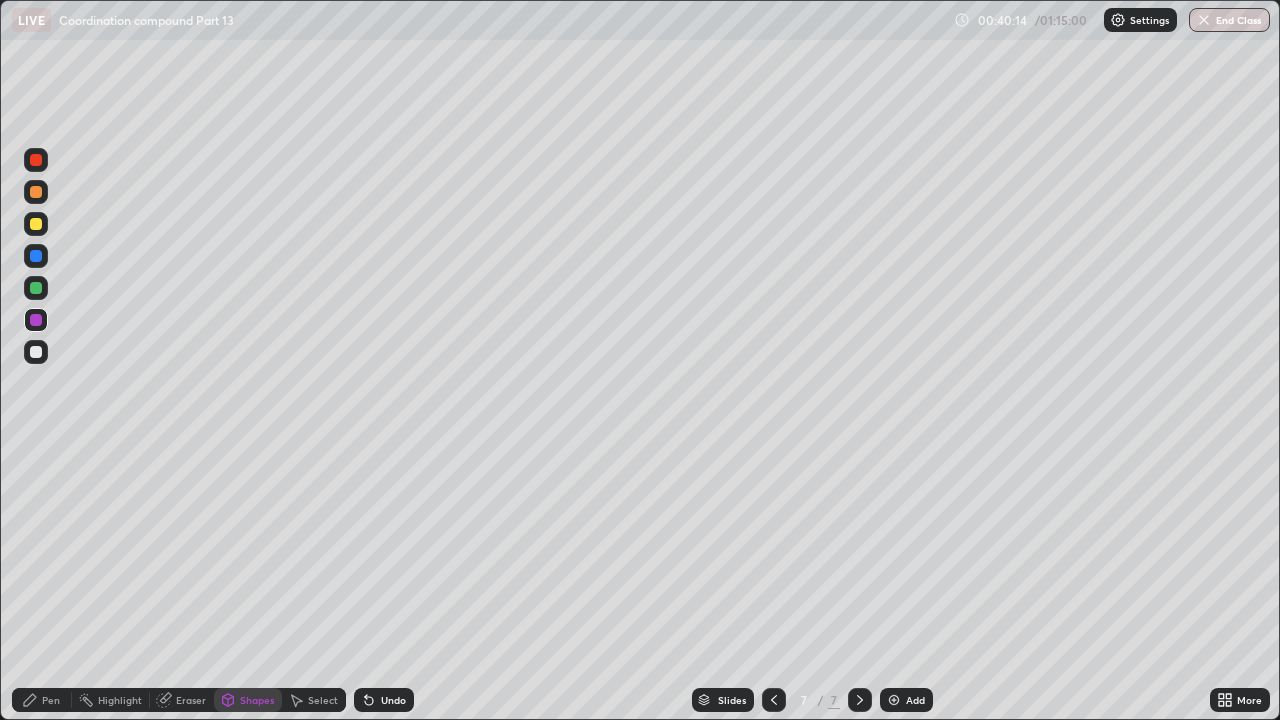 click on "Undo" at bounding box center [384, 700] 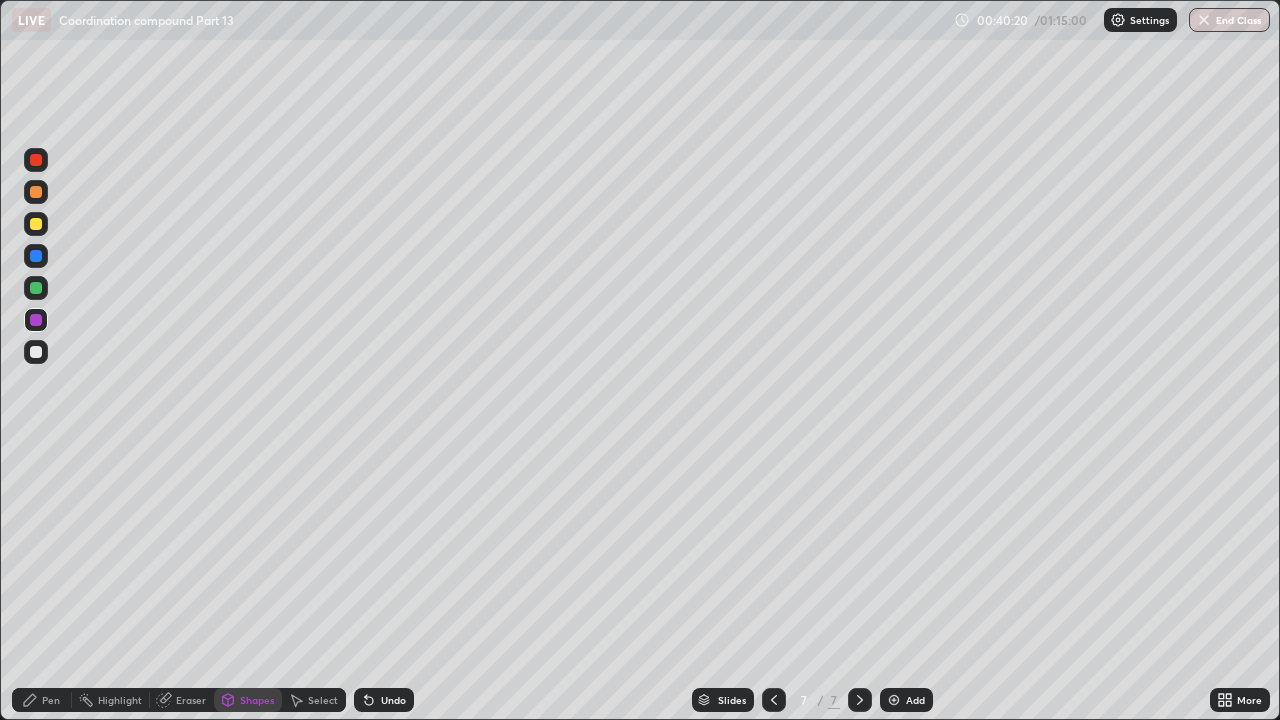 click at bounding box center (36, 352) 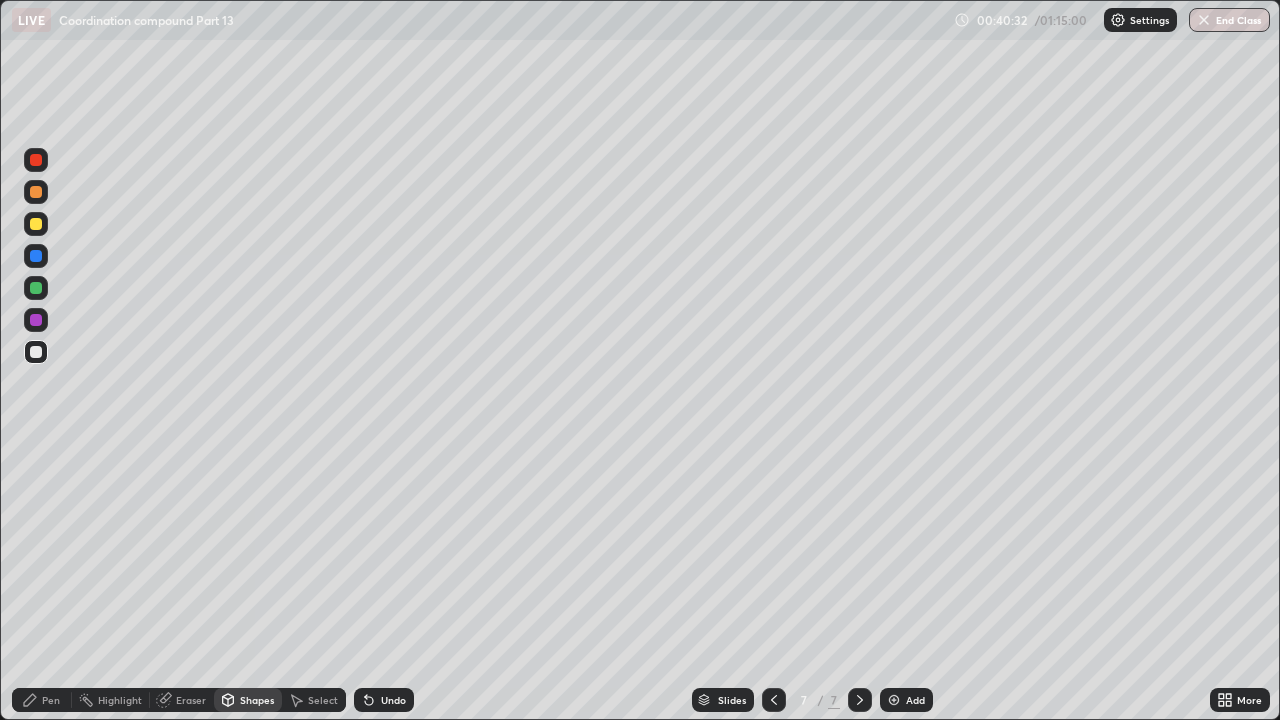 click on "Shapes" at bounding box center [257, 700] 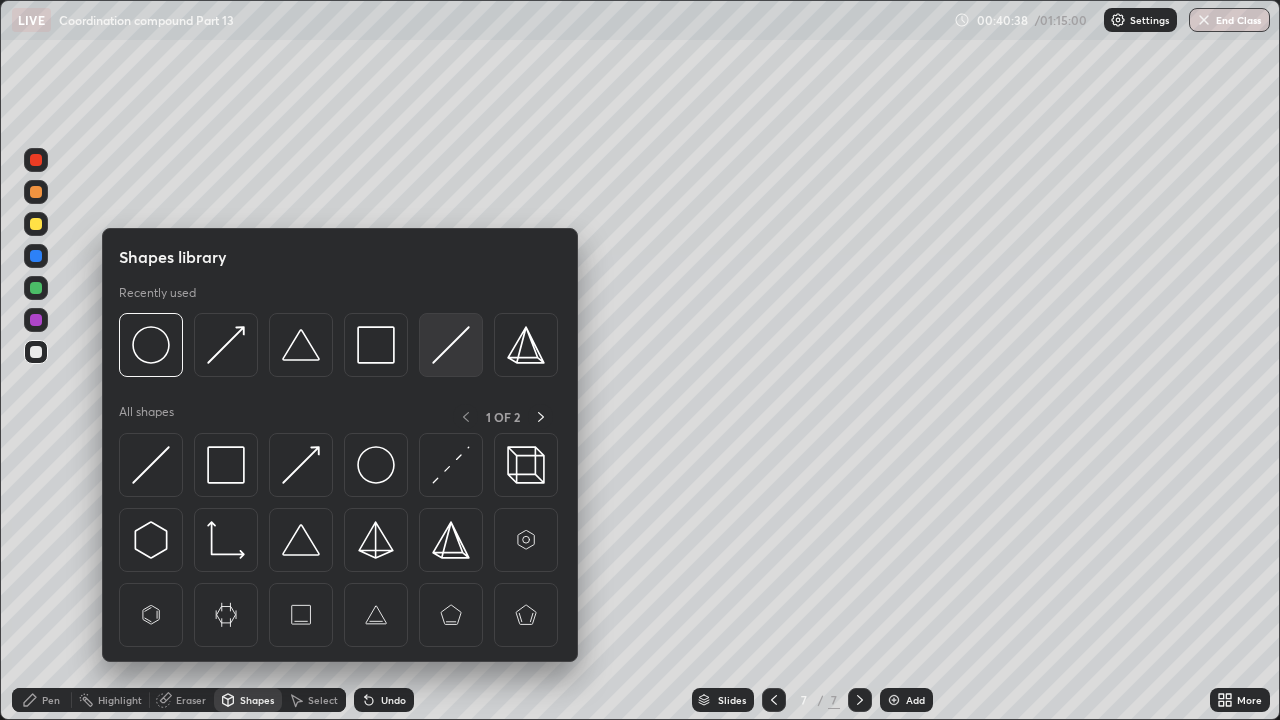click at bounding box center [451, 345] 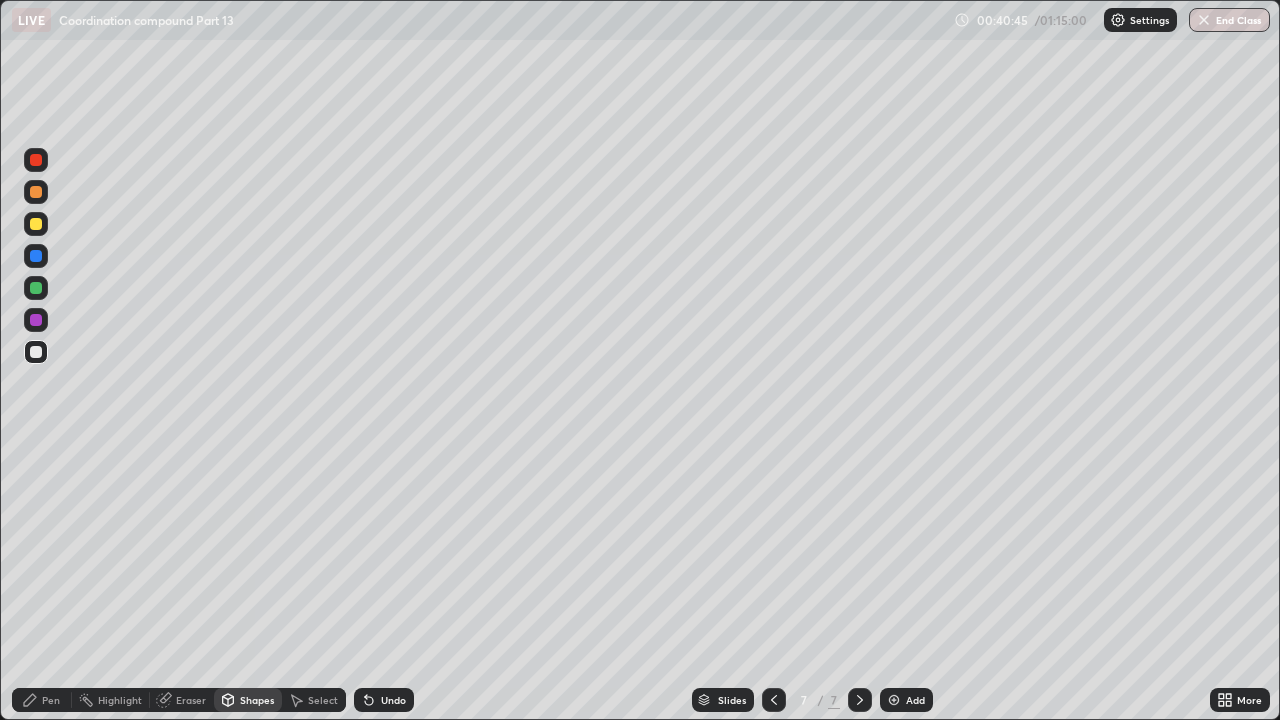 click at bounding box center [36, 256] 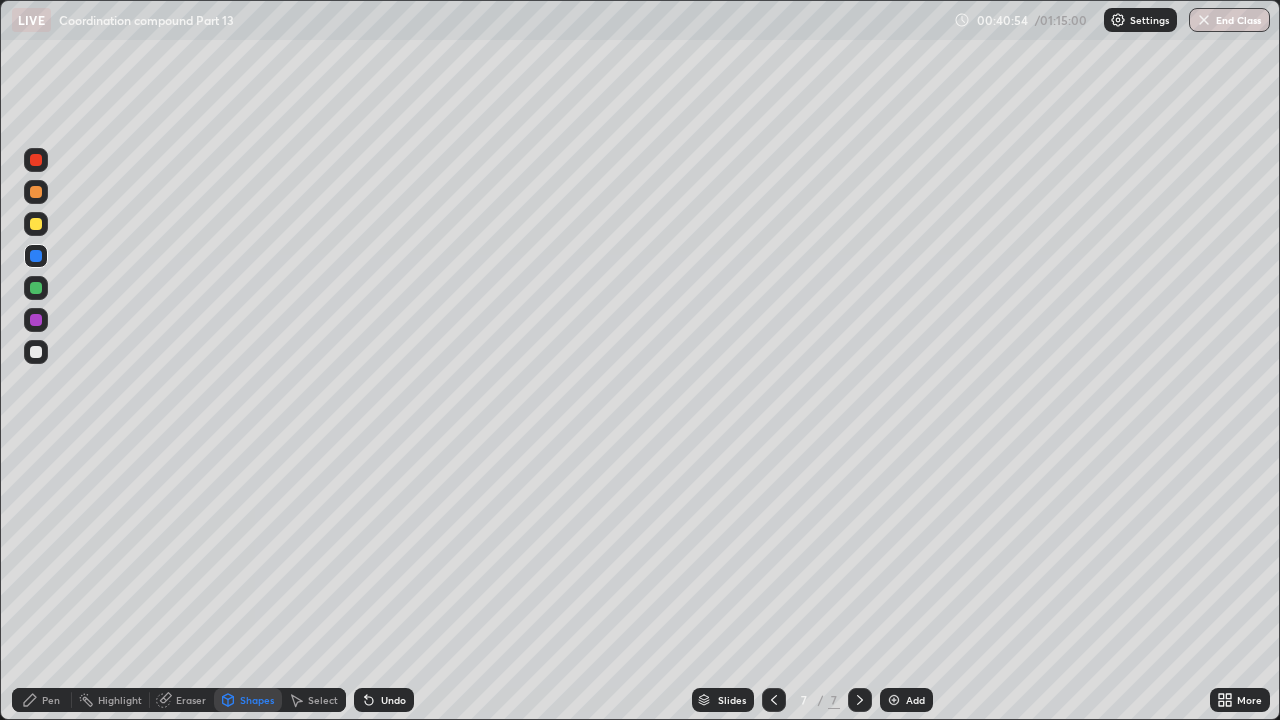 click on "Undo" at bounding box center [384, 700] 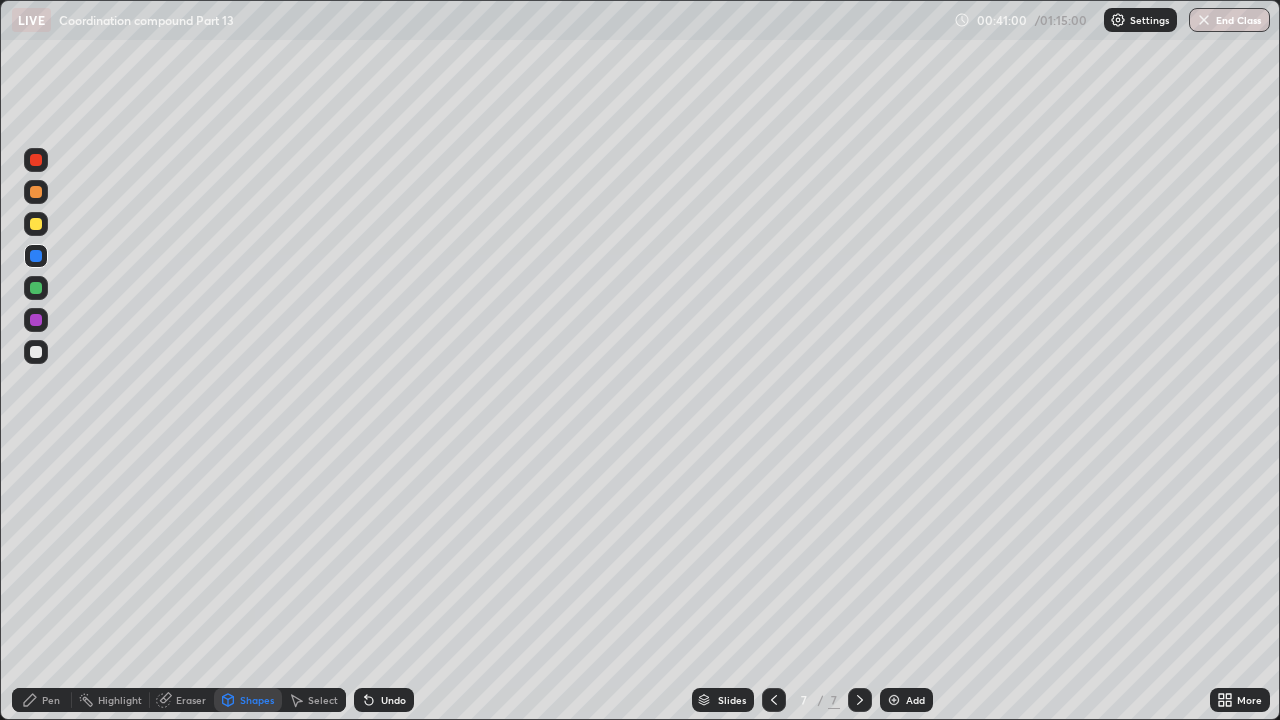click on "Pen" at bounding box center (51, 700) 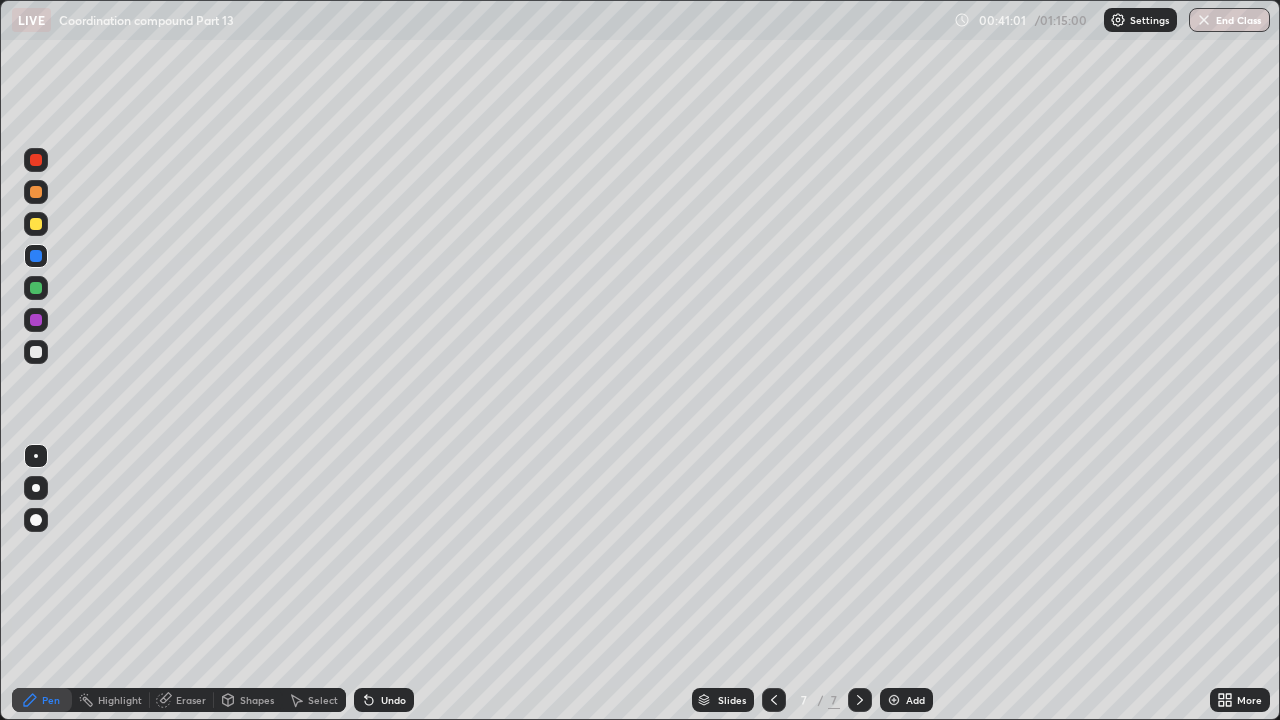 click at bounding box center (36, 224) 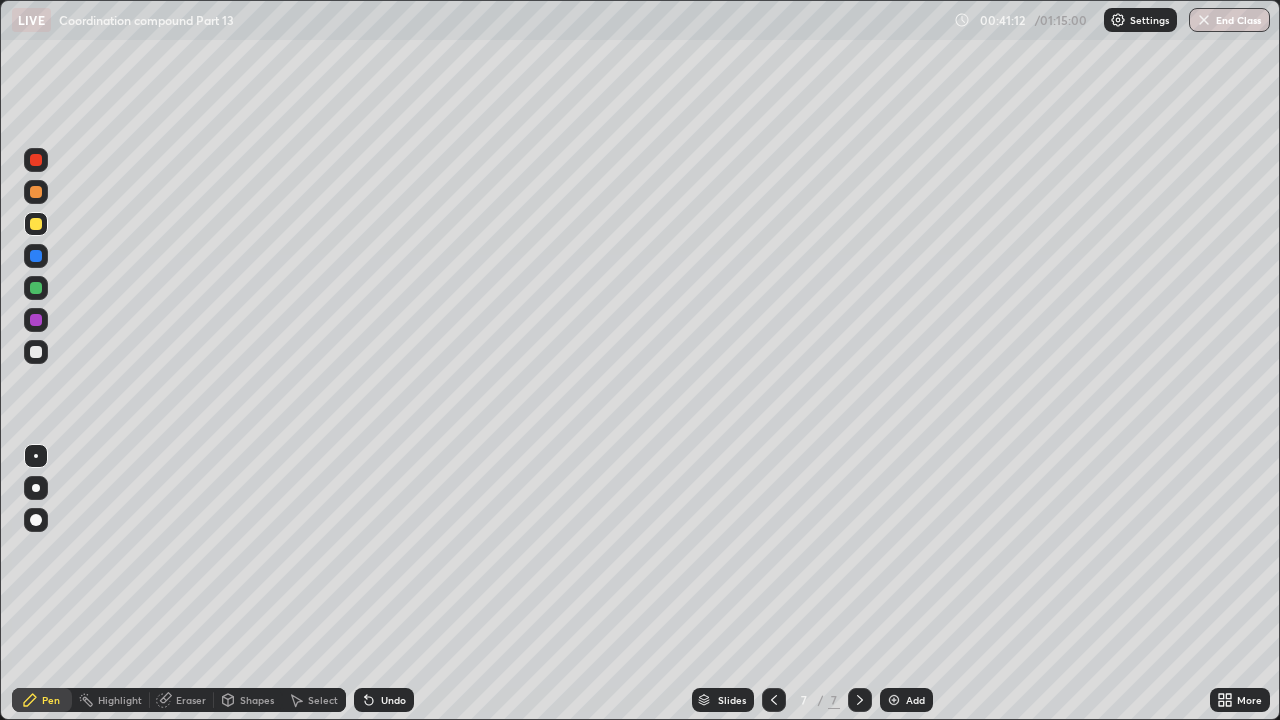 click on "Undo" at bounding box center (393, 700) 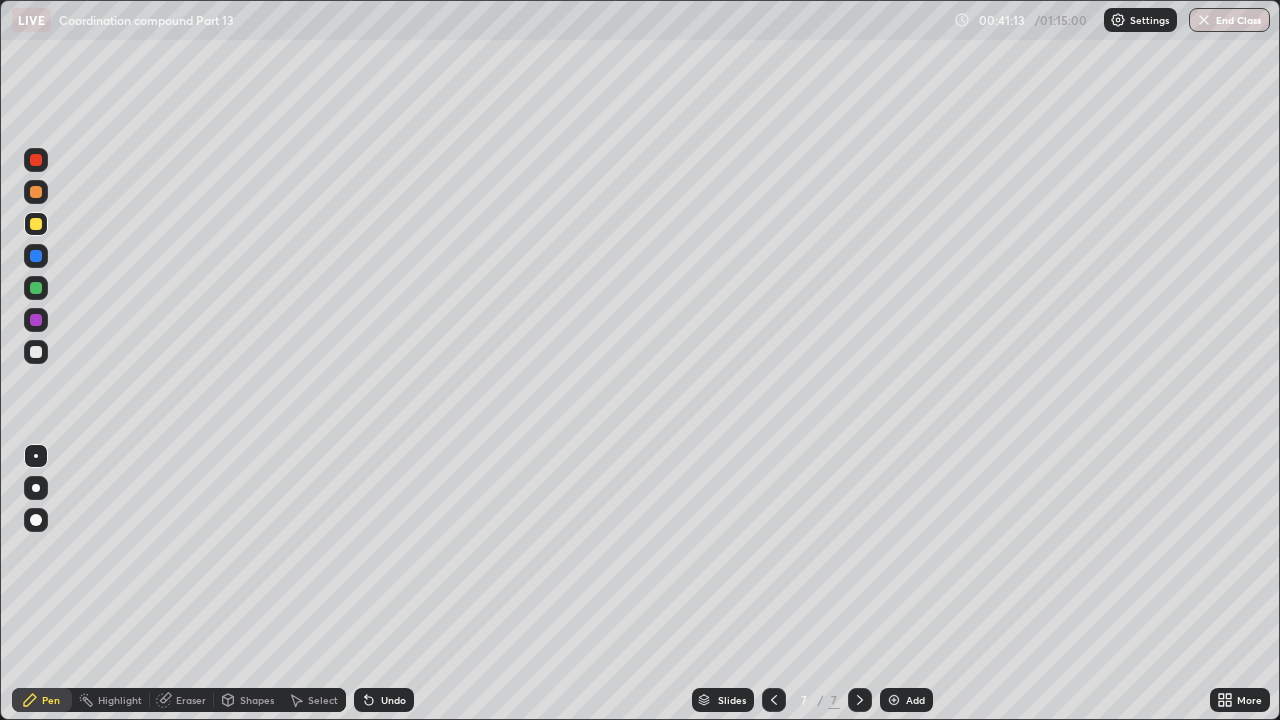 click on "Undo" at bounding box center [393, 700] 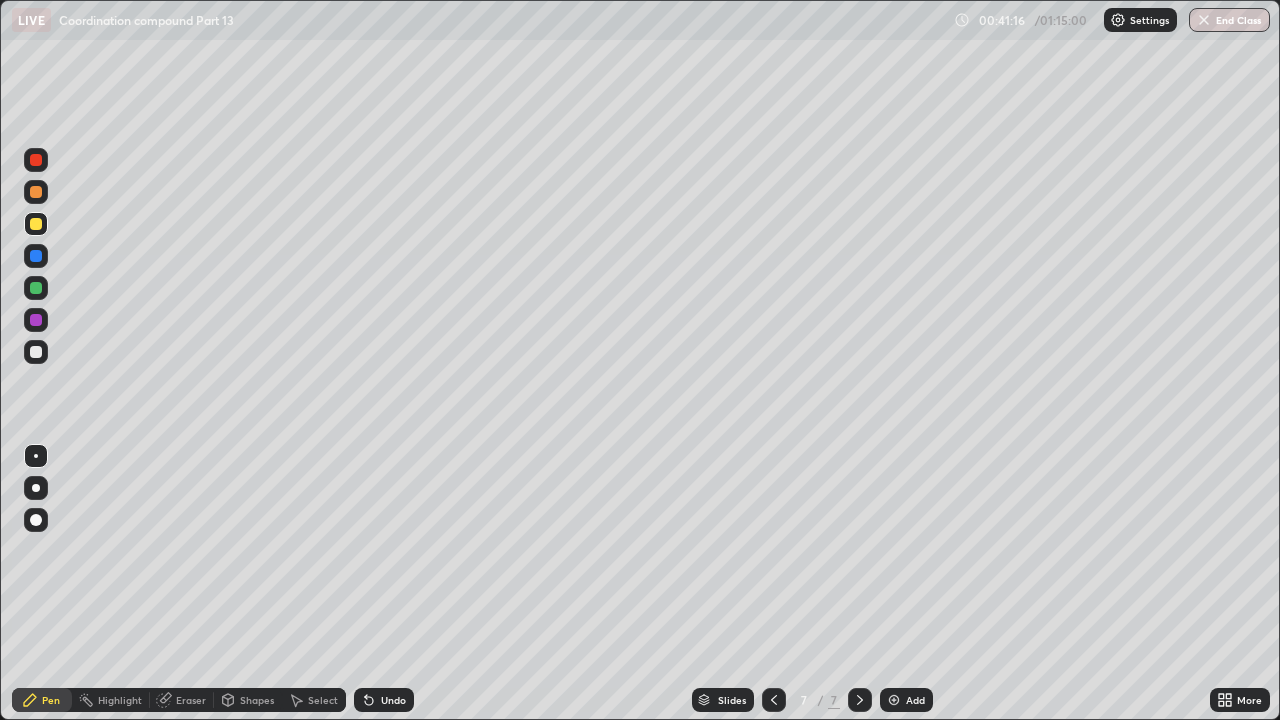 click at bounding box center [36, 256] 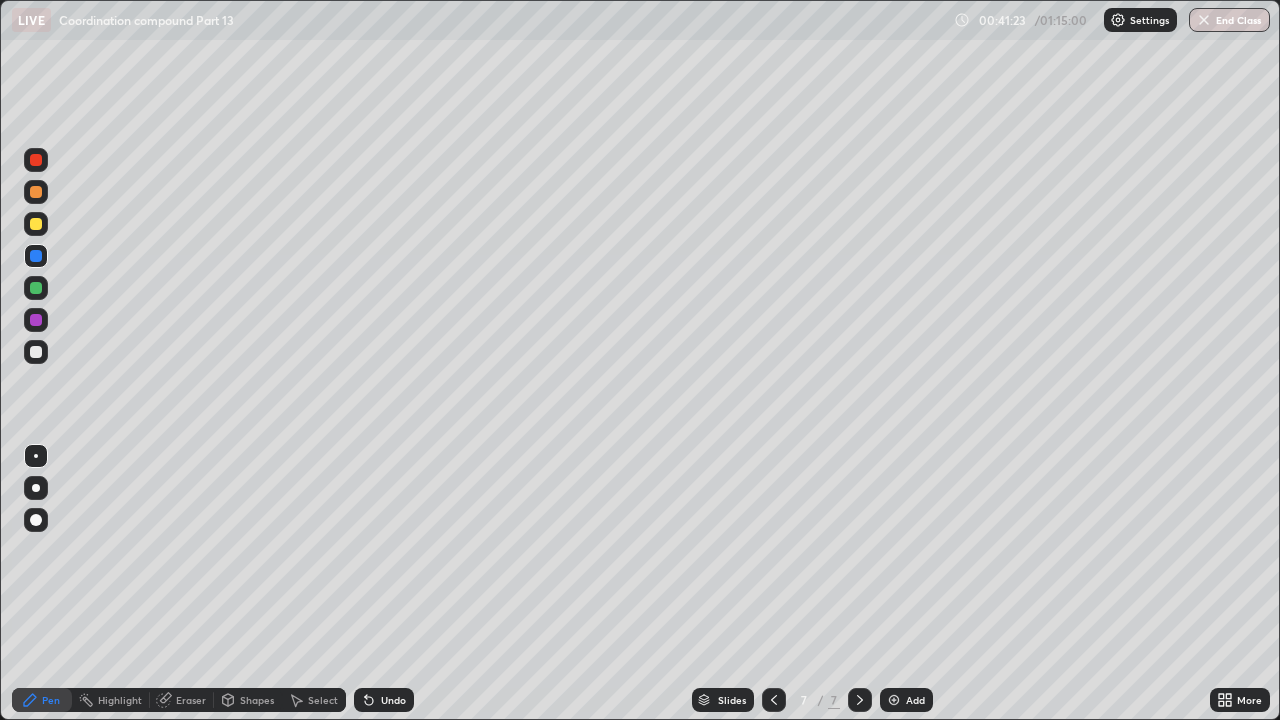 click at bounding box center [36, 224] 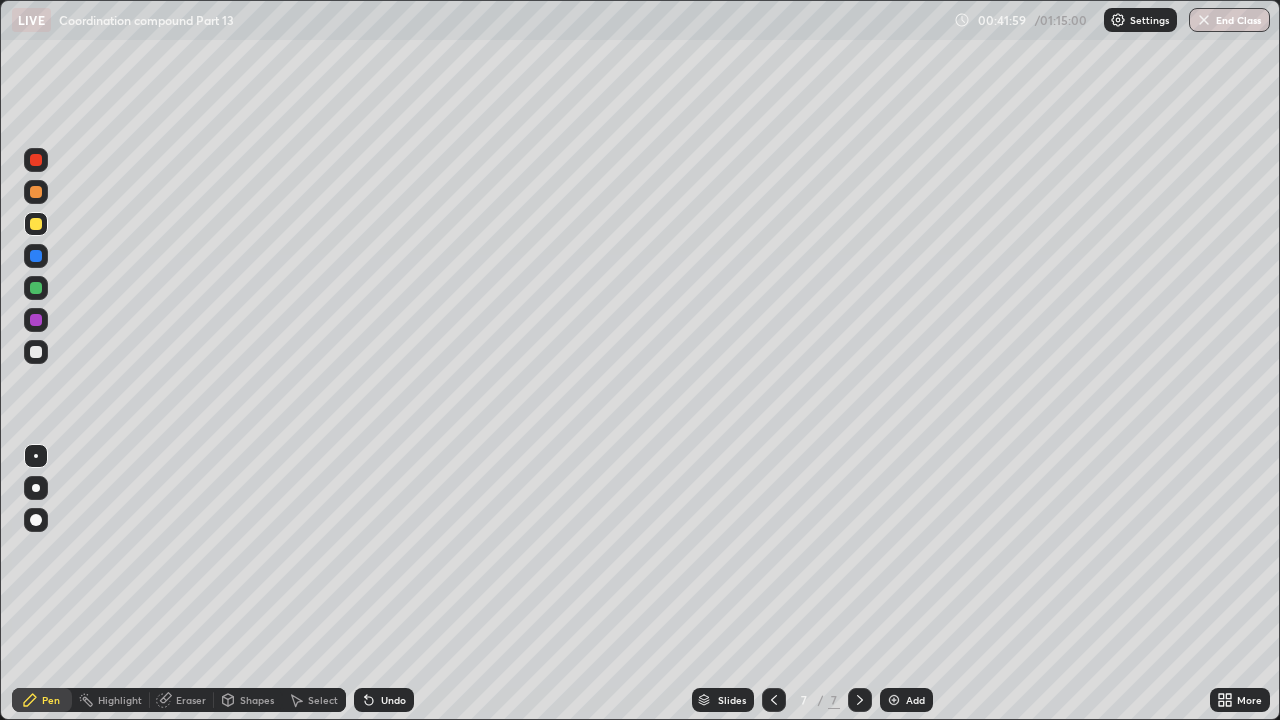 click 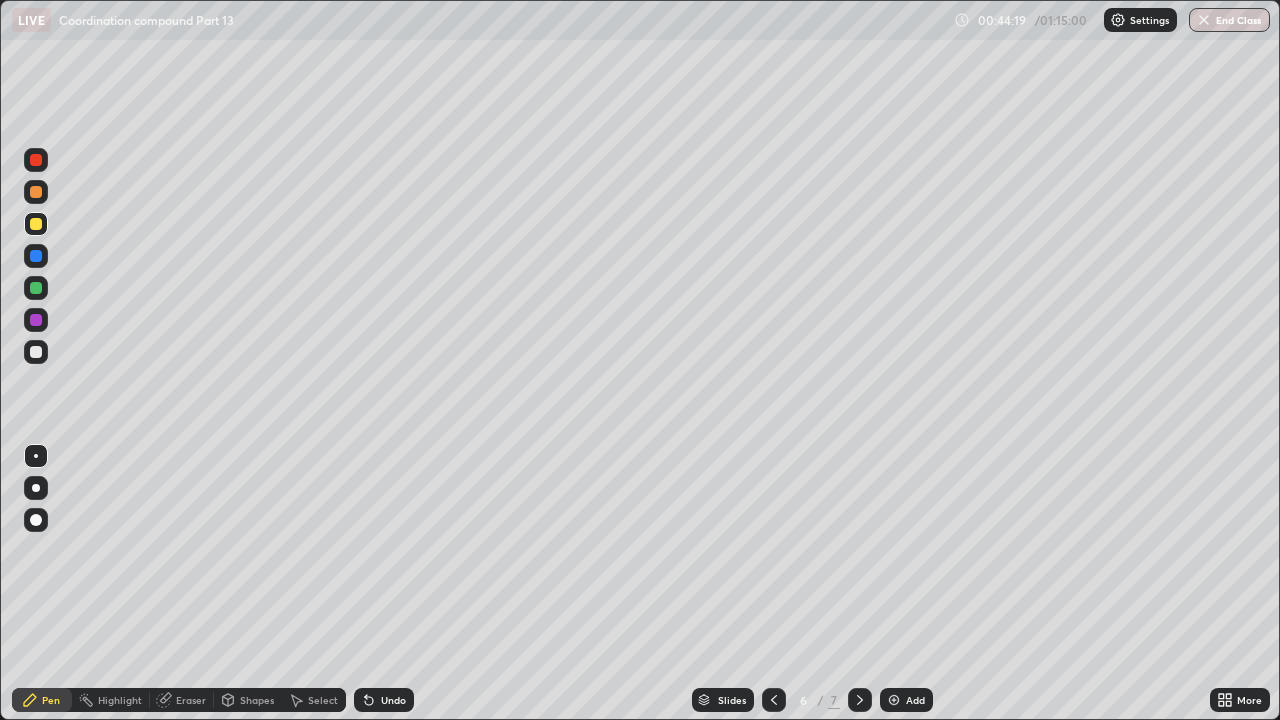 click 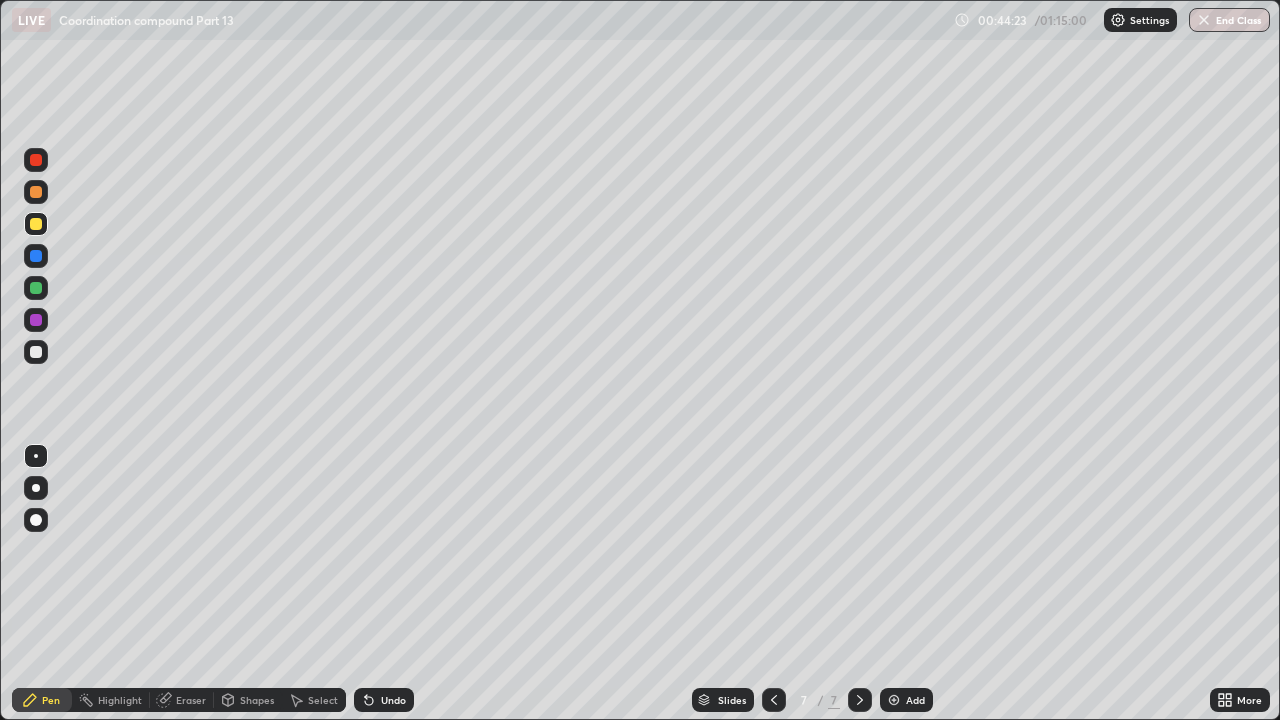 click 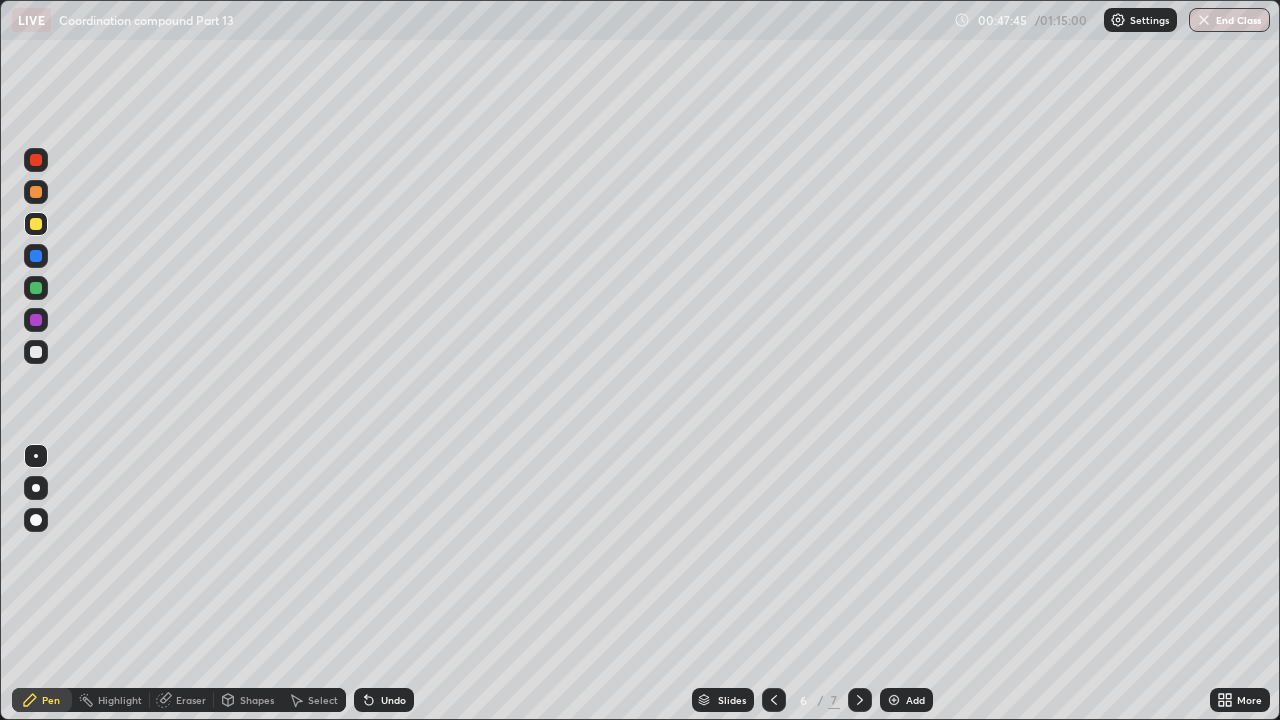 click 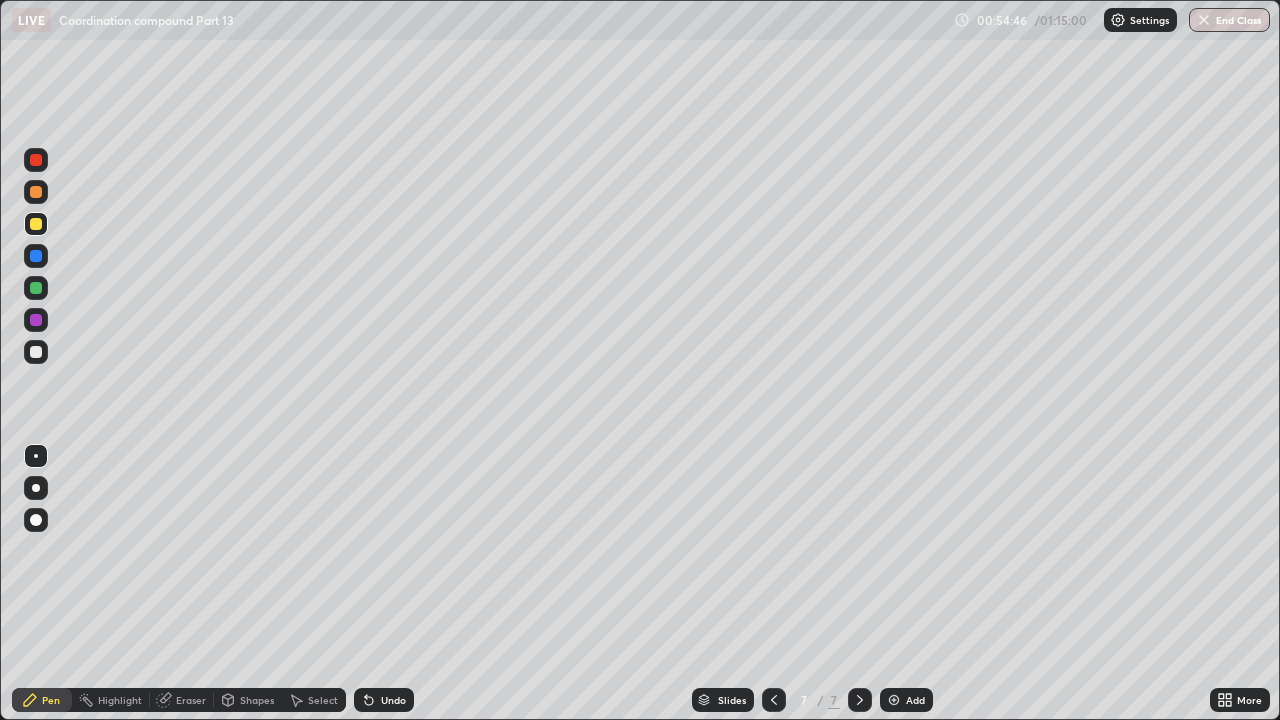 click on "Add" at bounding box center (906, 700) 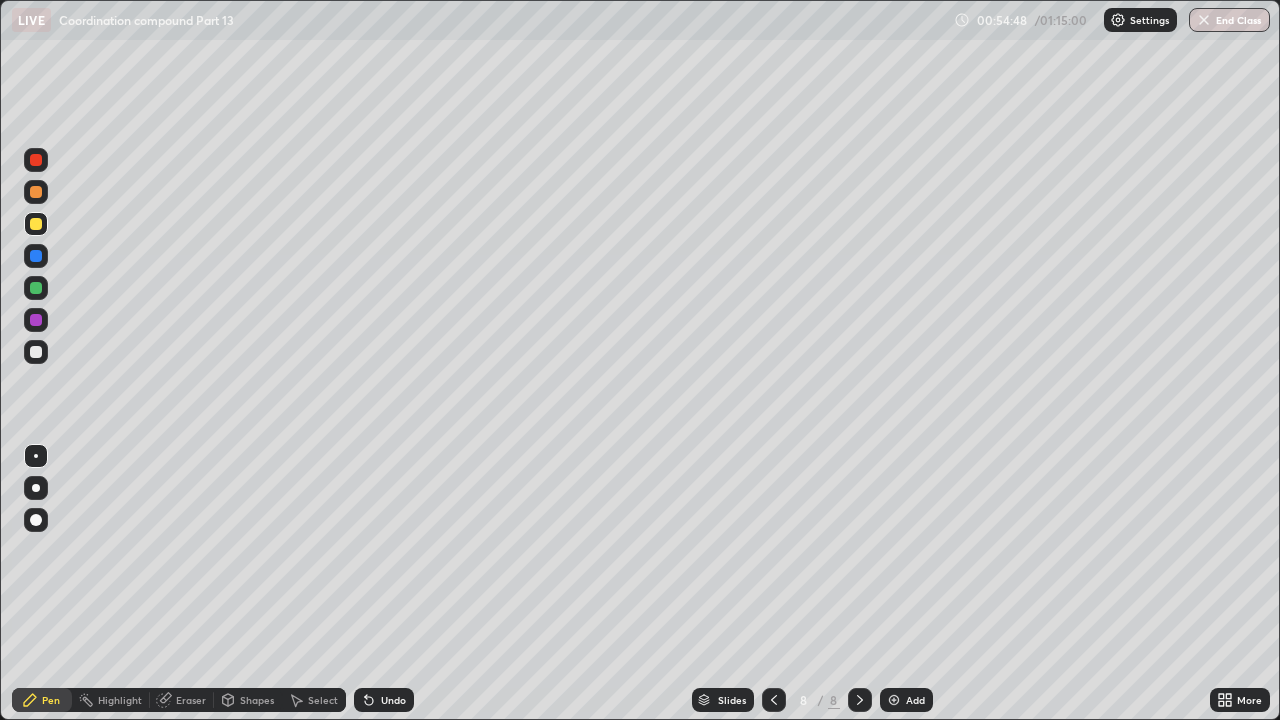 click at bounding box center [36, 256] 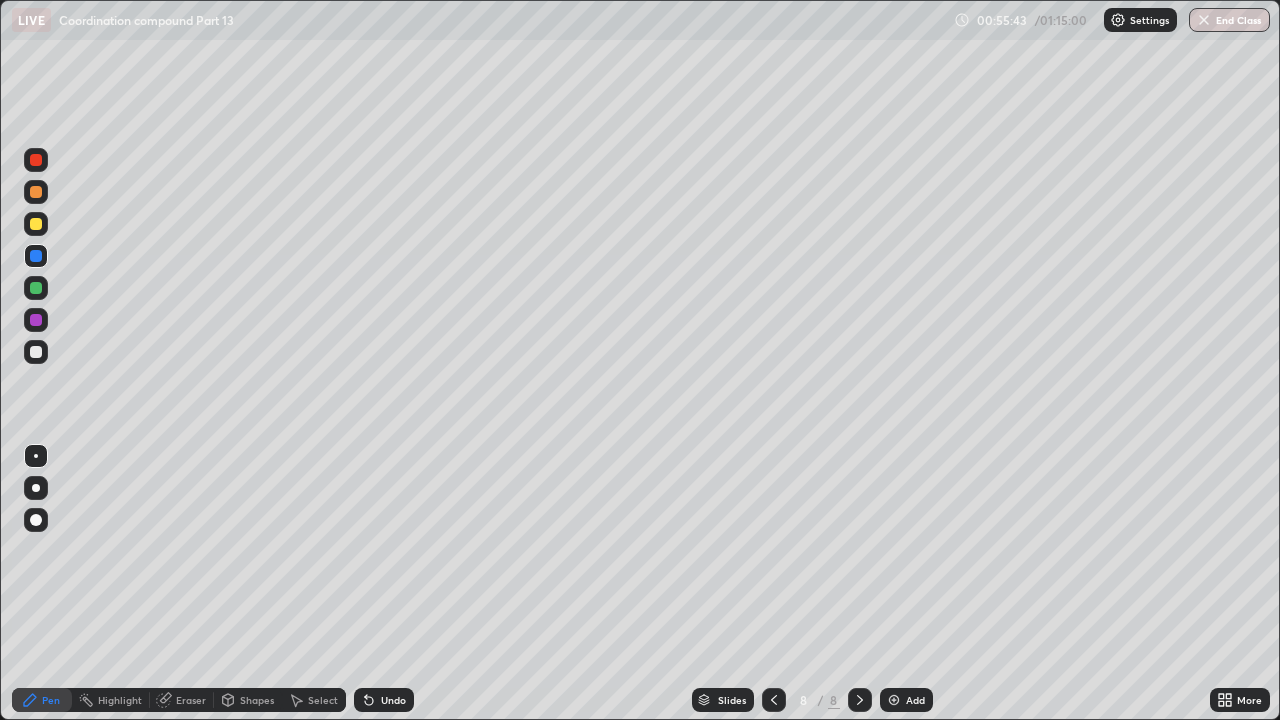 click at bounding box center [774, 700] 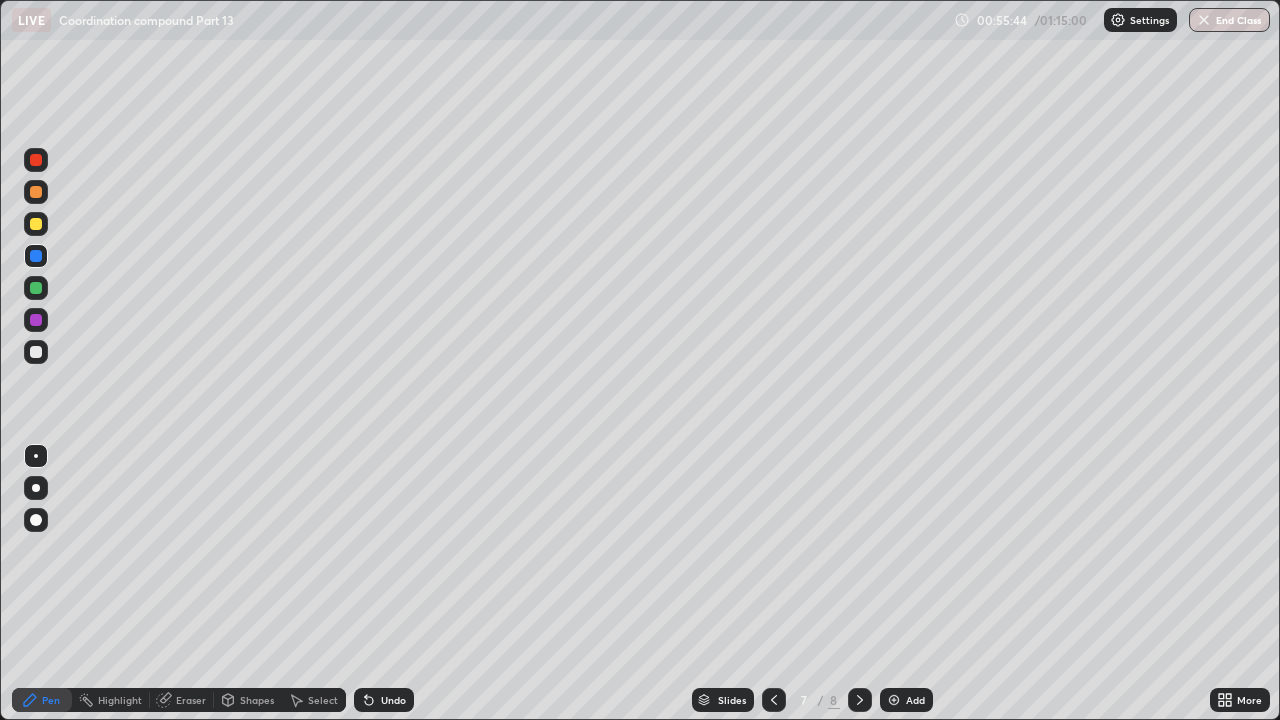 click 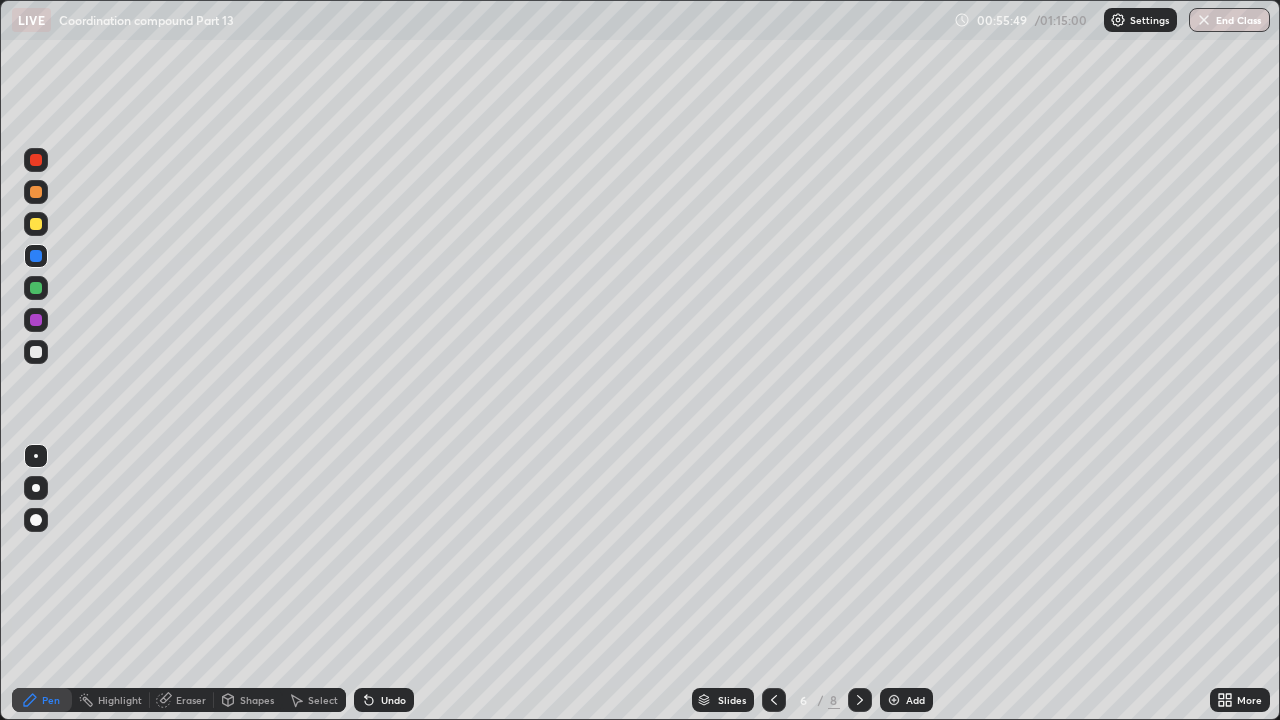 click 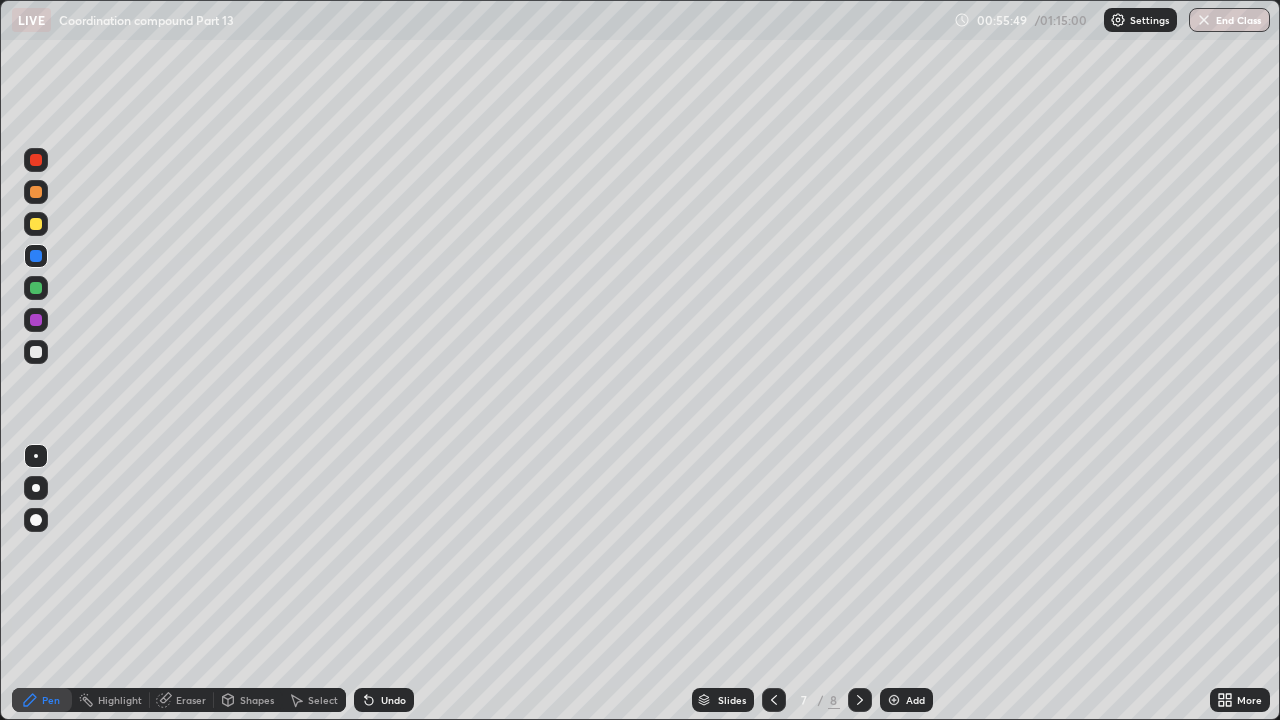 click 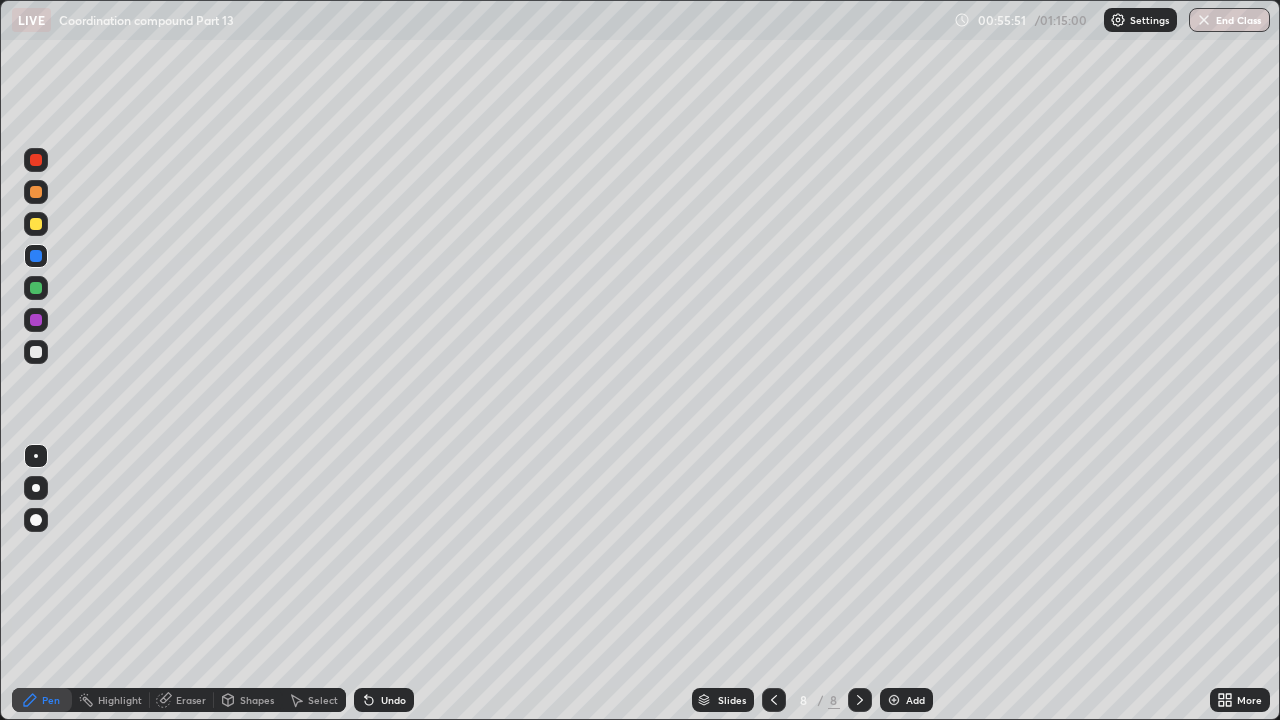 click 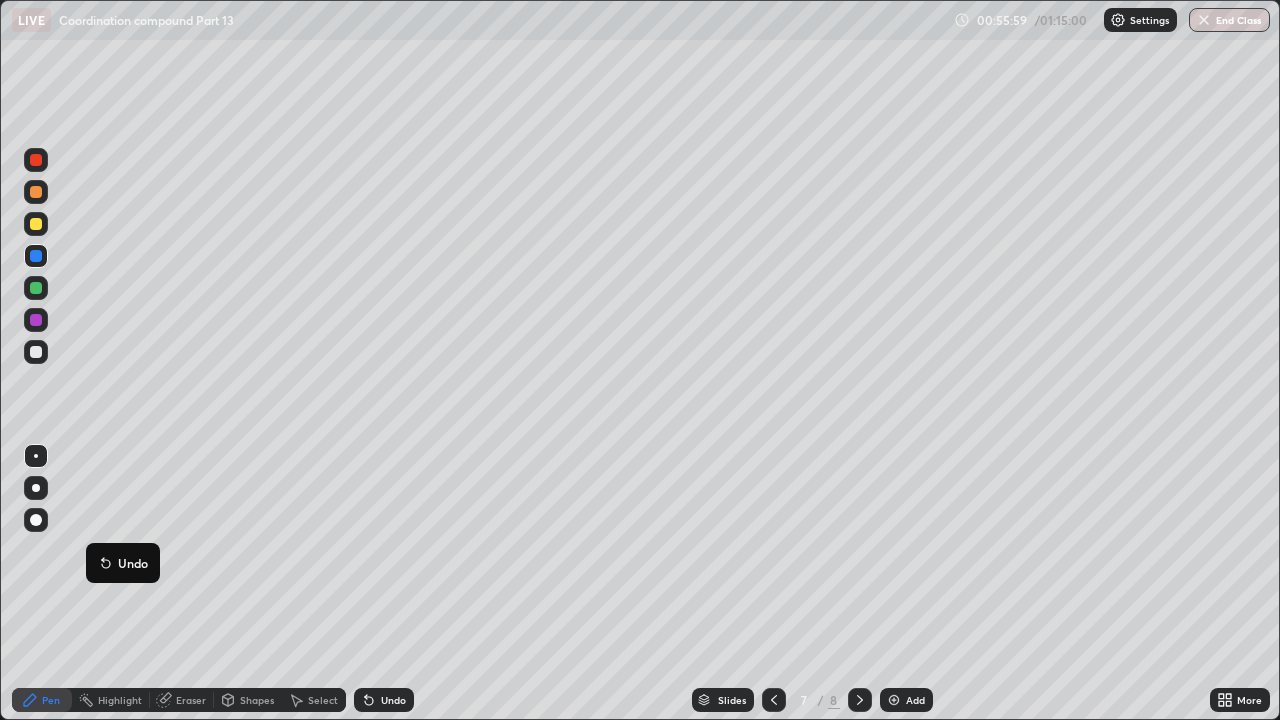 click at bounding box center [36, 488] 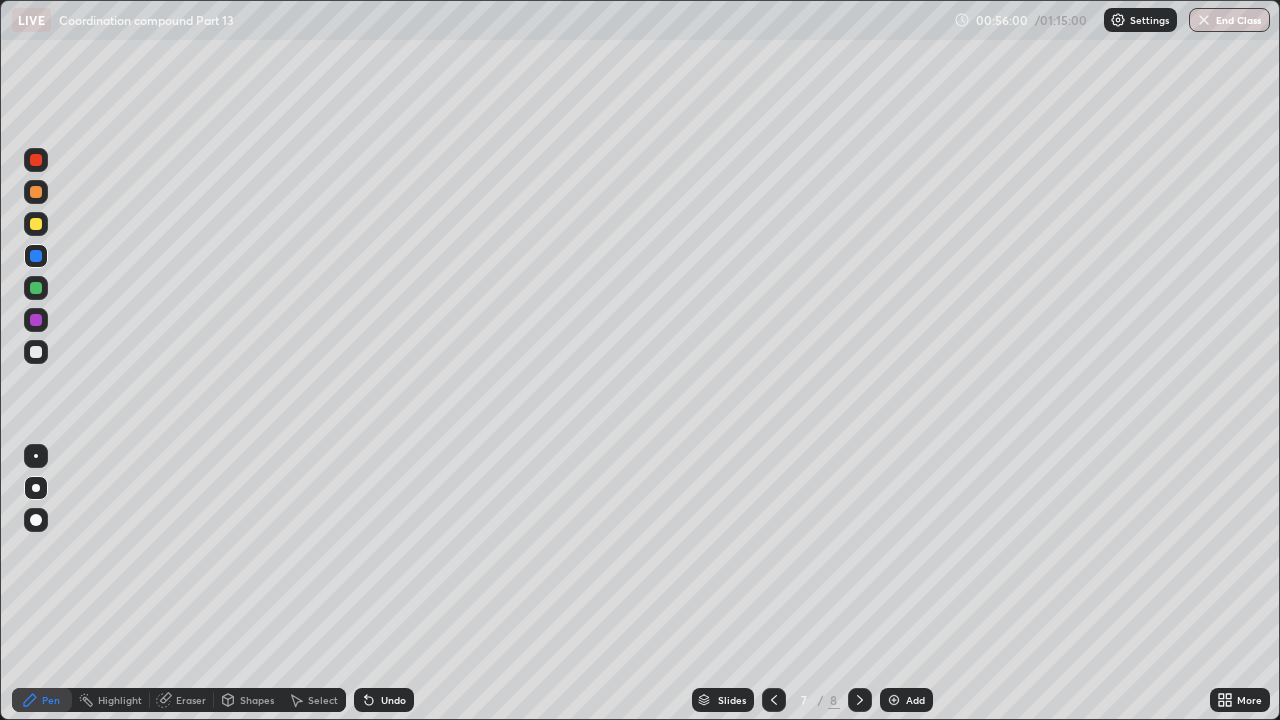 click at bounding box center [36, 352] 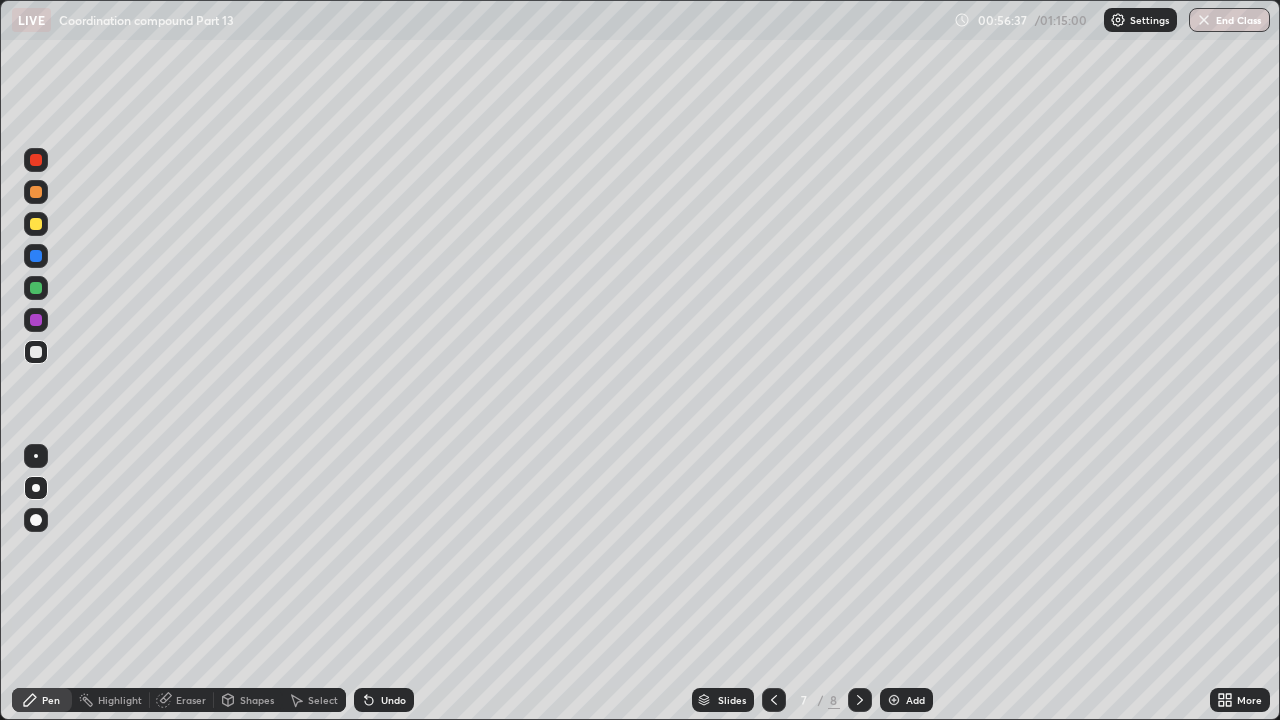 click 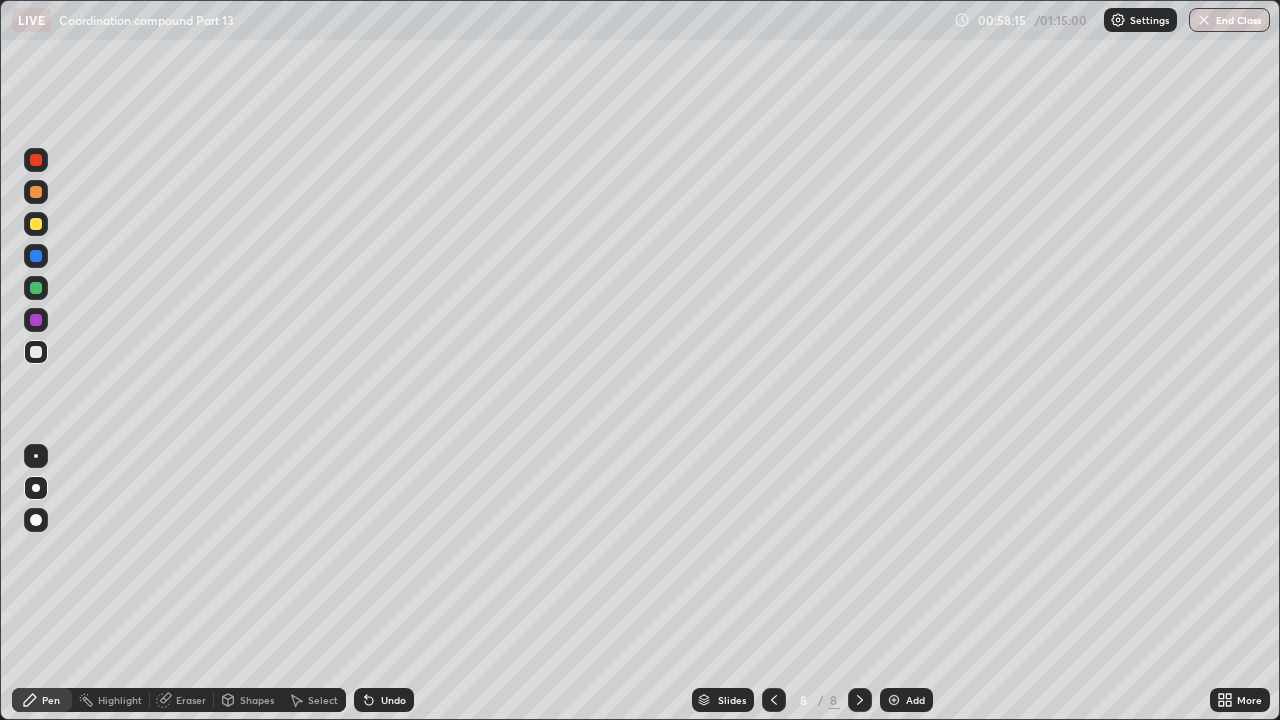 click at bounding box center [36, 224] 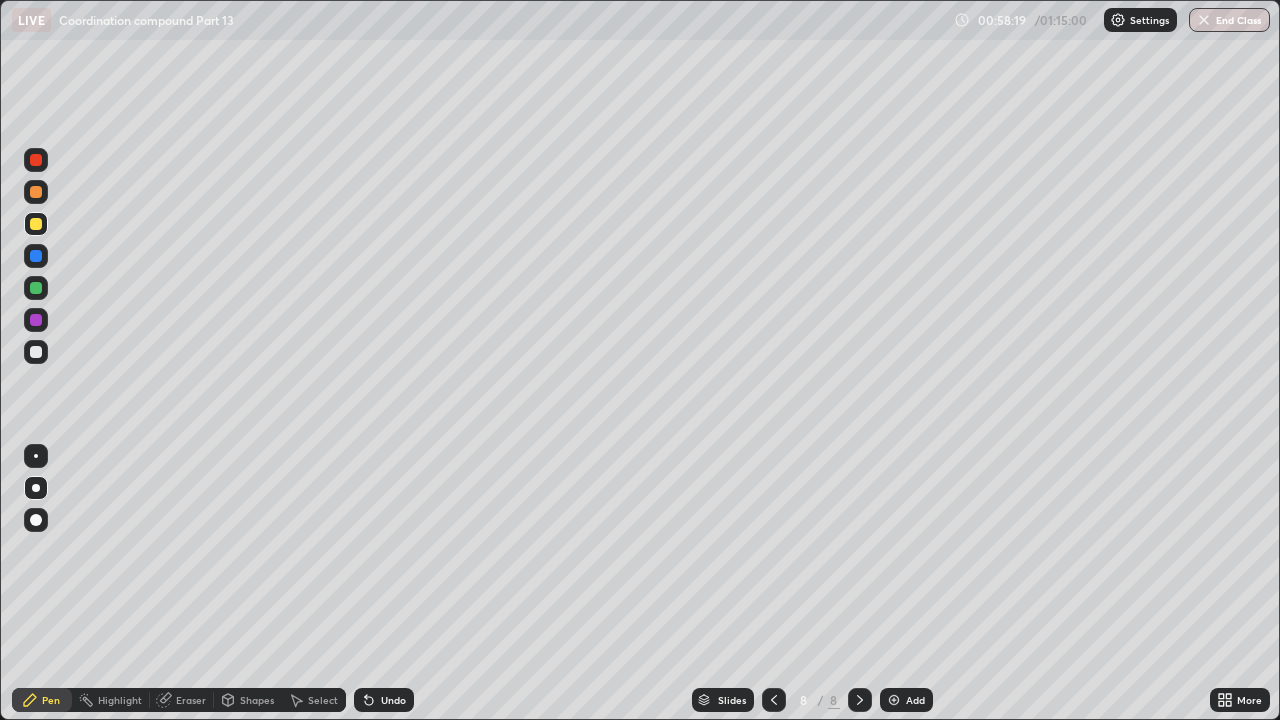 click 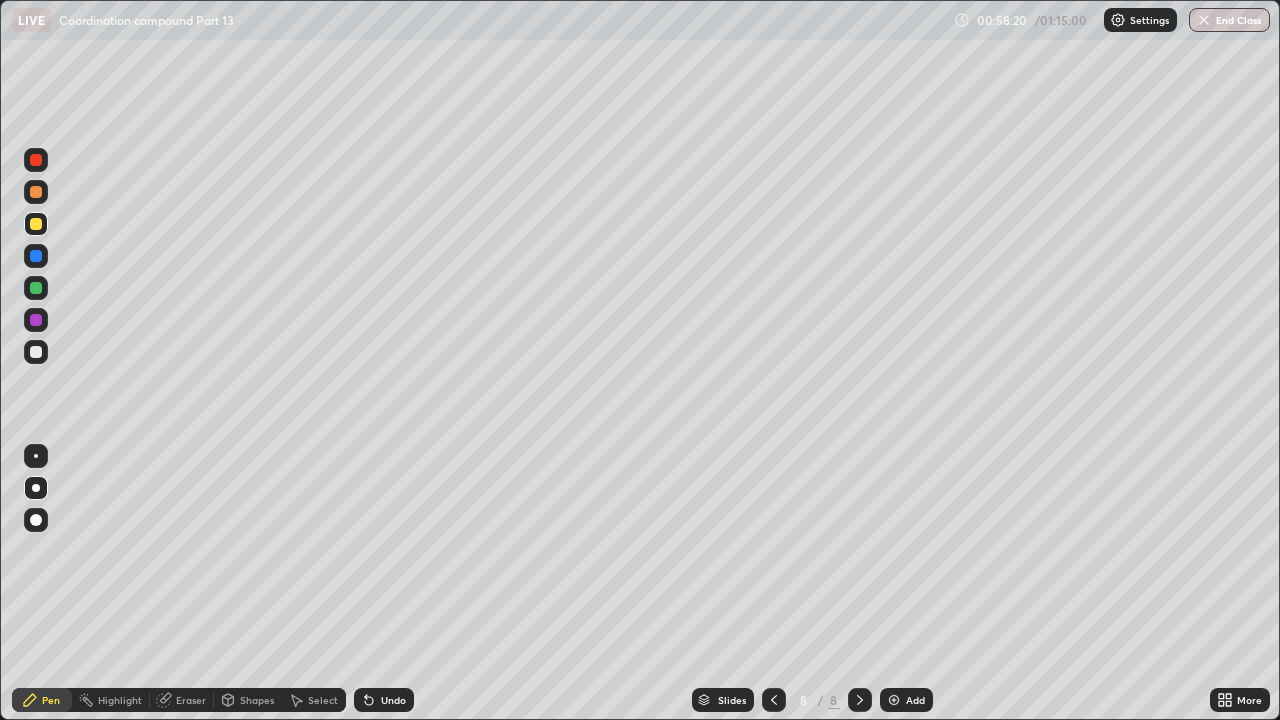 click on "Undo" at bounding box center (384, 700) 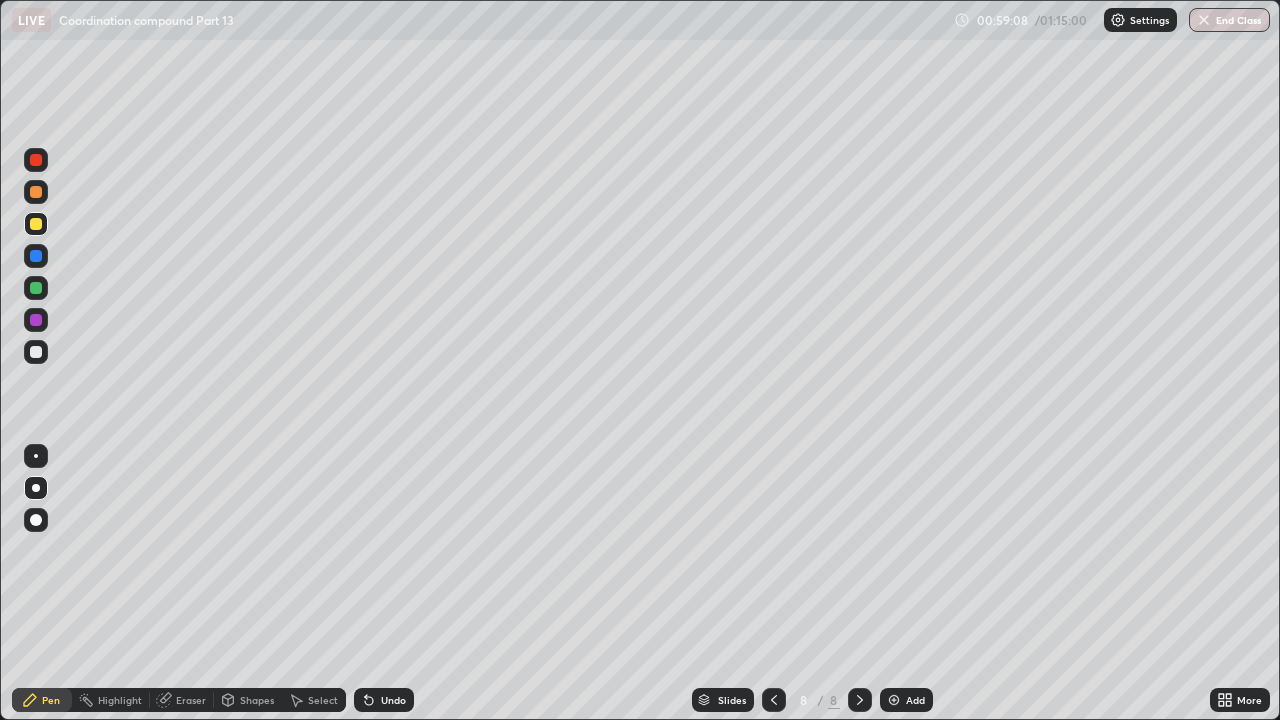 click at bounding box center (36, 352) 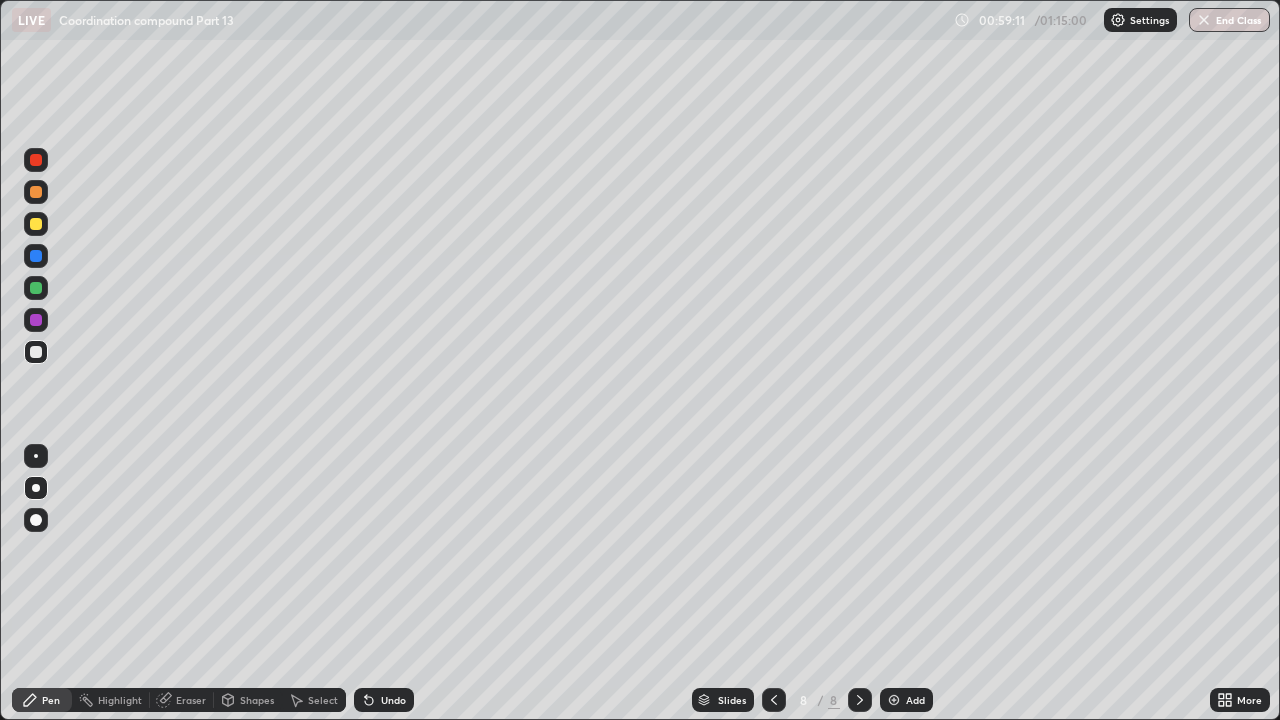 click at bounding box center [36, 456] 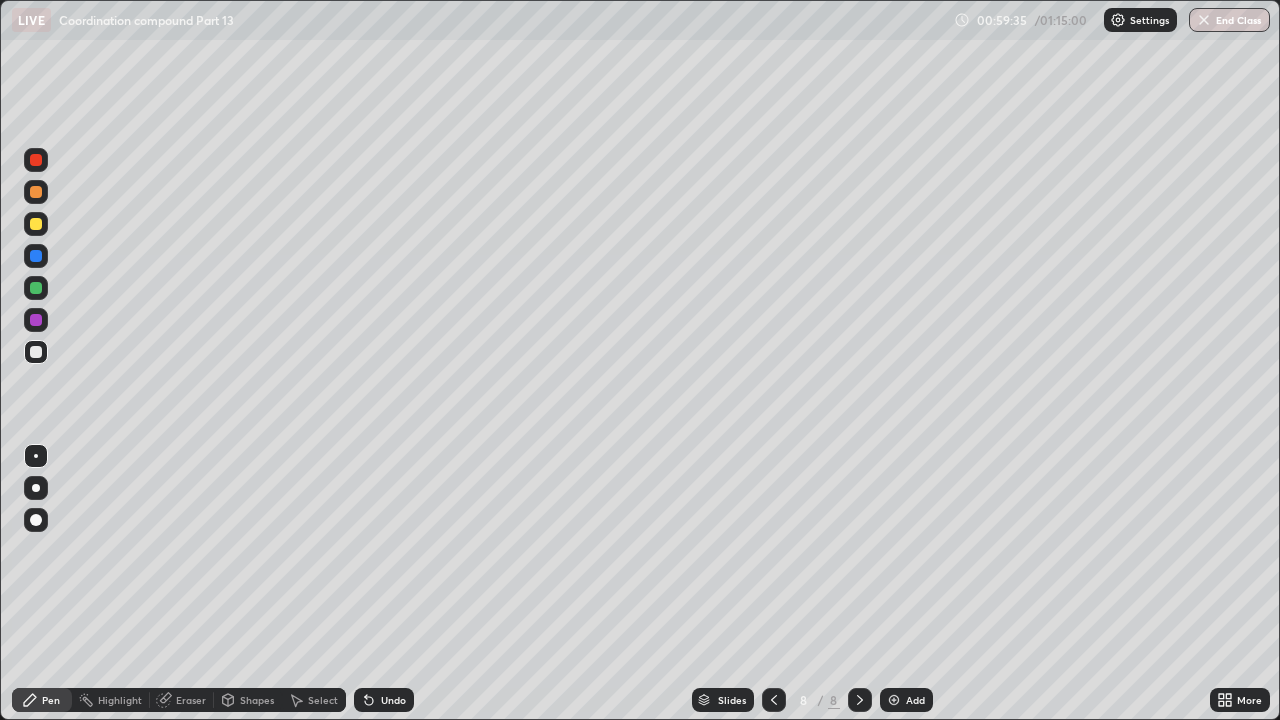 click 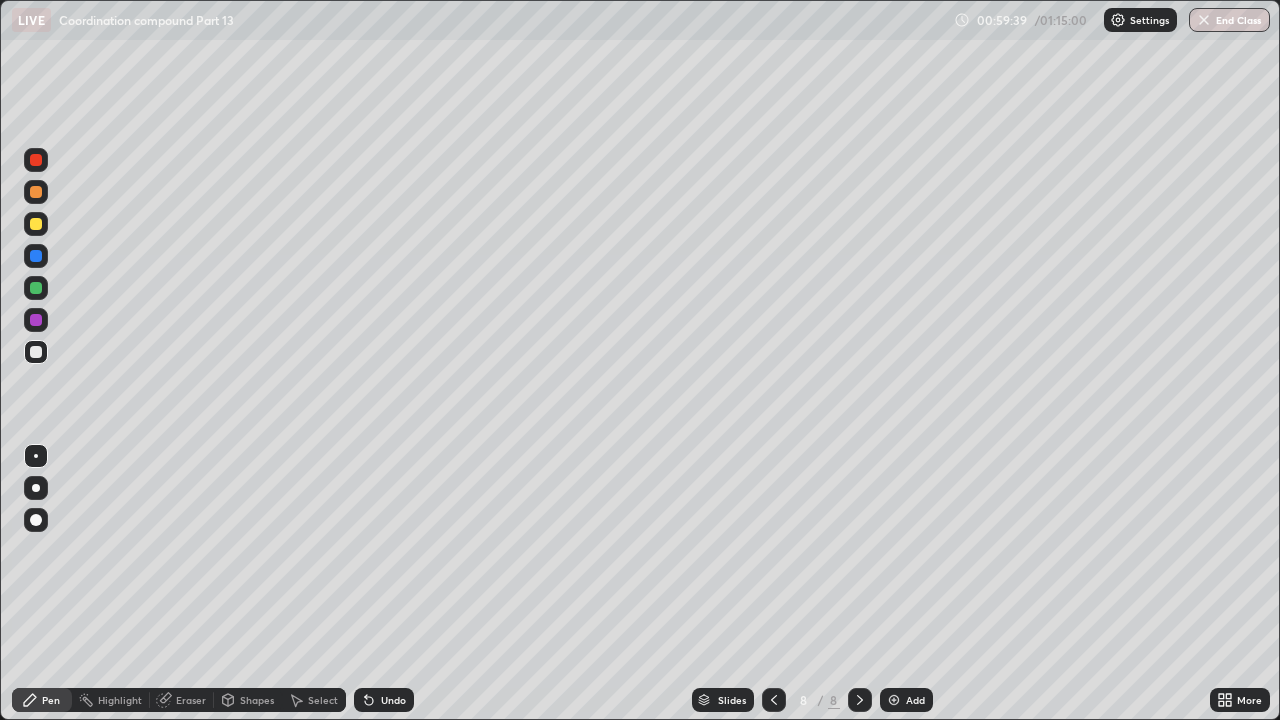 click 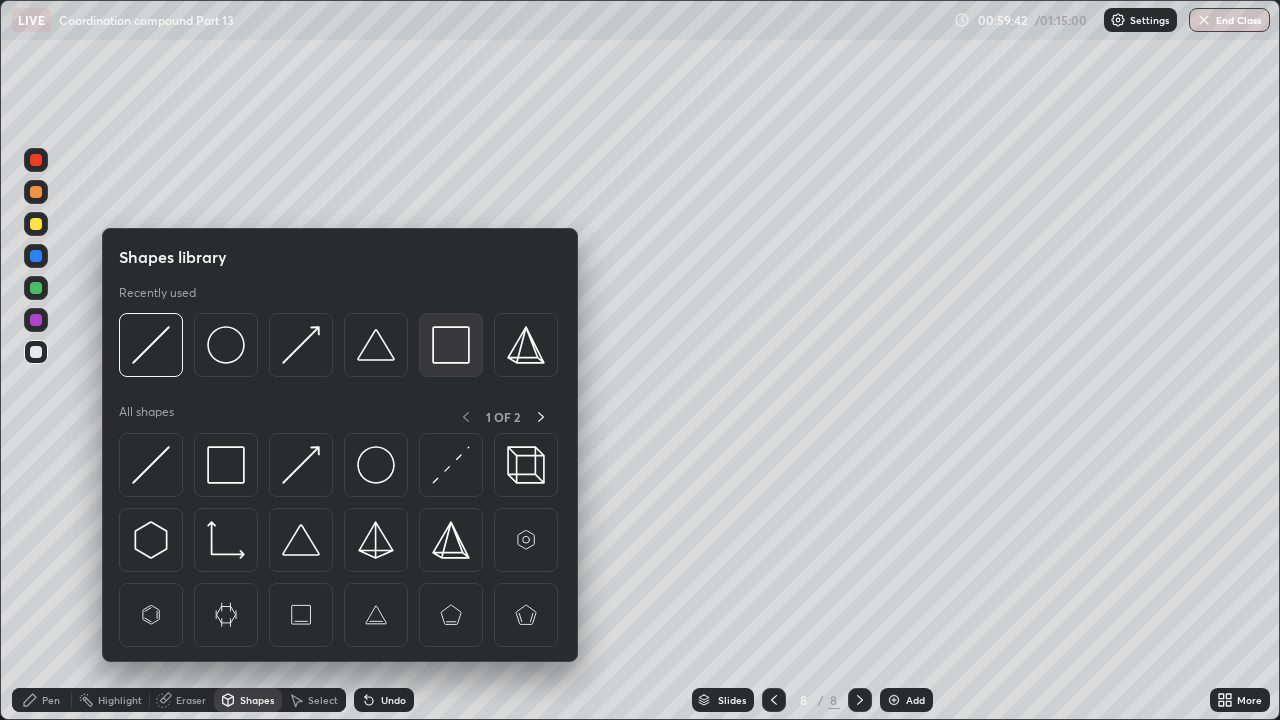 click at bounding box center (451, 345) 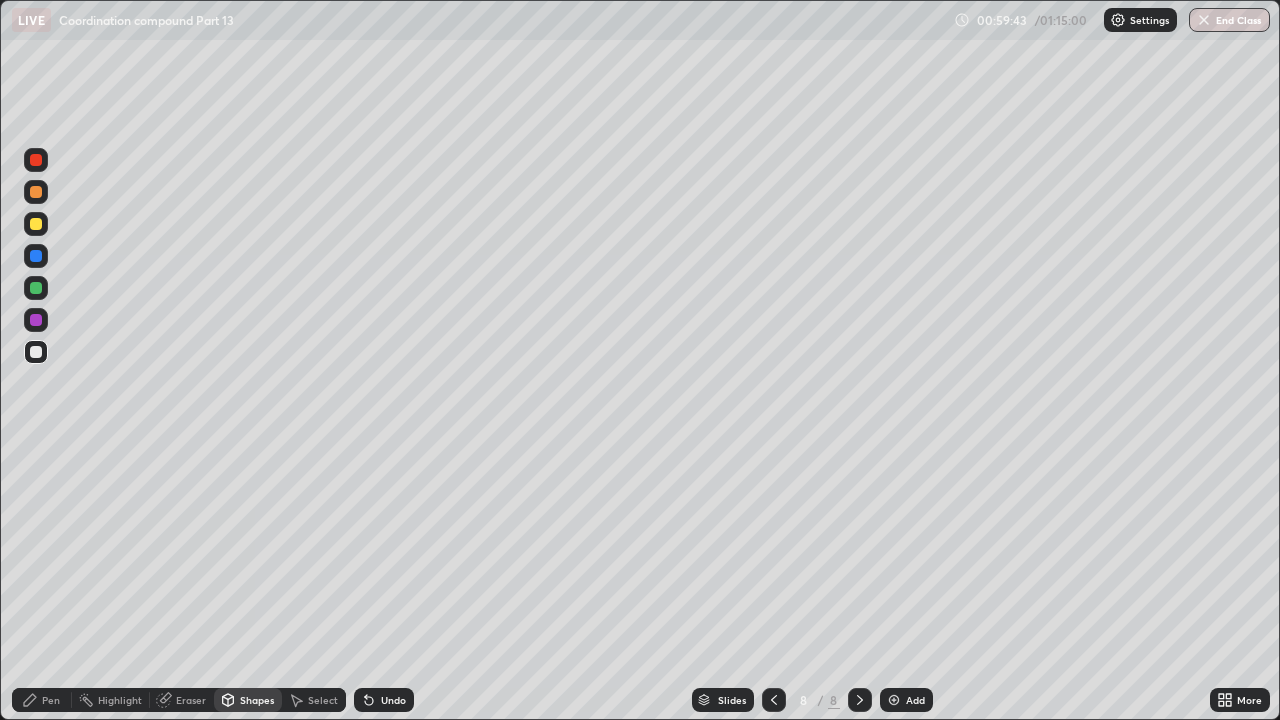 click at bounding box center (36, 288) 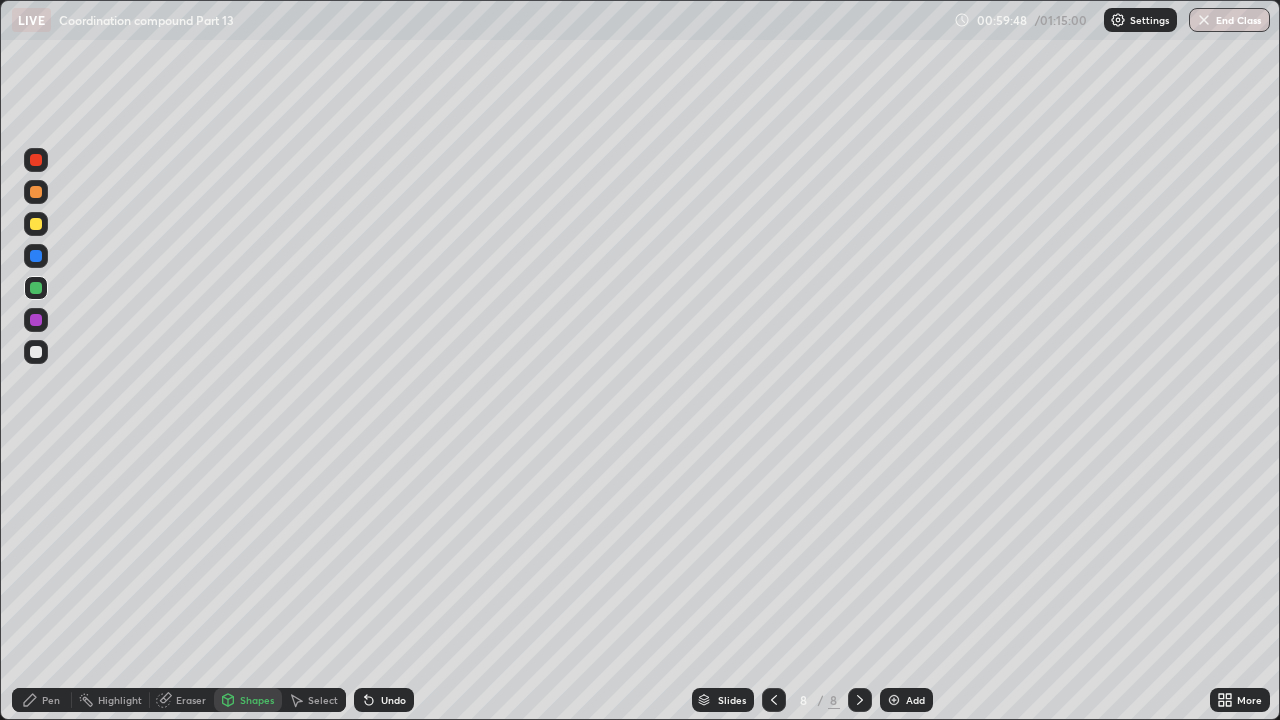 click on "Pen" at bounding box center [51, 700] 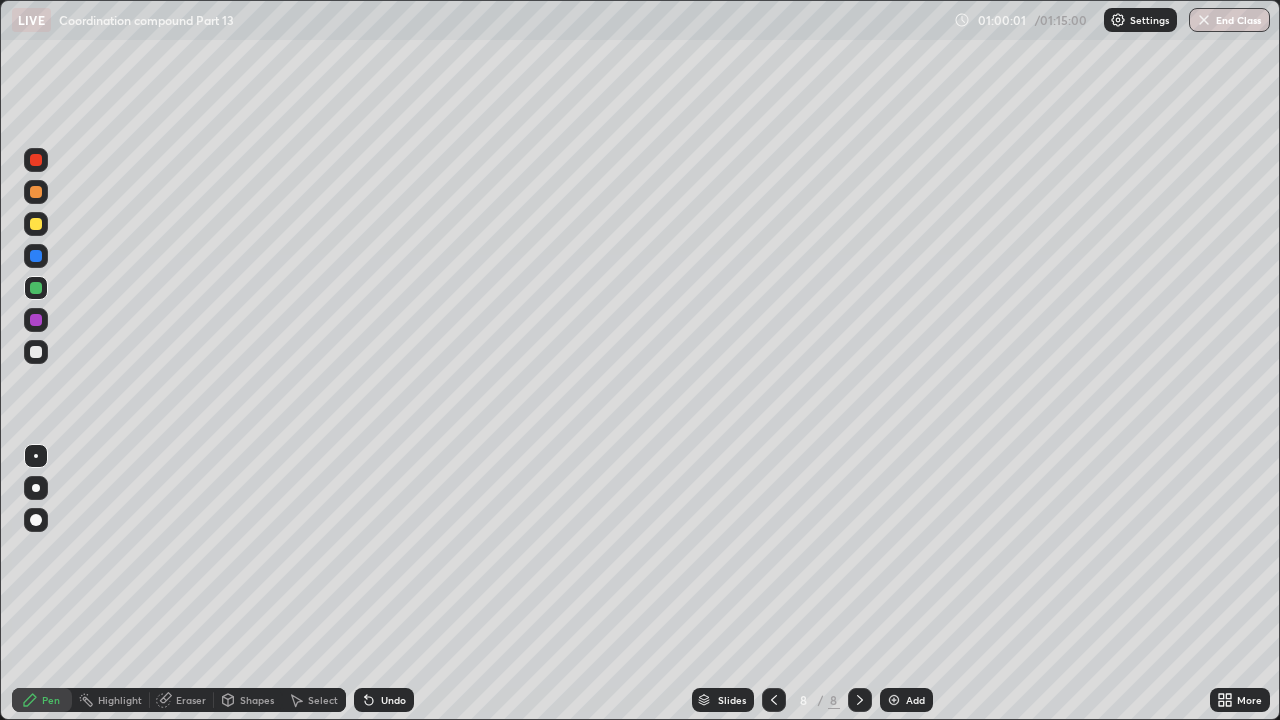 click at bounding box center [36, 352] 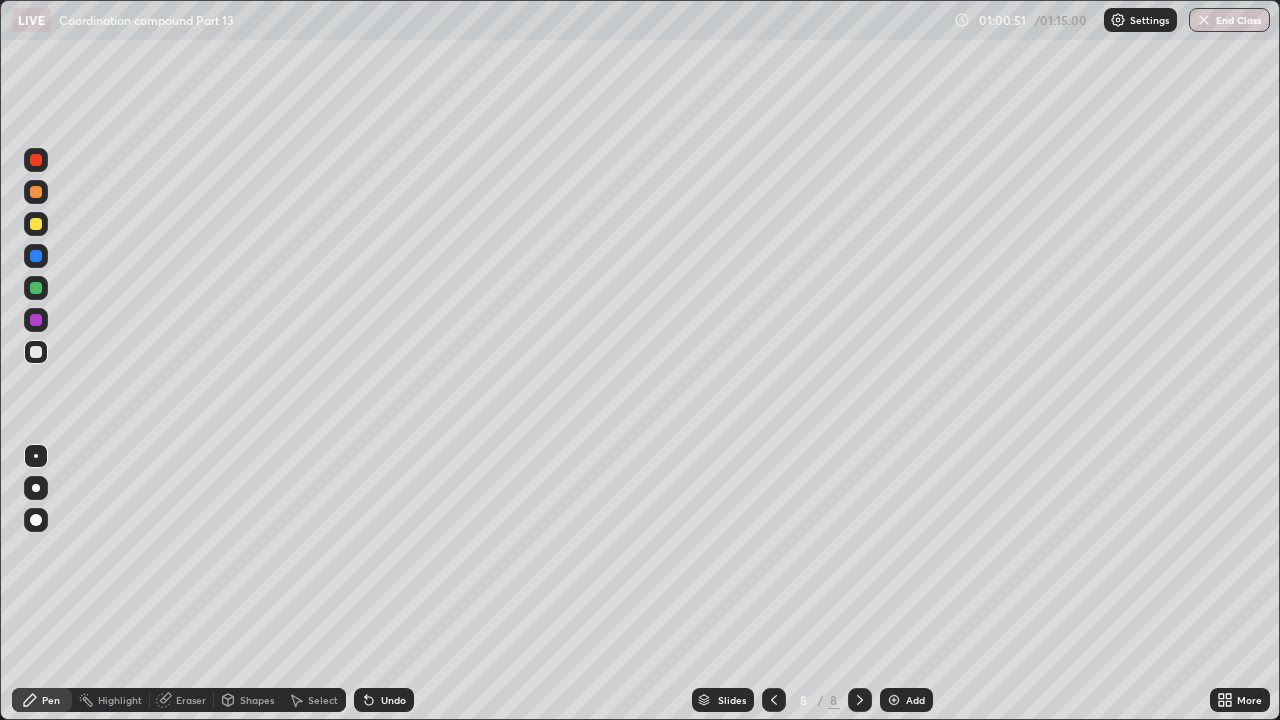 click at bounding box center [36, 320] 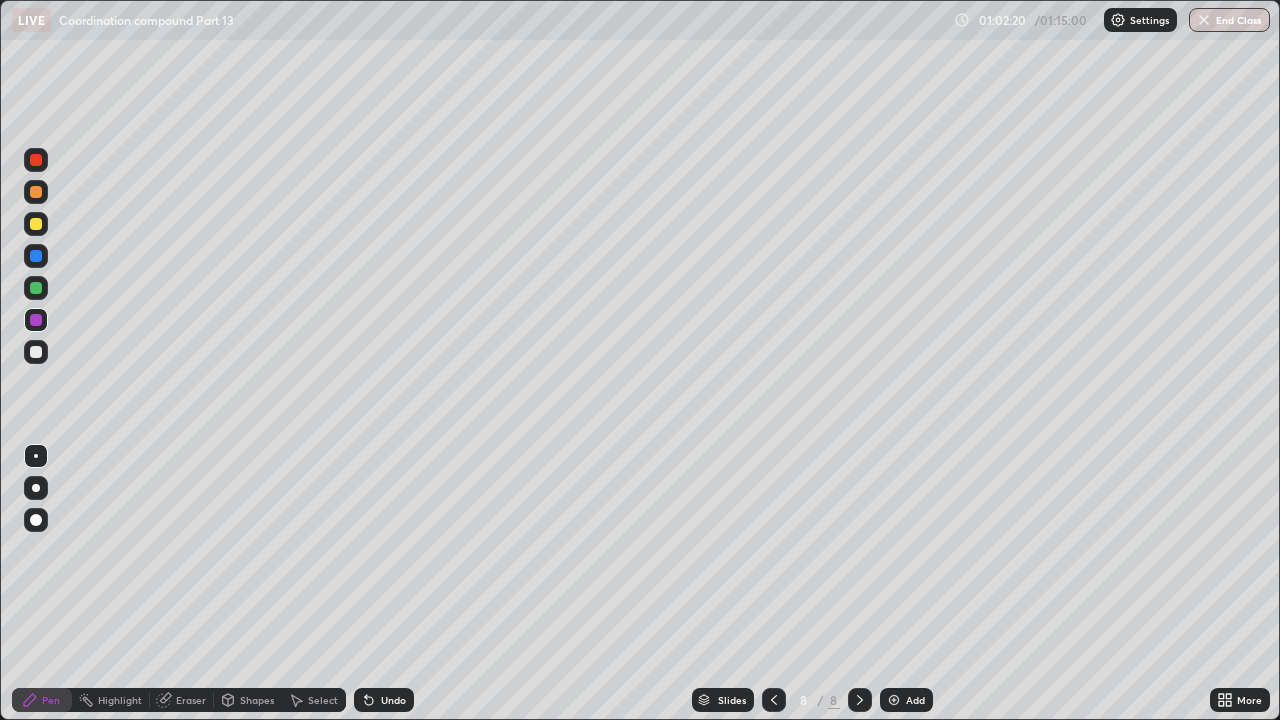 click on "Undo" at bounding box center (393, 700) 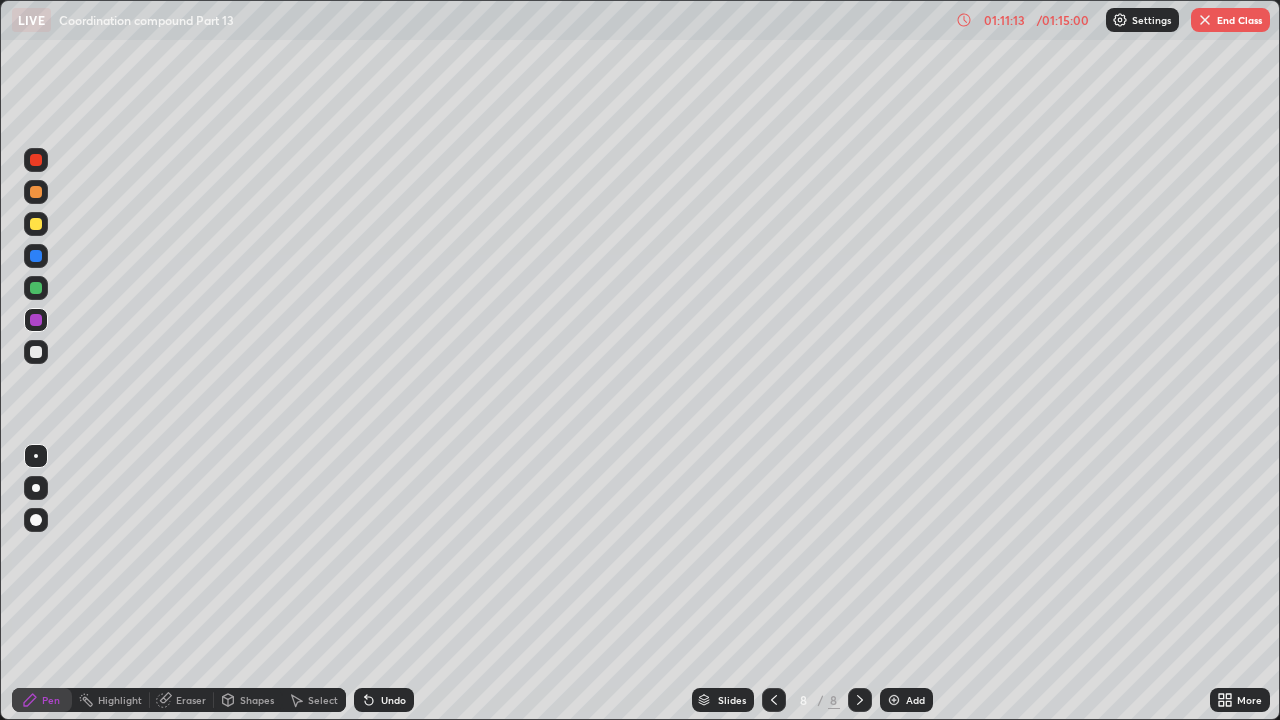 click at bounding box center [1205, 20] 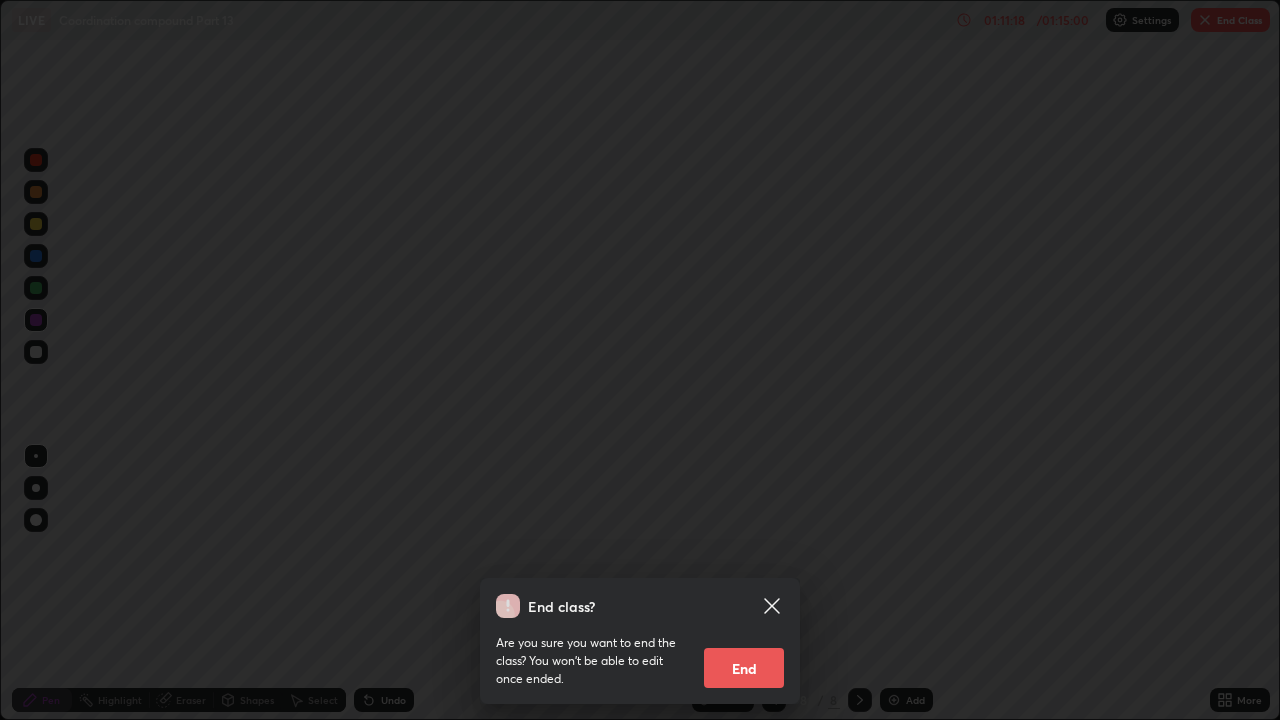 click on "End" at bounding box center (744, 668) 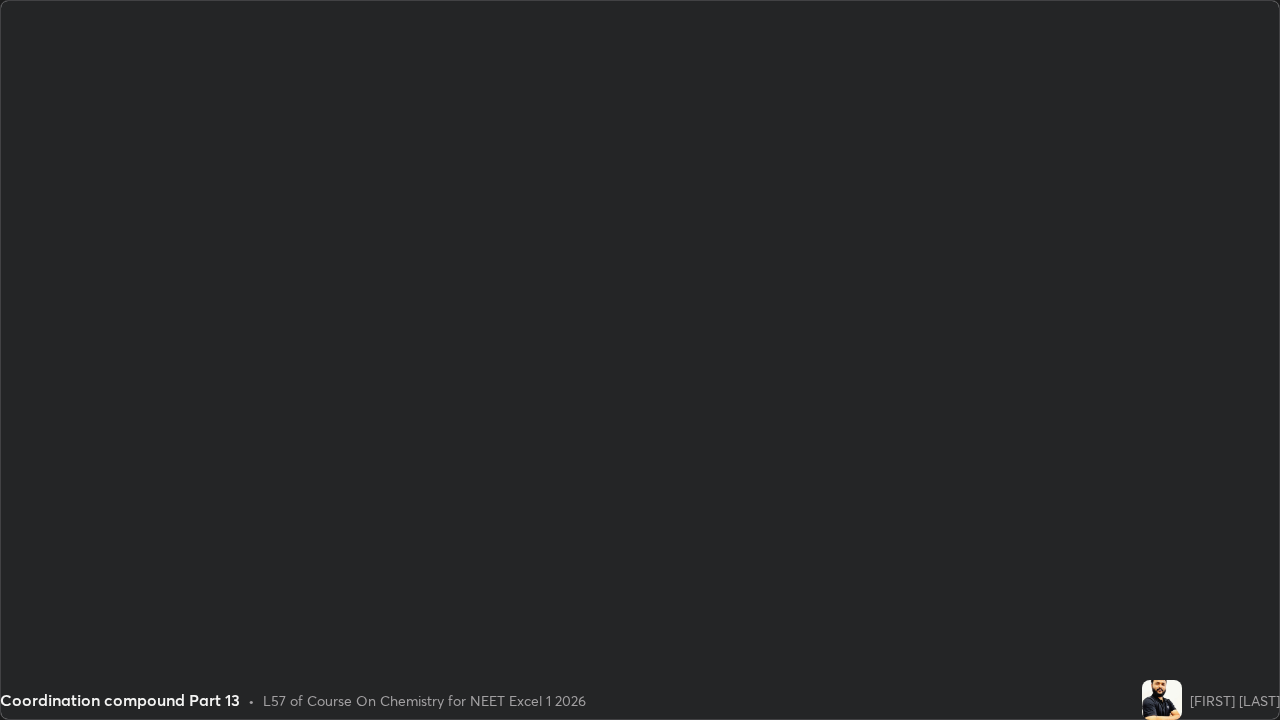 click on "End class? Are you sure you want to end the class? You won’t be able to edit once ended. End" at bounding box center (640, 1080) 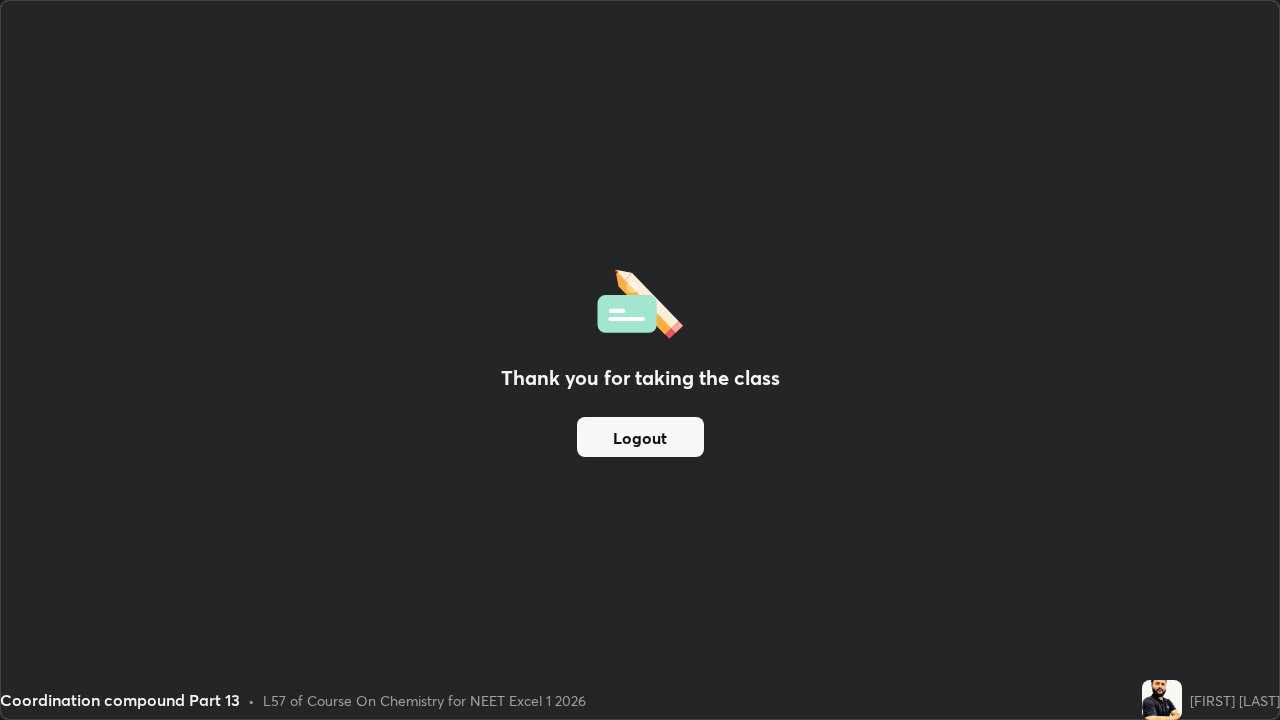 click on "Thank you for taking the class Logout" at bounding box center (640, 360) 